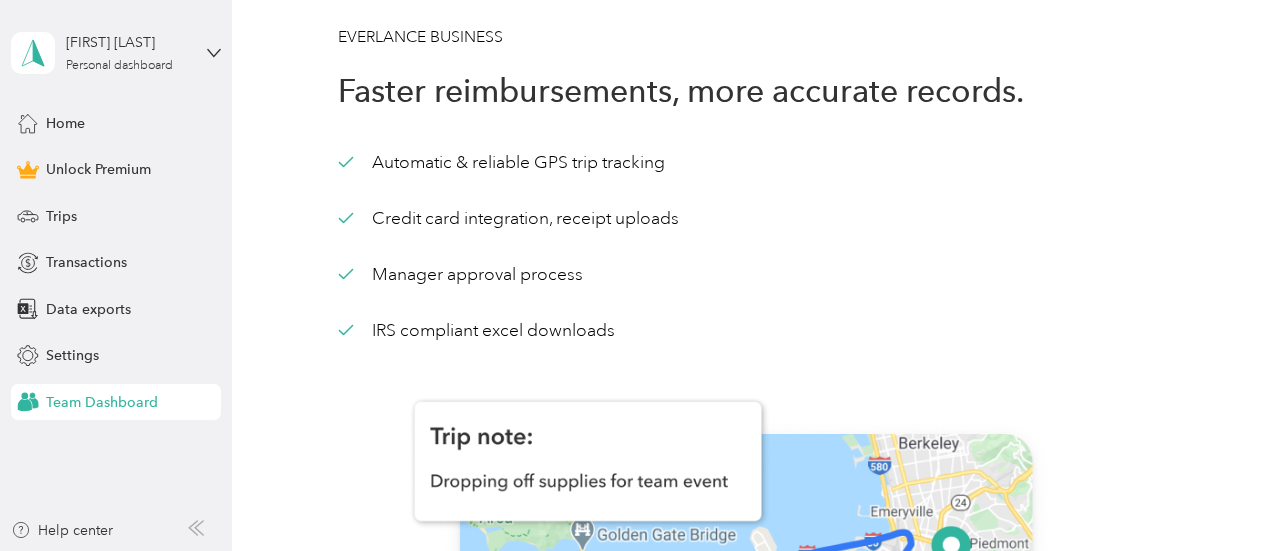 scroll, scrollTop: 0, scrollLeft: 0, axis: both 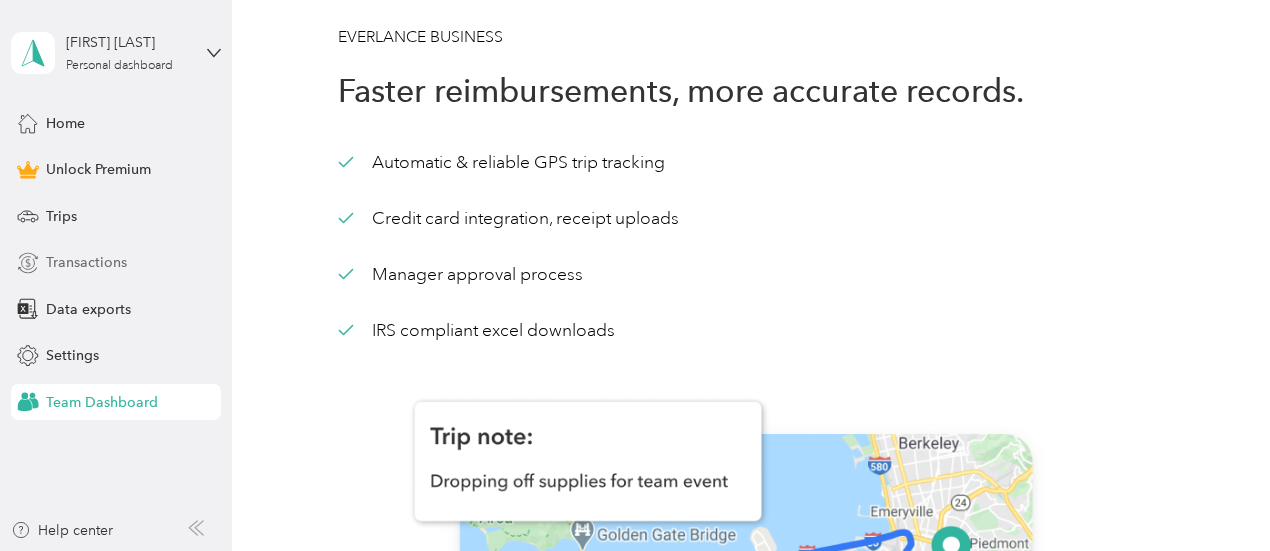 click on "Transactions" at bounding box center [86, 262] 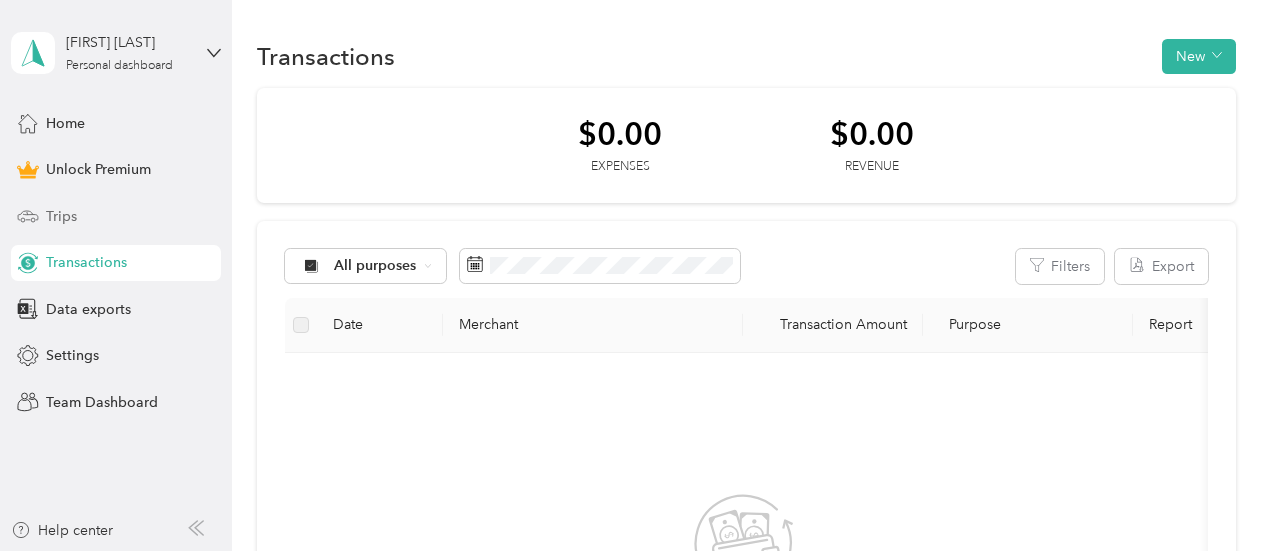 click on "Trips" at bounding box center (61, 216) 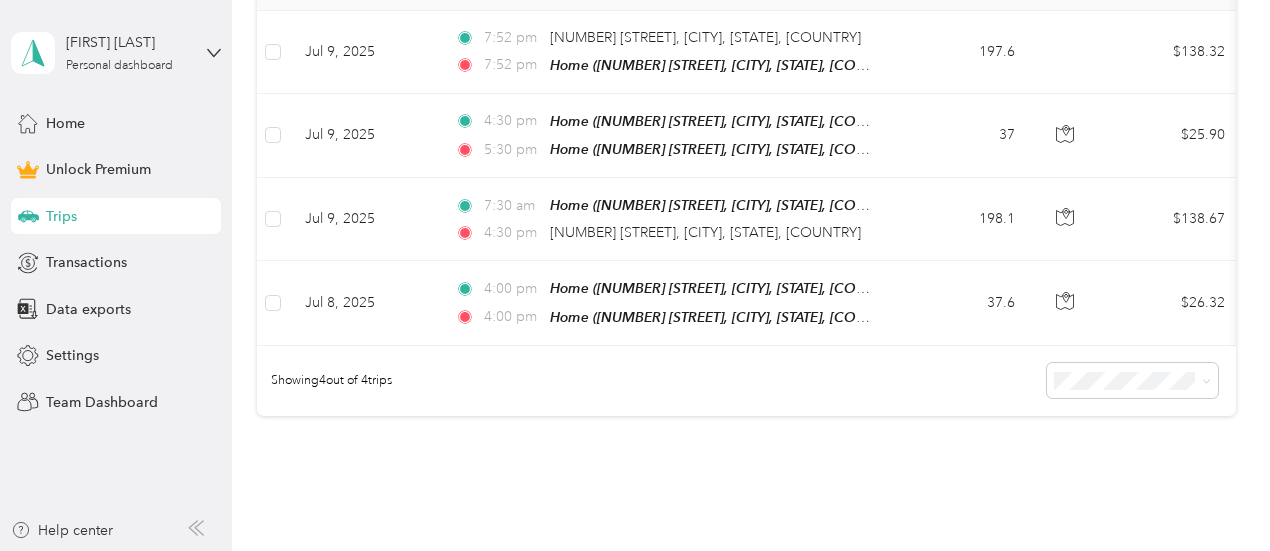 scroll, scrollTop: 545, scrollLeft: 0, axis: vertical 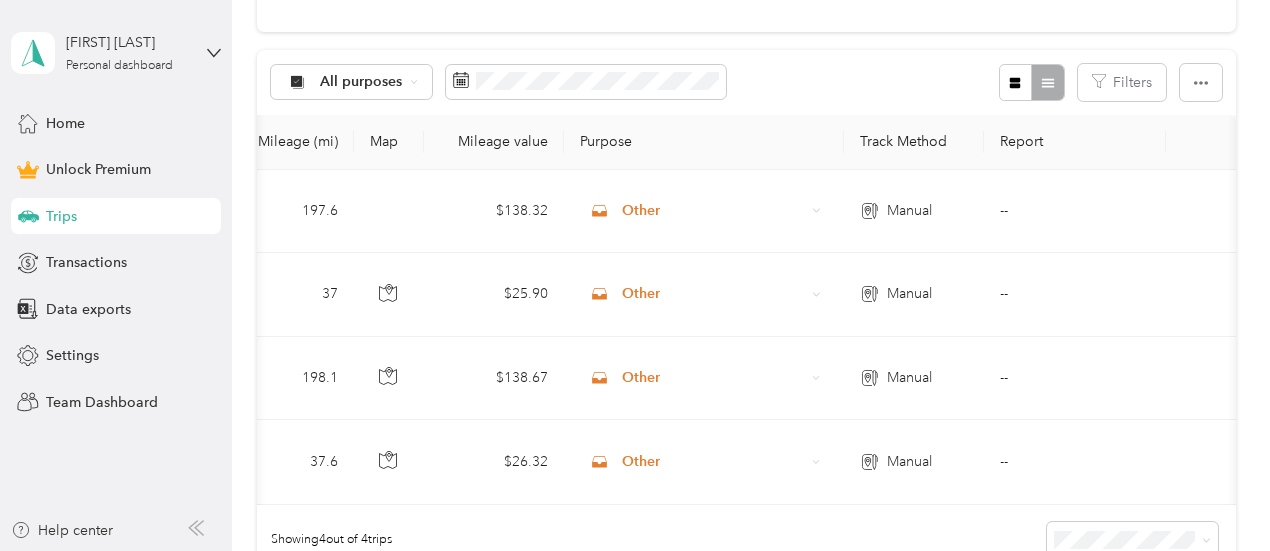 click on "Report" at bounding box center [1075, 142] 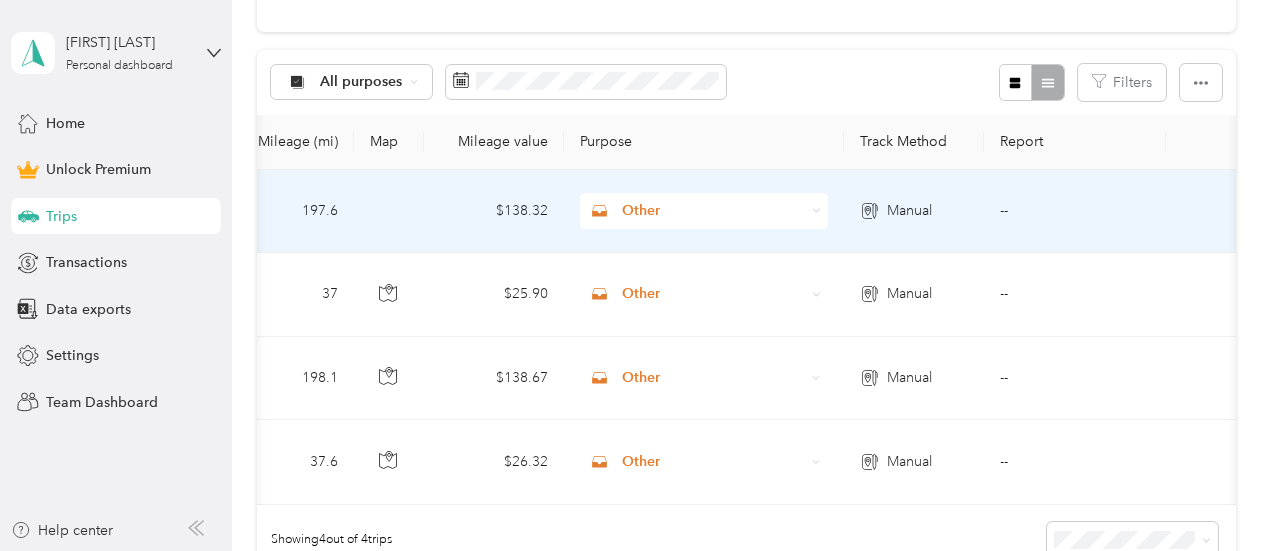 click on "--" at bounding box center [1075, 211] 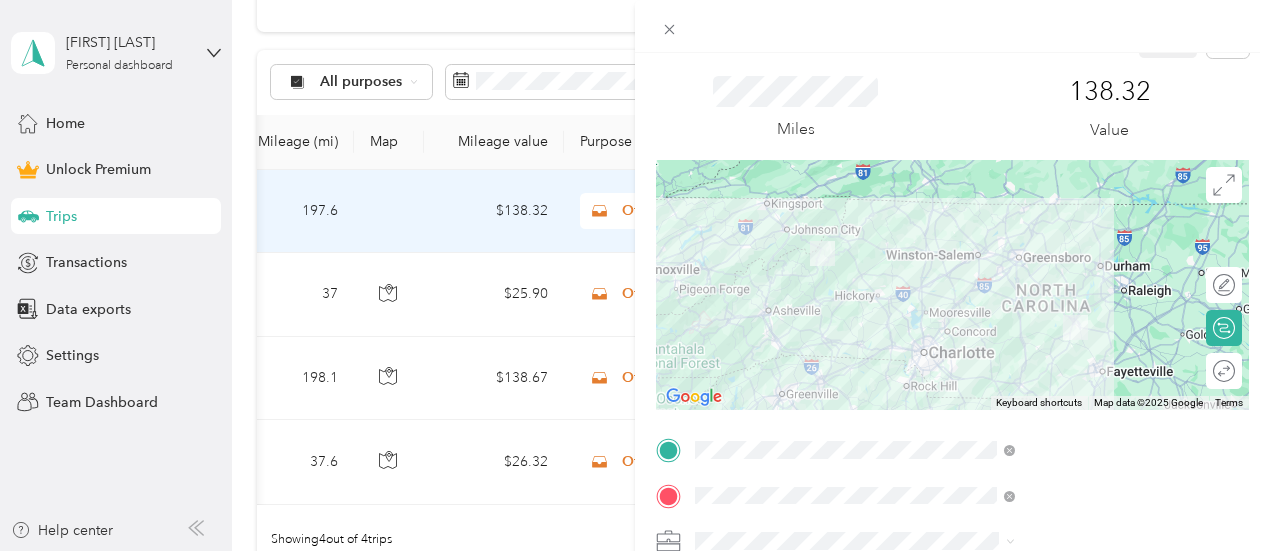scroll, scrollTop: 0, scrollLeft: 0, axis: both 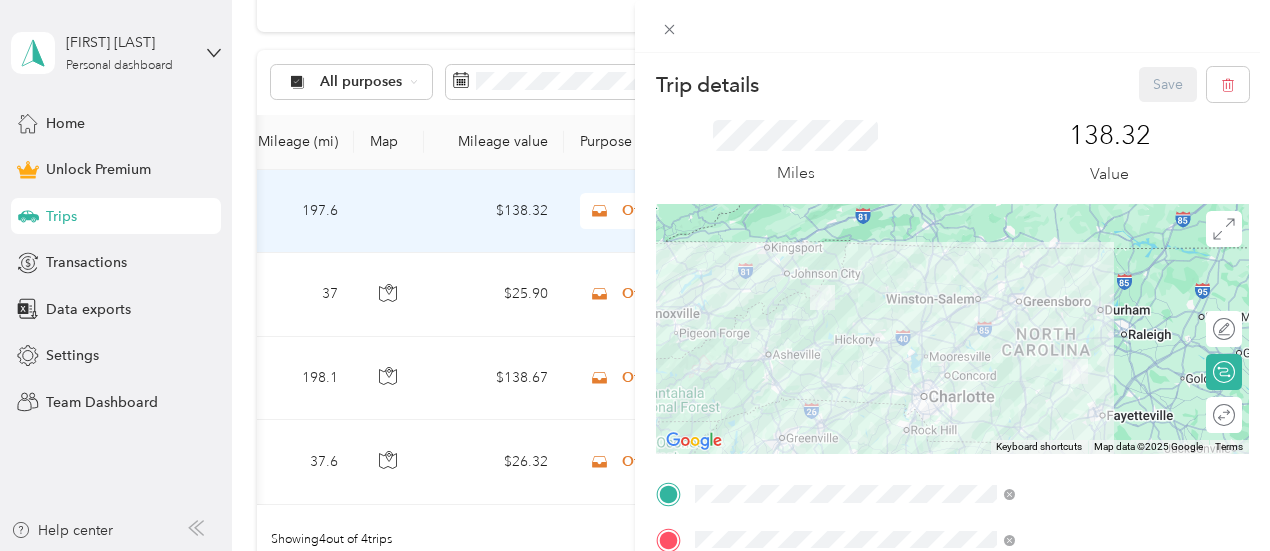 click on "Trip details Save This trip cannot be edited because it is either under review, approved, or paid. Contact your Team Manager to edit it. Miles 138.32 Value  To navigate the map with touch gestures double-tap and hold your finger on the map, then drag the map. ← Move left → Move right ↑ Move up ↓ Move down + Zoom in - Zoom out Home Jump left by 75% End Jump right by 75% Page Up Jump up by 75% Page Down Jump down by 75% Keyboard shortcuts Map Data Map data ©2025 Google Map data ©2025 Google 50 km  Click to toggle between metric and imperial units Terms Report a map error Edit route Calculate route Round trip TO Add photo" at bounding box center [635, 275] 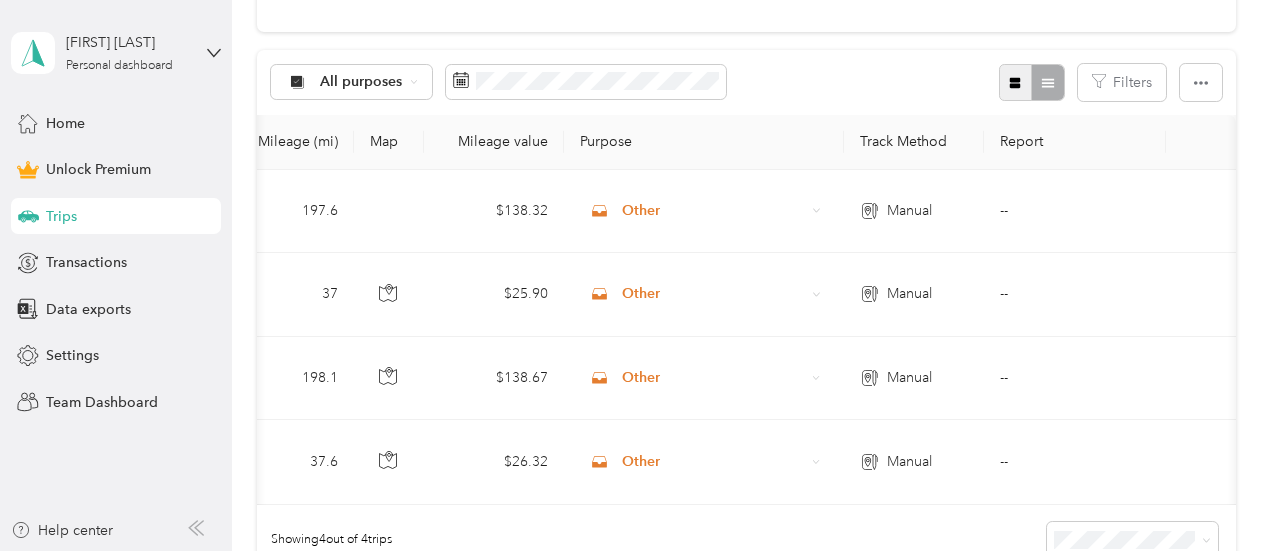 click 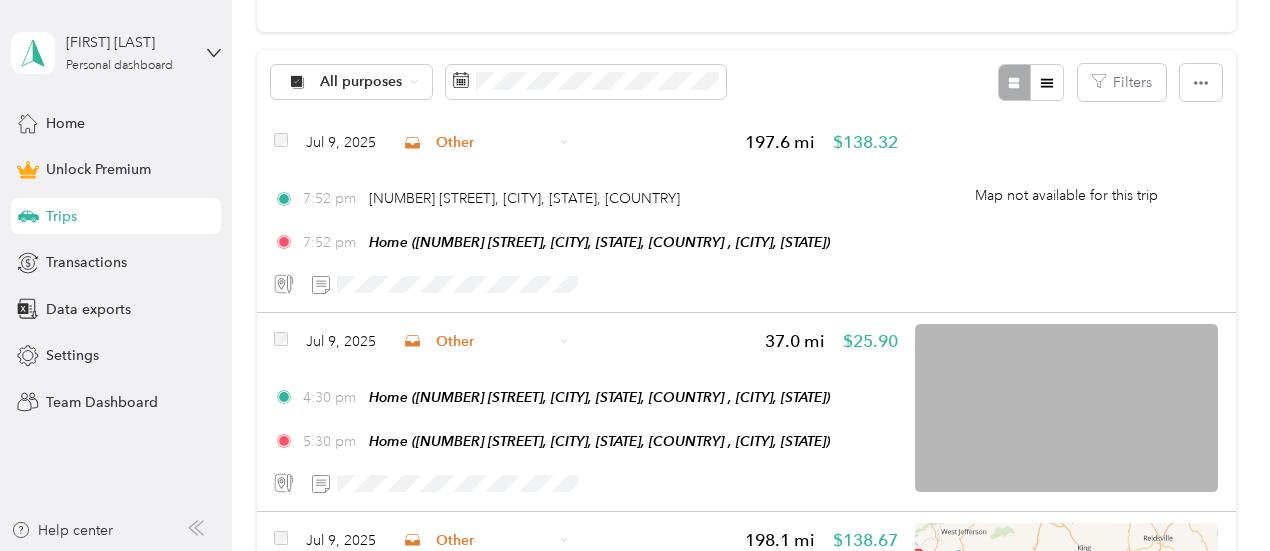 click at bounding box center (1031, 82) 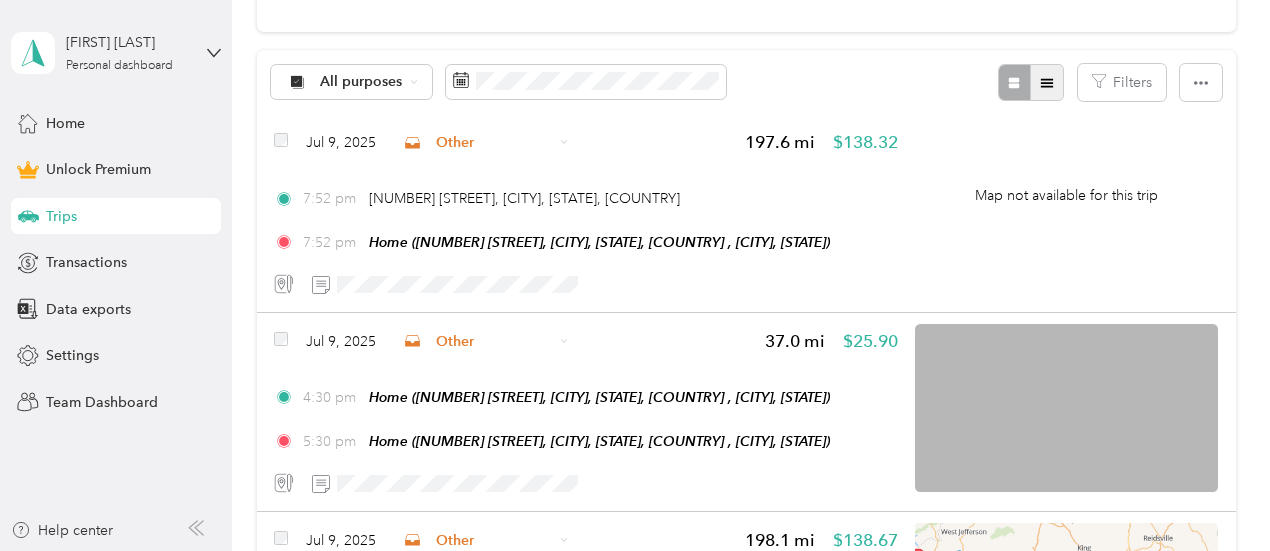 click 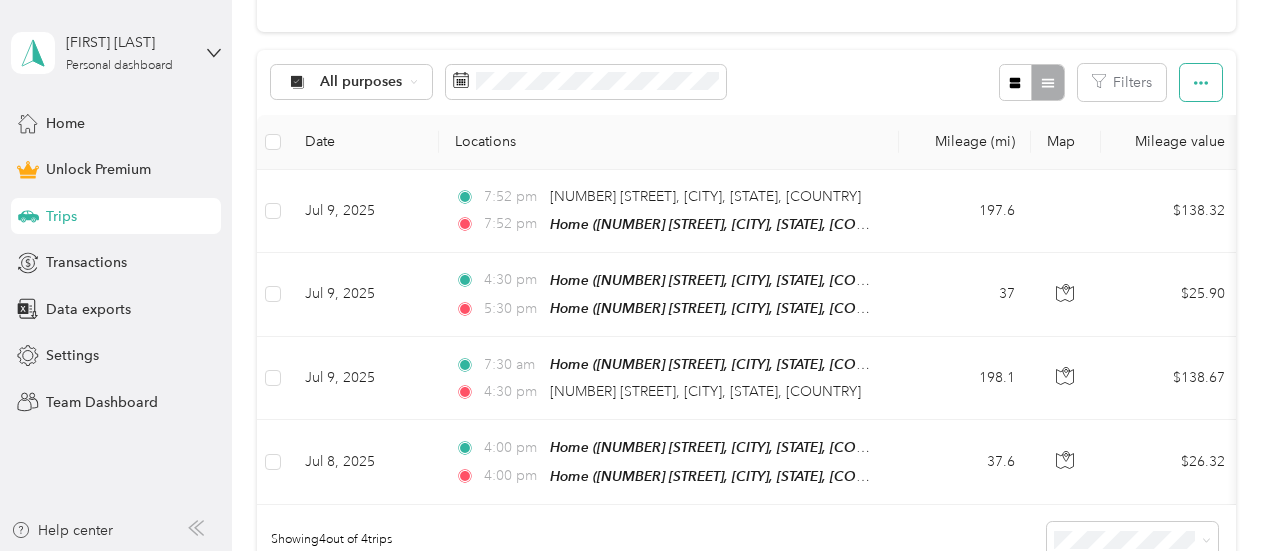 click 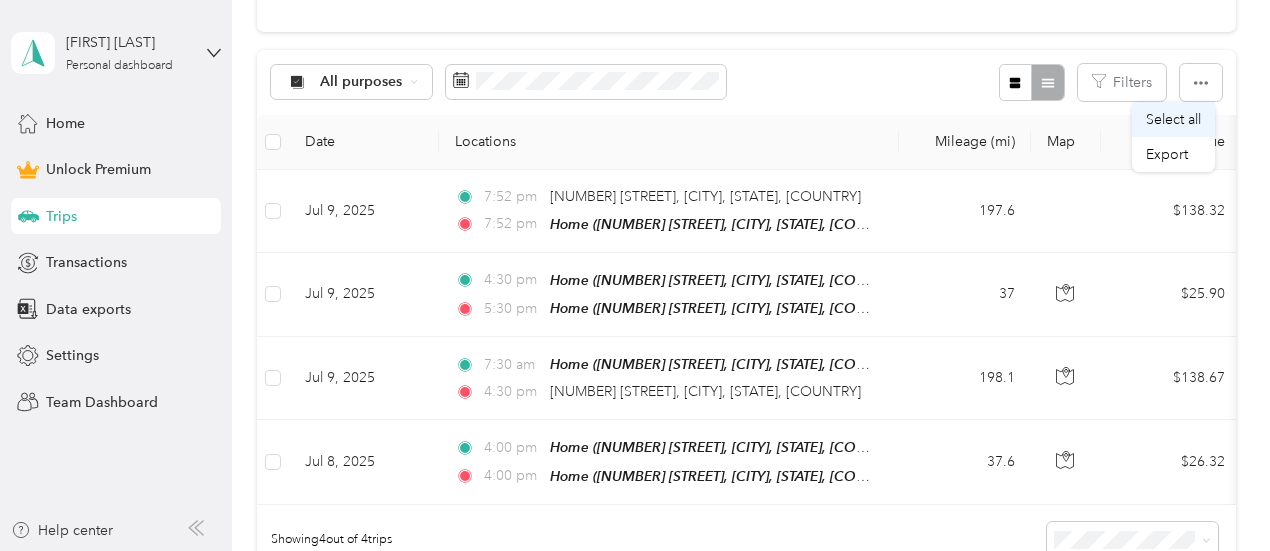 click on "Select all" at bounding box center [1173, 119] 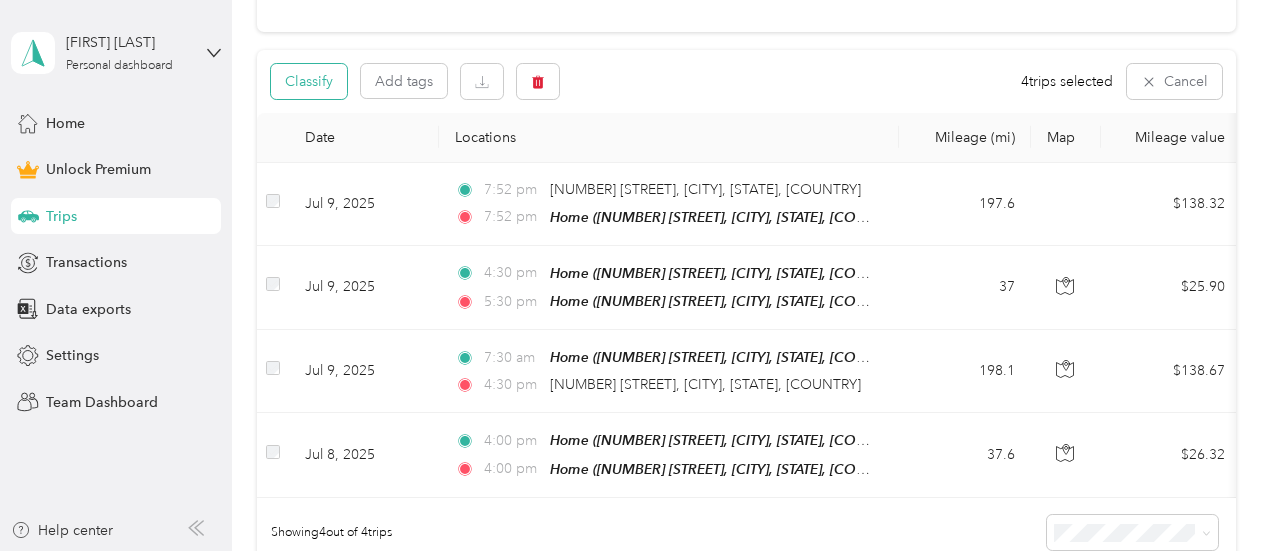 click on "Classify" at bounding box center [309, 81] 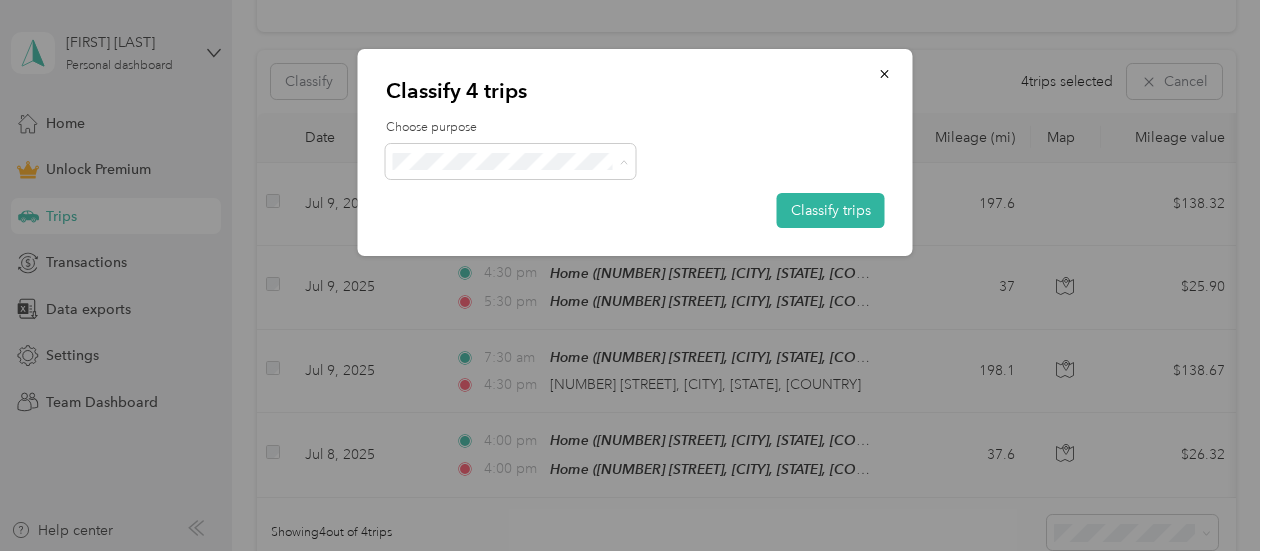 click on "Work" at bounding box center [528, 198] 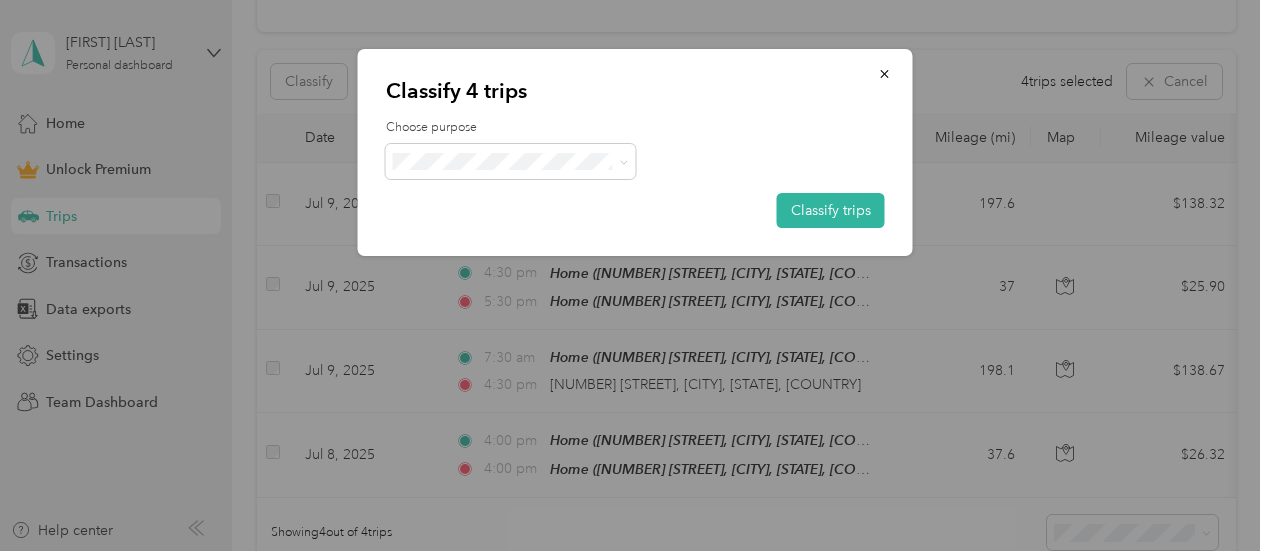 click on "Nchrc" at bounding box center (528, 268) 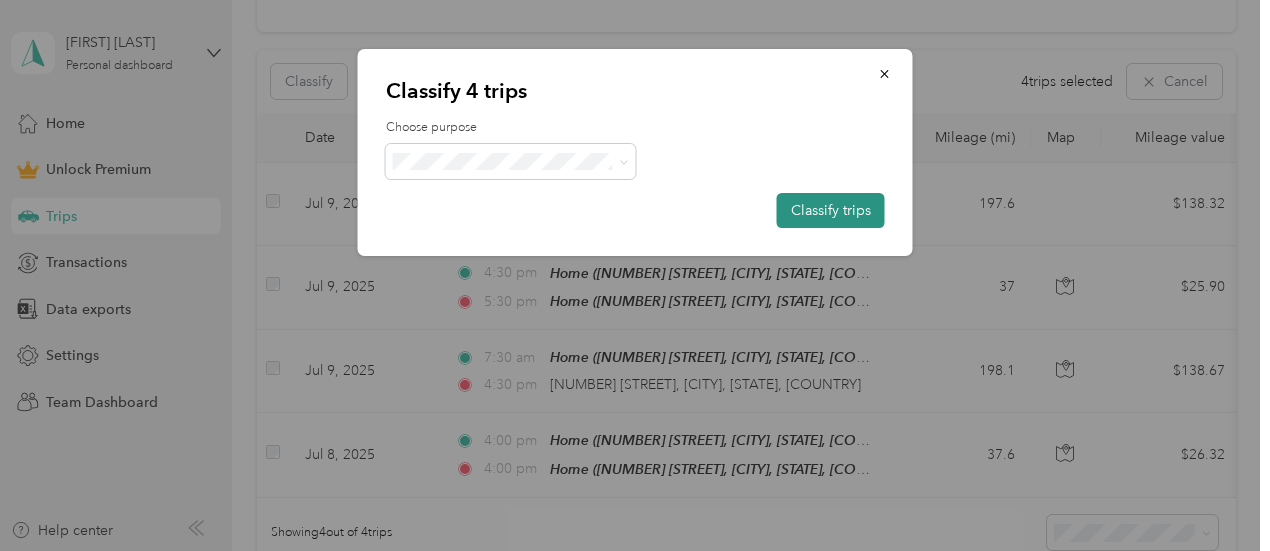click on "Classify trips" at bounding box center [831, 210] 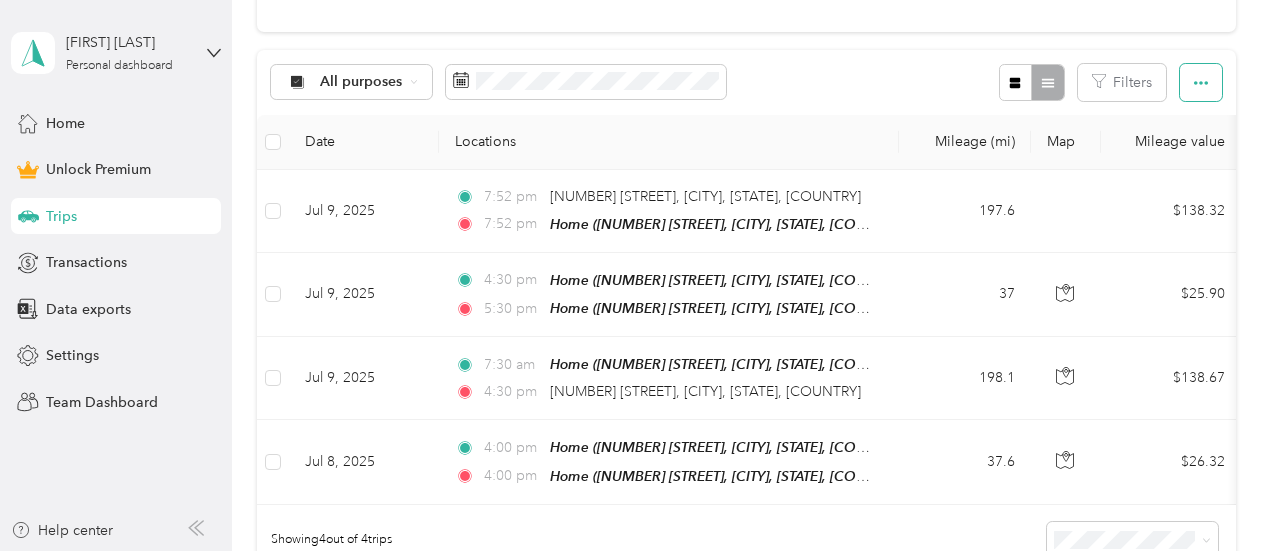 click 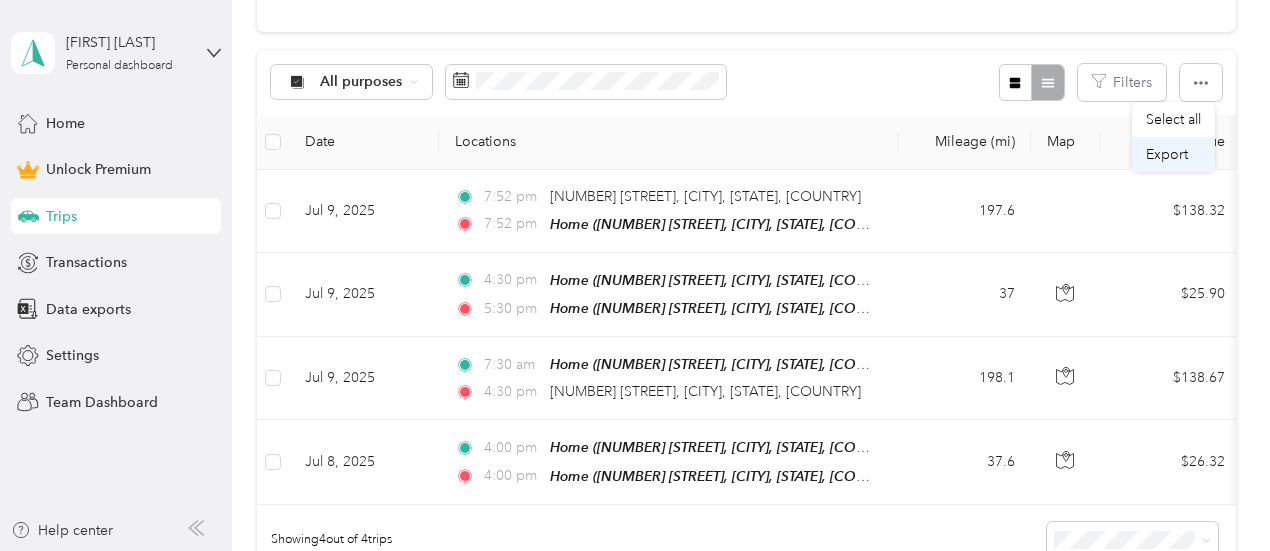 click on "Export" at bounding box center (1167, 154) 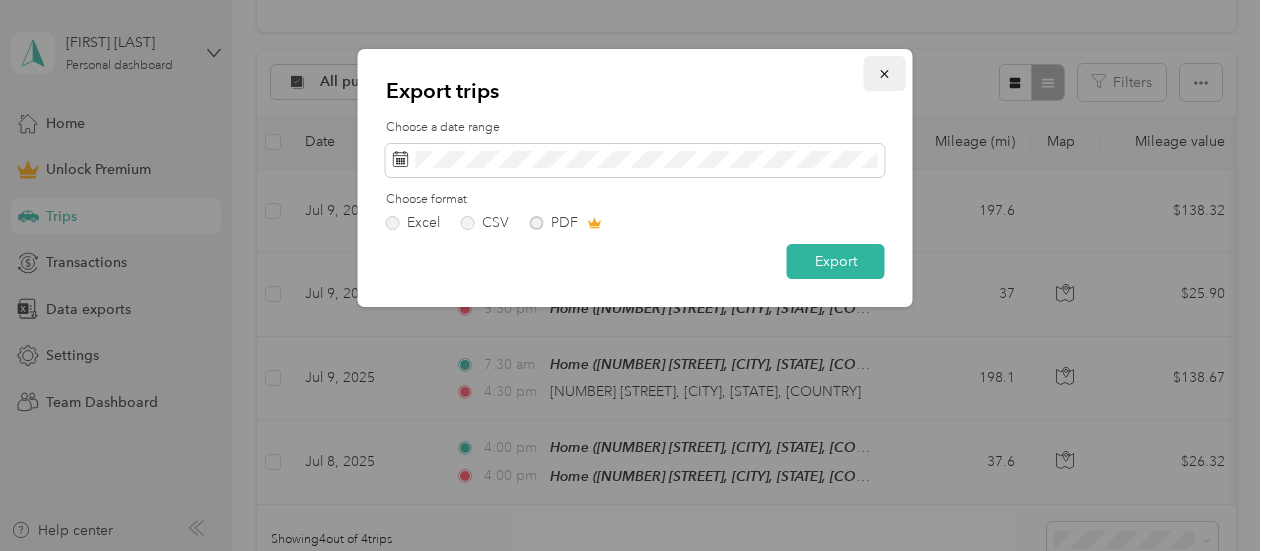 click 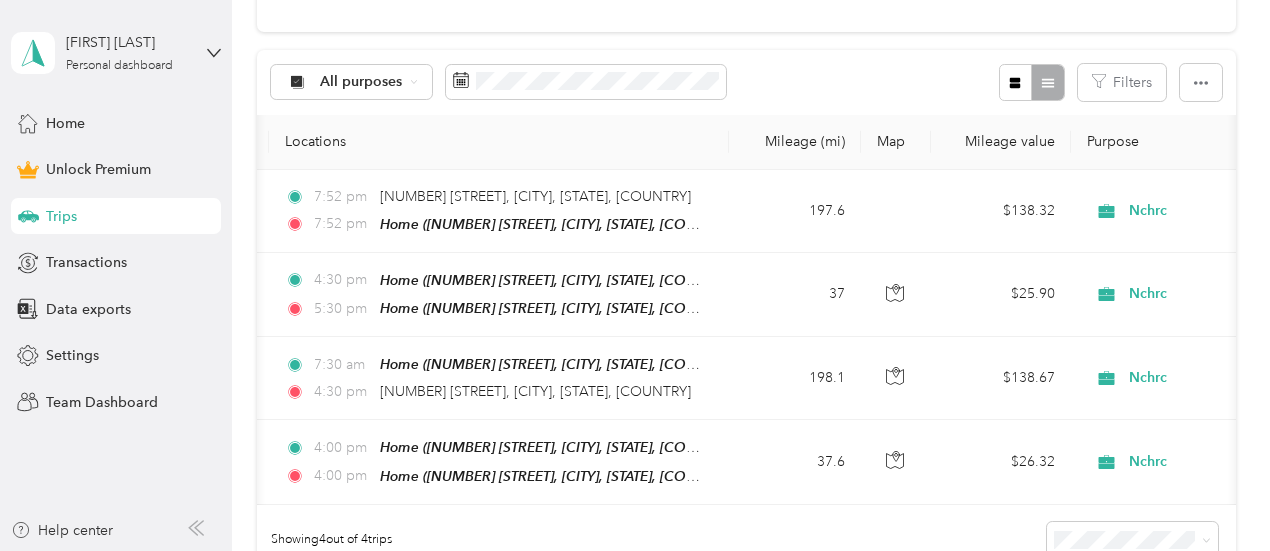 scroll, scrollTop: 0, scrollLeft: 0, axis: both 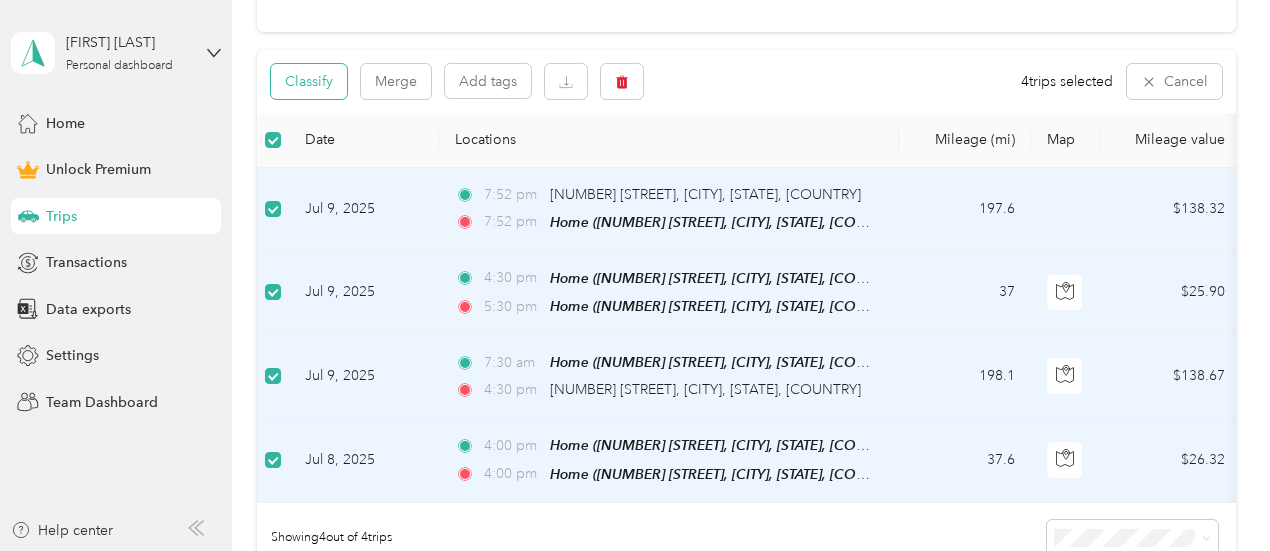 click on "Classify" at bounding box center (309, 81) 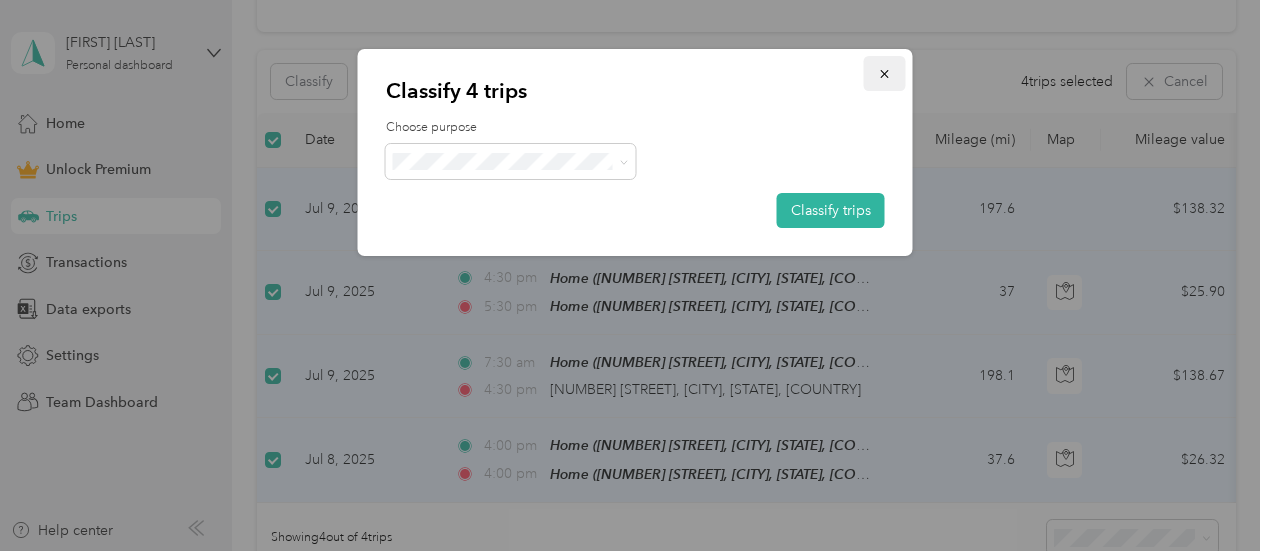 click 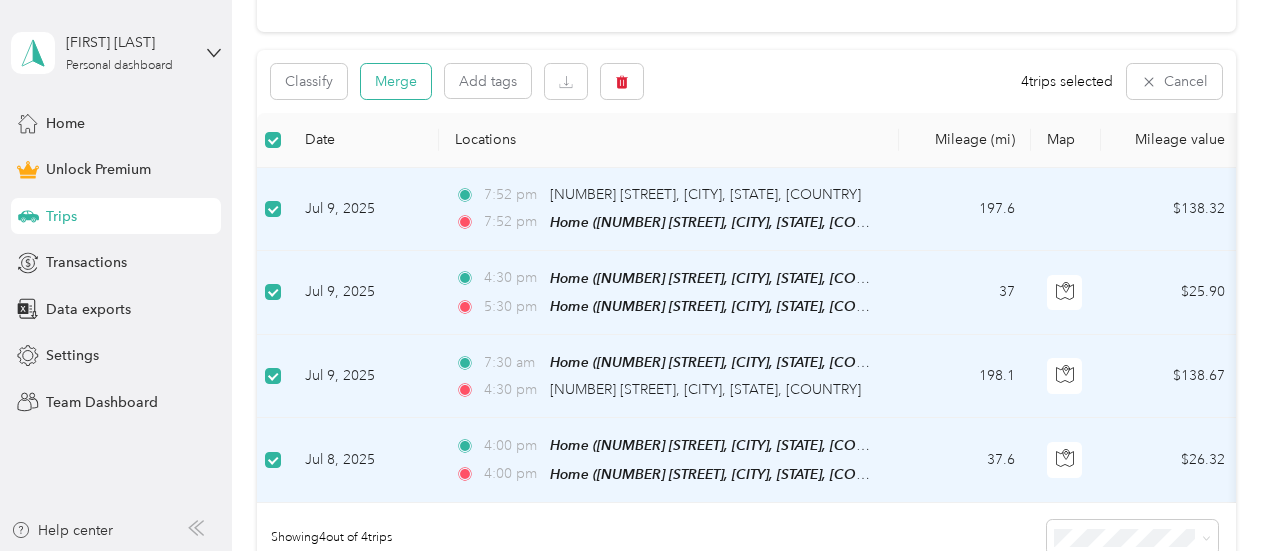 click on "Merge" at bounding box center [396, 81] 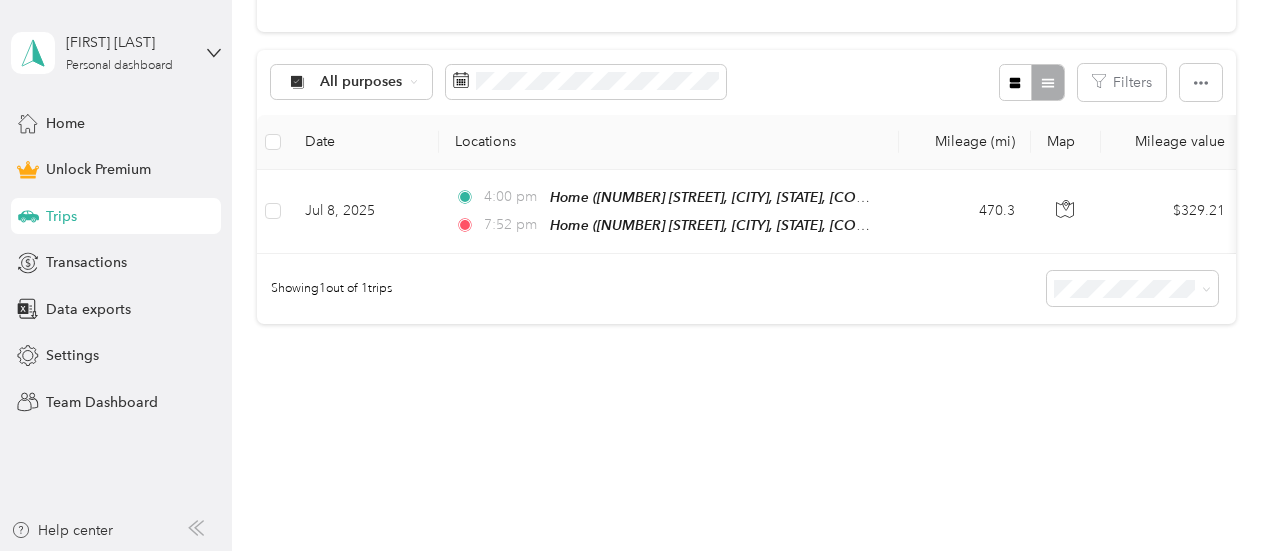 click on "All purposes" at bounding box center [352, 82] 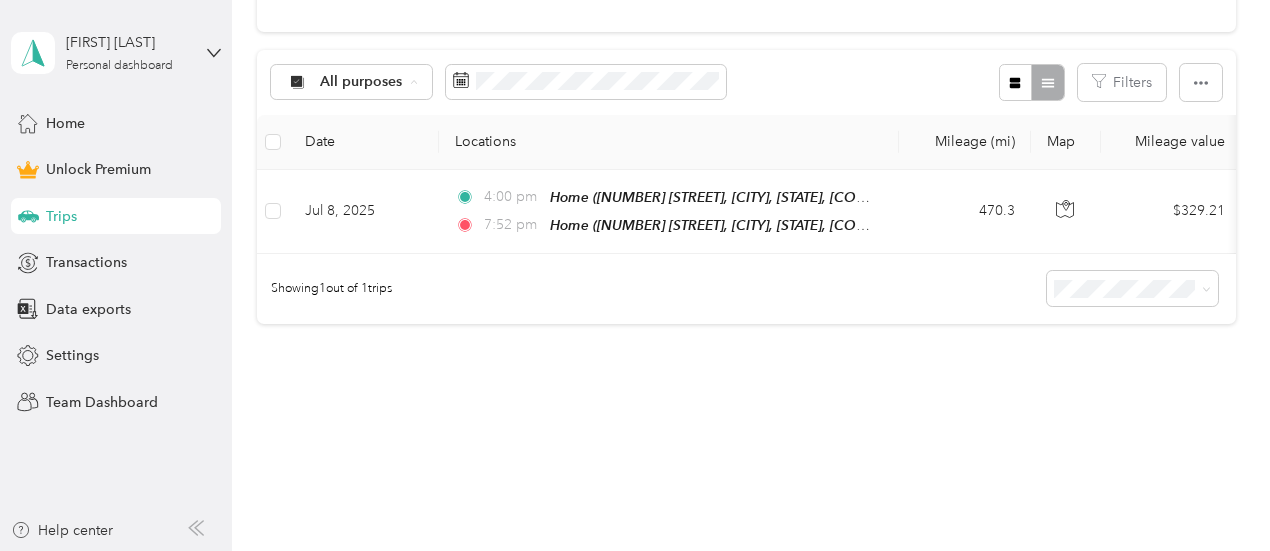 click on "Trips New trip 30 free trips remaining this month. Never miss a mile with unlimited automatic trip tracking Get Everlance Premium 470.3   mi Work 0   mi Personal 0   mi Other 0   mi Unclassified $329.21 Value All purposes Filters Date Locations Mileage (mi) Map Mileage value Purpose Track Method Report                     Jul 8, 2025 4:00 pm Home ([NUMBER] [STREET], [CITY], [STATE], [COUNTRY] , [CITY], [STATE]) 7:52 pm Home ([NUMBER] [STREET], [CITY], [STATE], [COUNTRY] , [CITY], [STATE]) 470.3 $329.21 Nchrc GPS -- Showing  1  out of   1  trips" at bounding box center (746, 74) 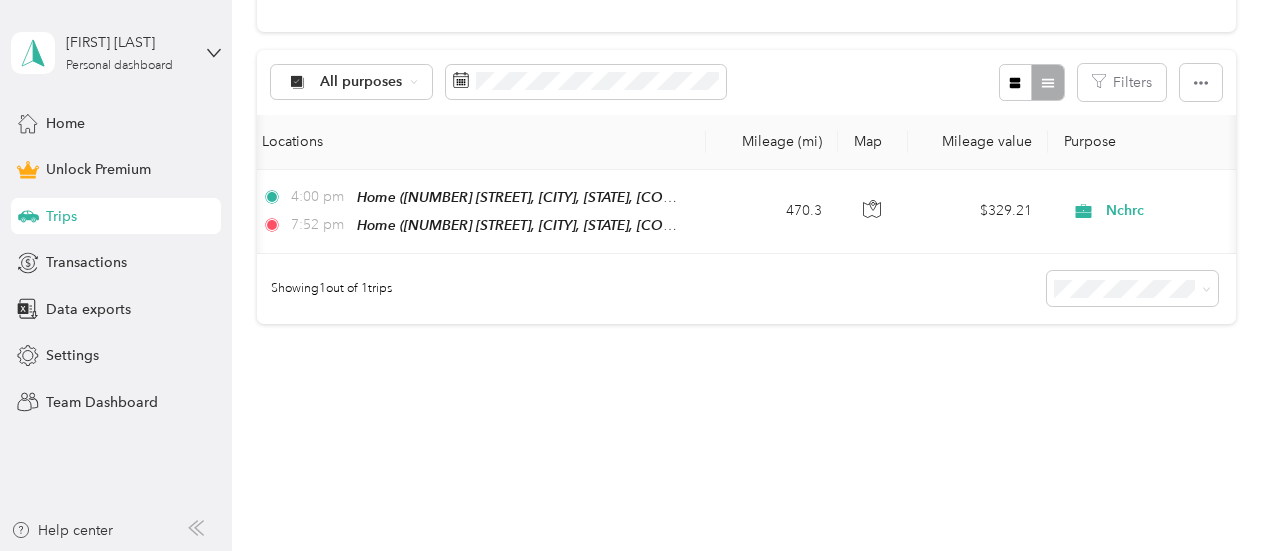 scroll, scrollTop: 0, scrollLeft: 0, axis: both 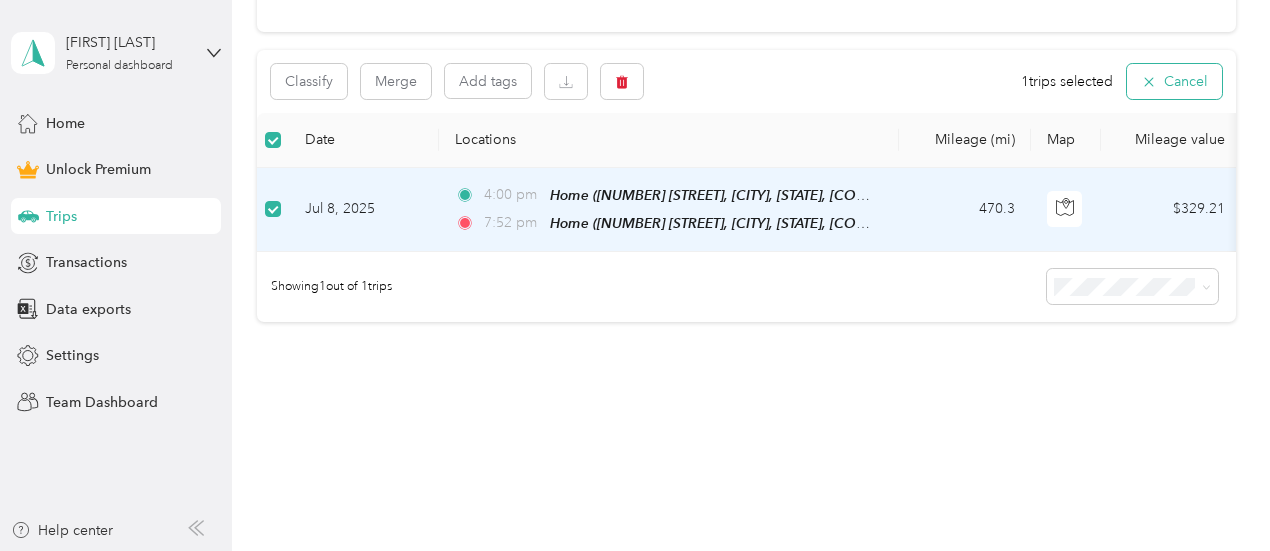 click 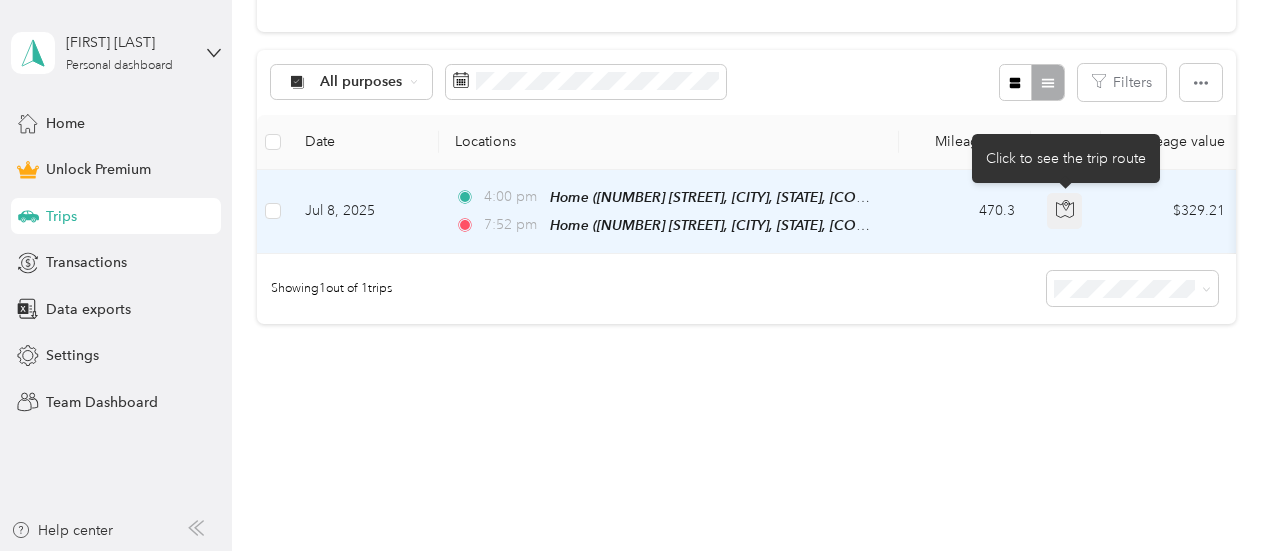 click 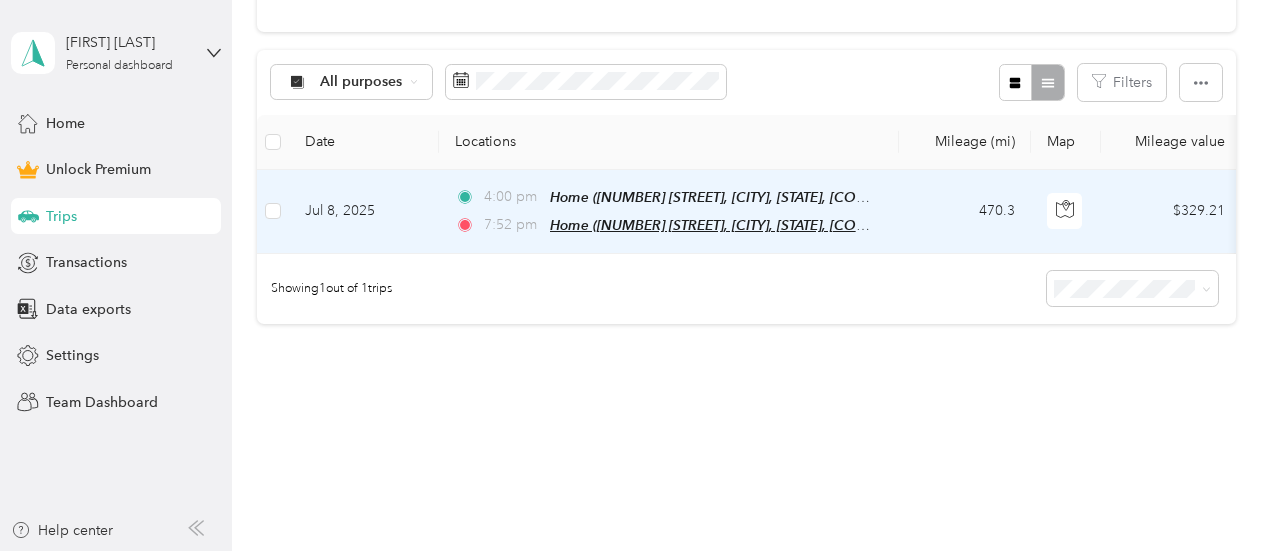click on "Home ([NUMBER] [STREET], [CITY], [STATE], [COUNTRY] , [CITY], [STATE])" at bounding box center [780, 225] 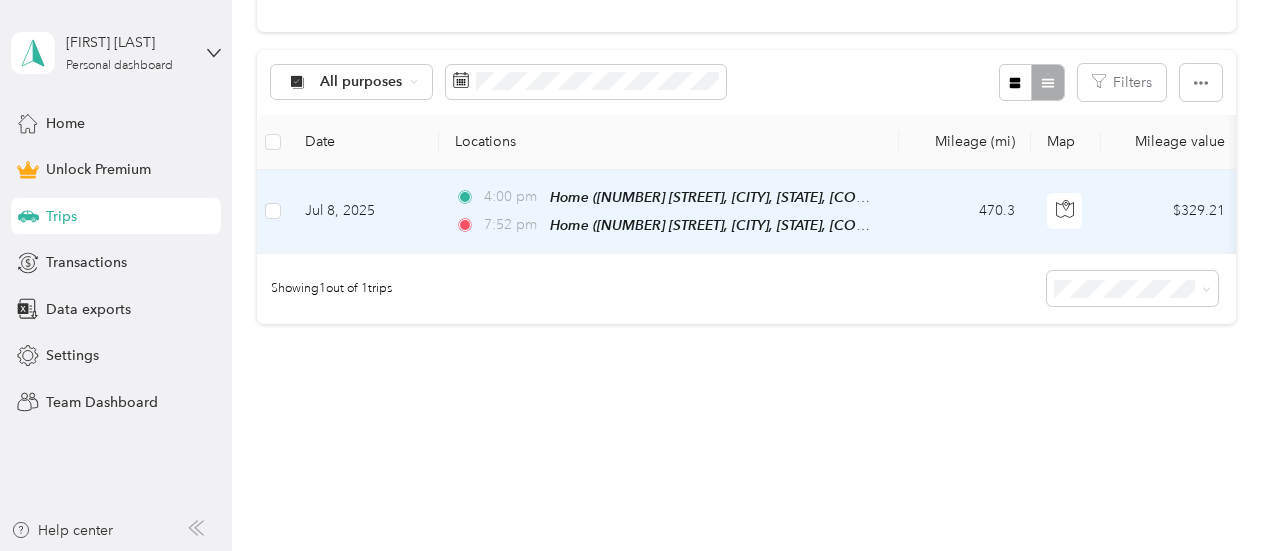 click on "Edit Place" at bounding box center [612, 174] 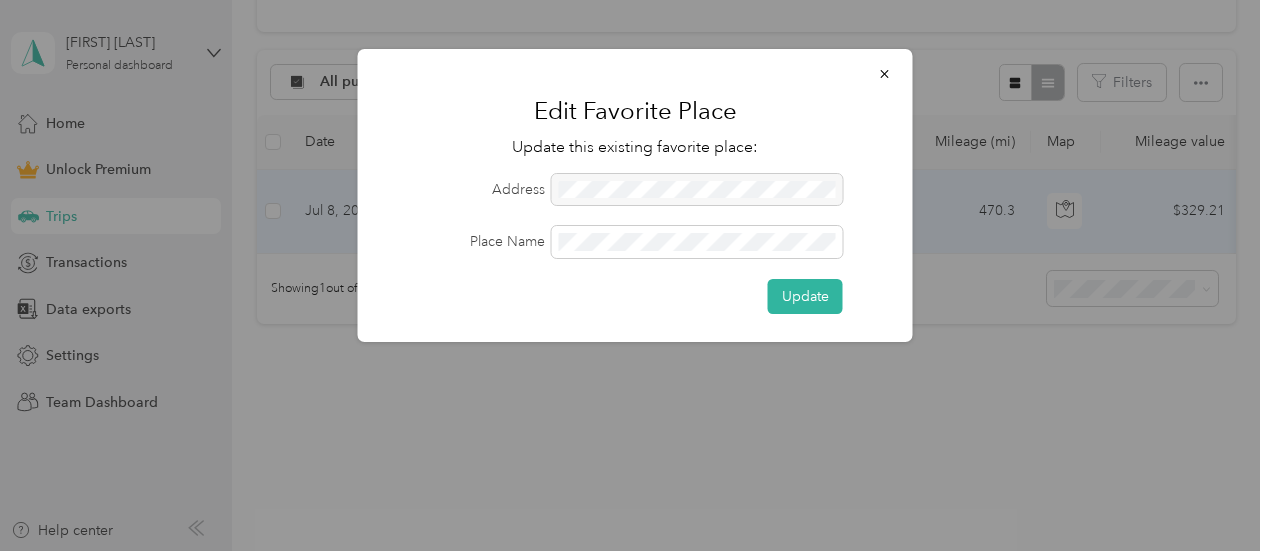 click at bounding box center (697, 190) 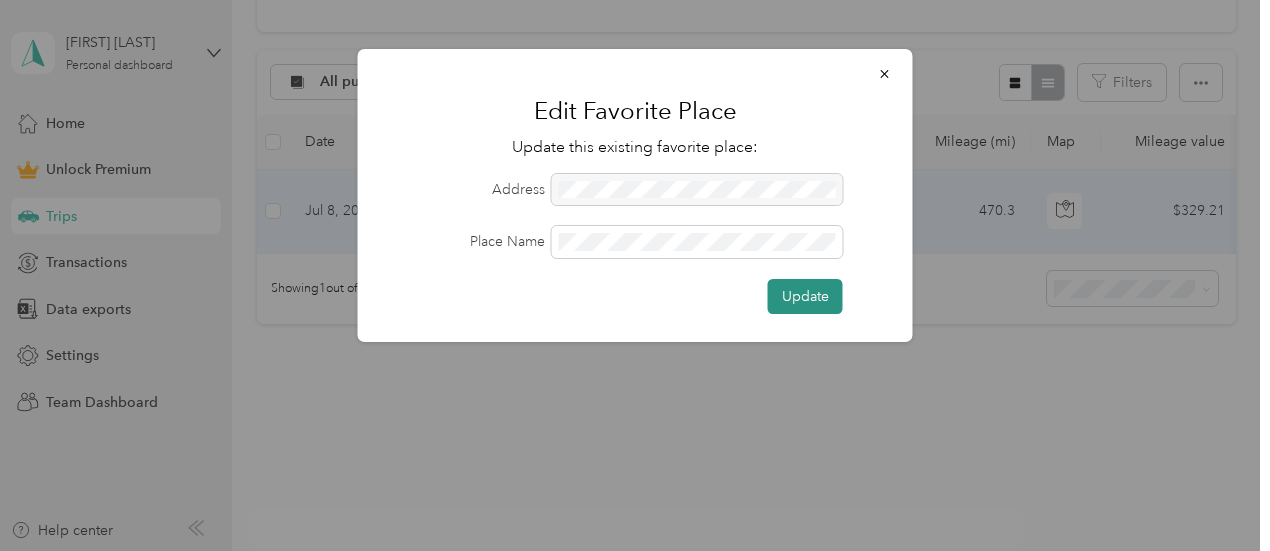 click on "Update" at bounding box center (805, 296) 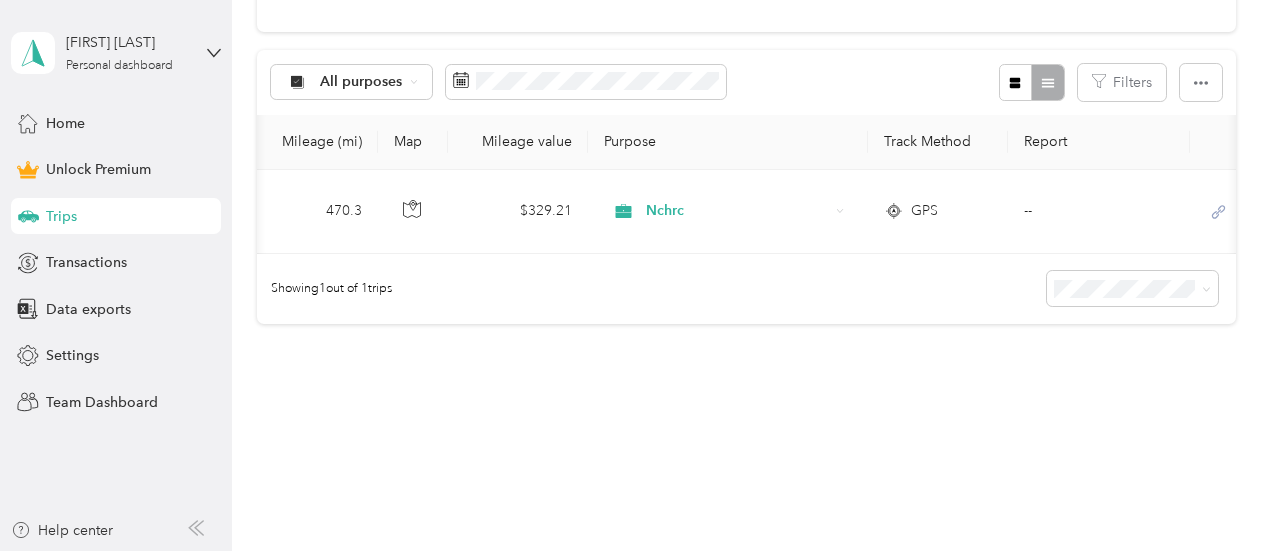 scroll, scrollTop: 0, scrollLeft: 682, axis: horizontal 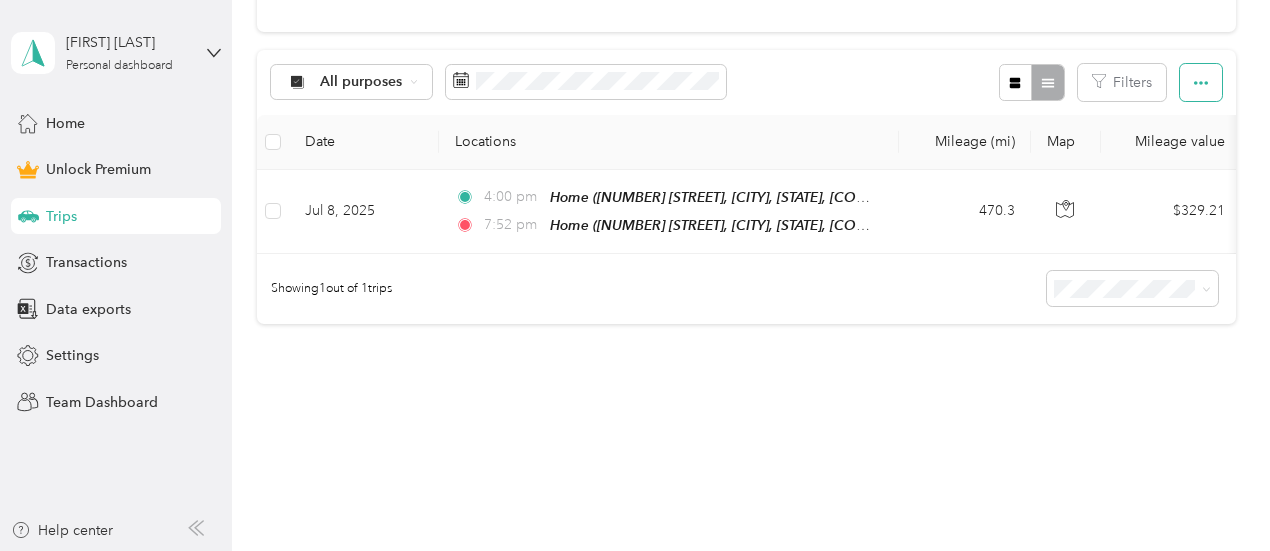 click 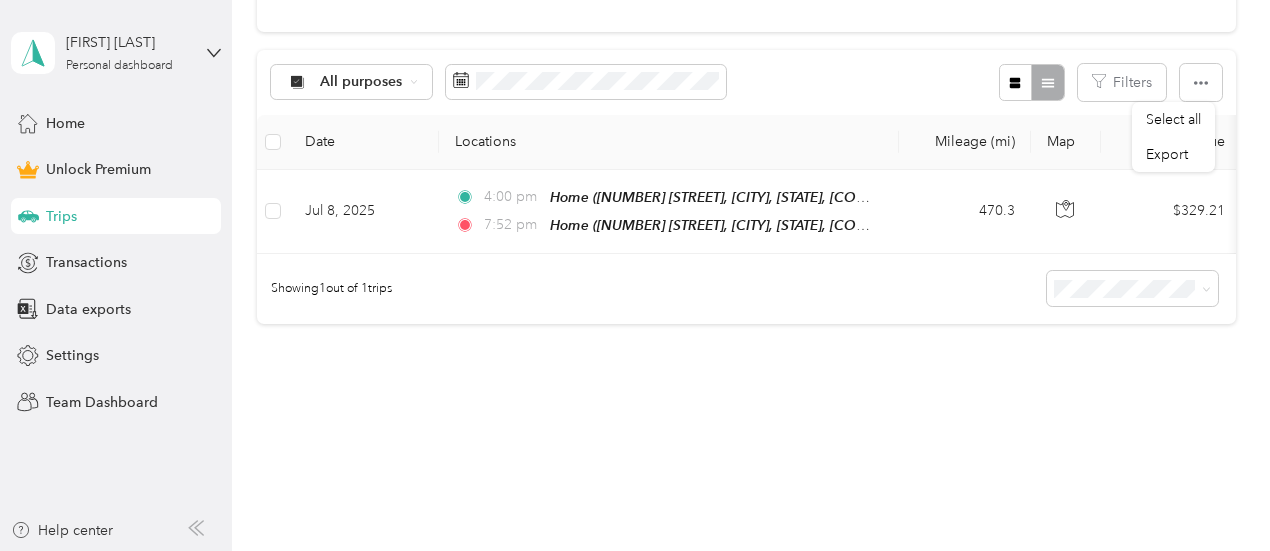 click on "All purposes Filters" at bounding box center (746, 82) 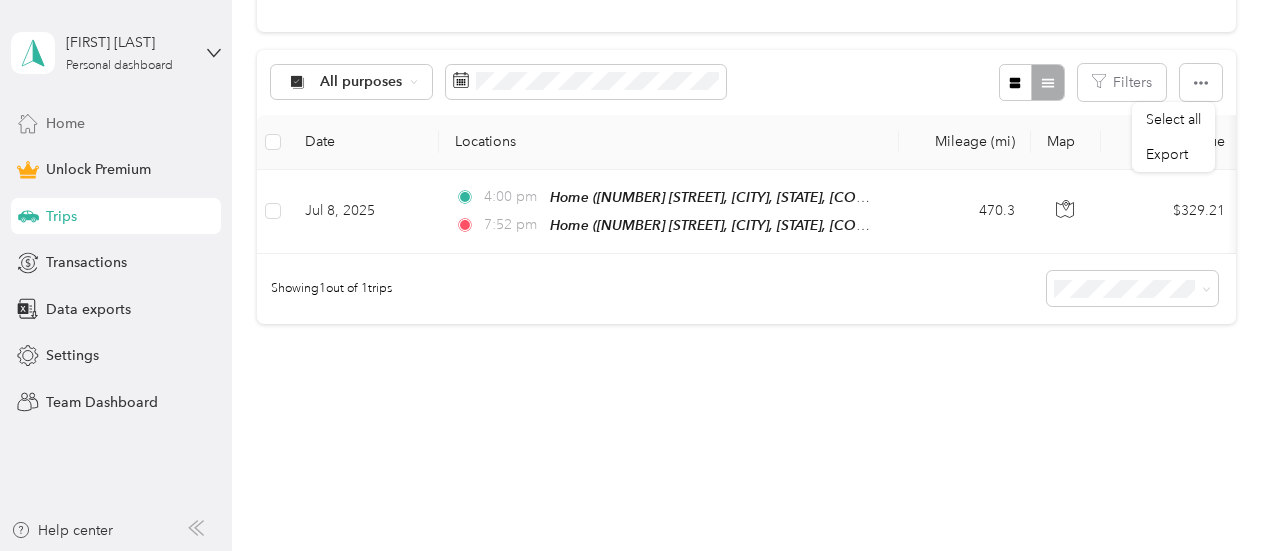 click on "Home" at bounding box center (65, 123) 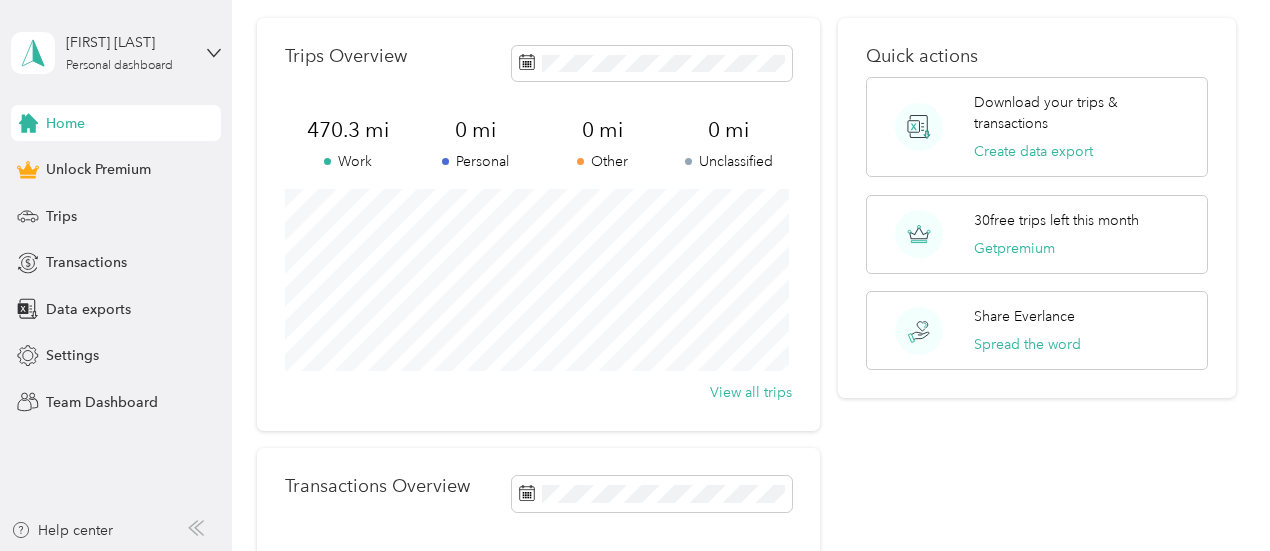 scroll, scrollTop: 71, scrollLeft: 0, axis: vertical 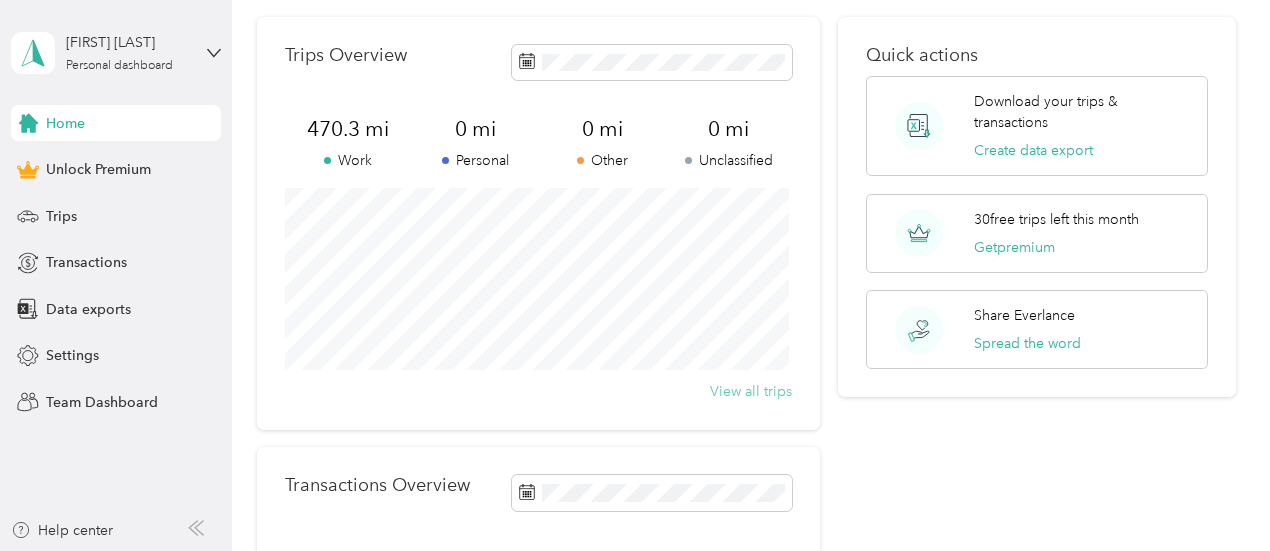 click on "View all trips" at bounding box center [751, 391] 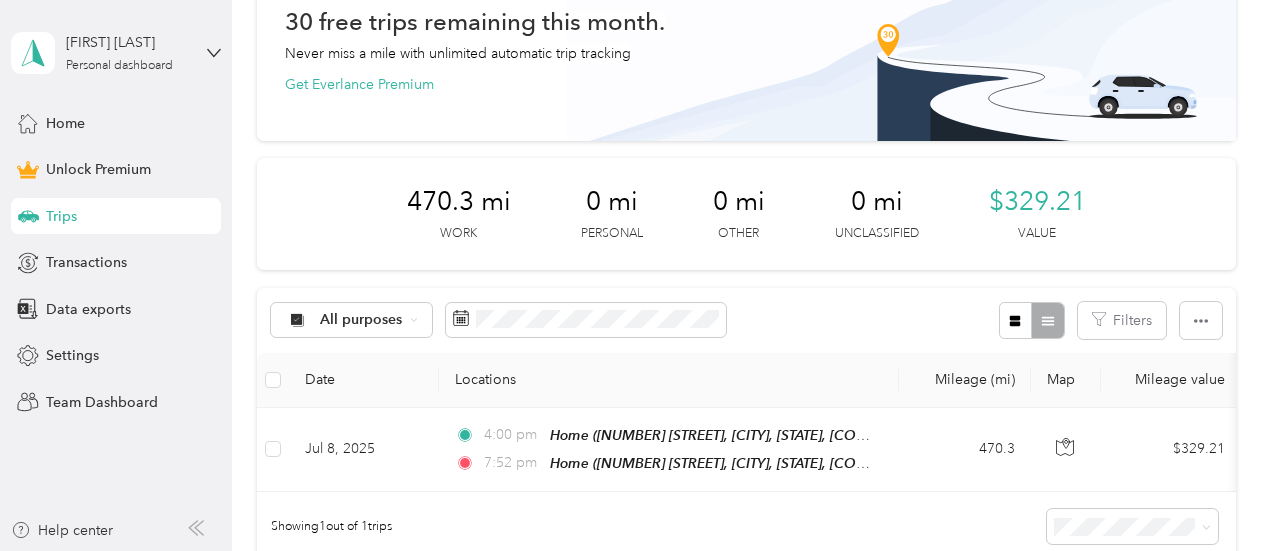 scroll, scrollTop: 0, scrollLeft: 0, axis: both 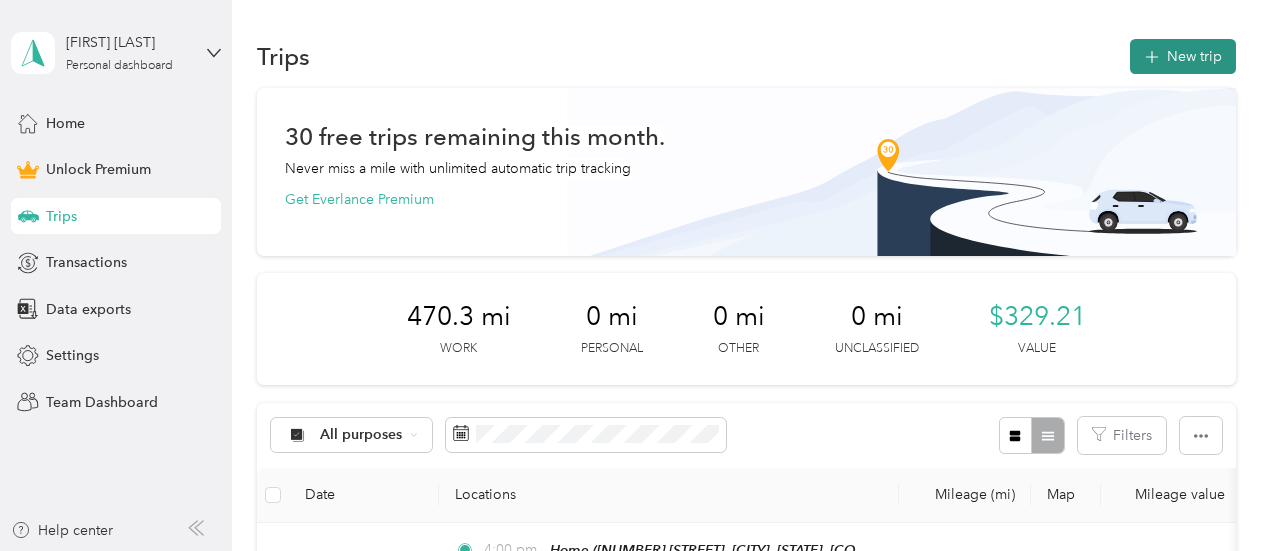 click on "New trip" at bounding box center [1183, 56] 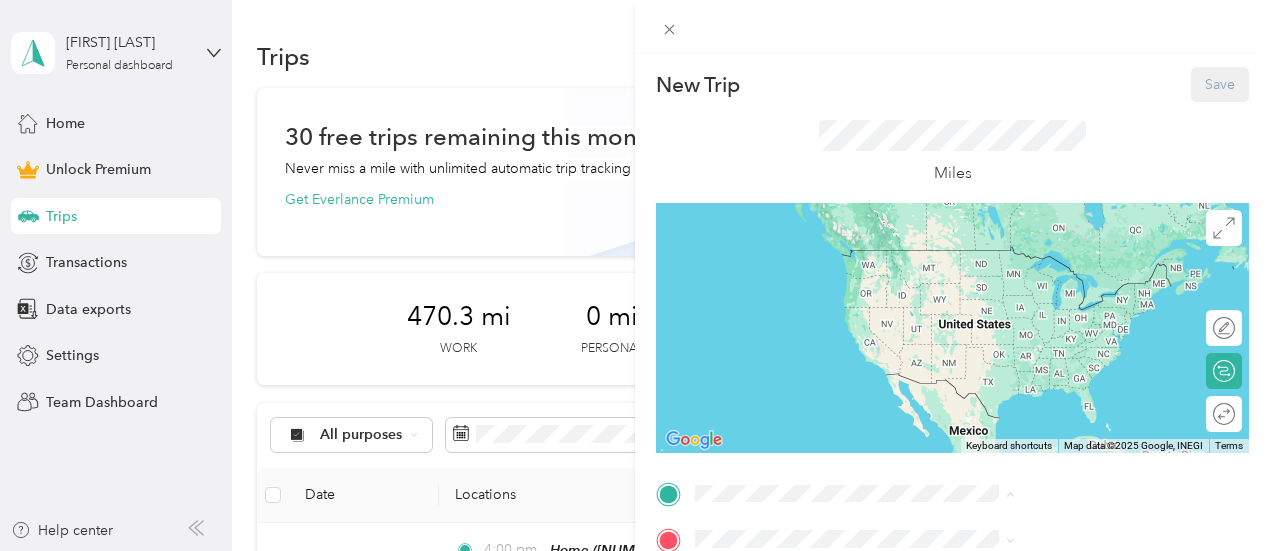 click on "Home [NUMBER] [STREET], [CITY], [STATE], [COUNTRY] , [POSTAL_CODE], [CITY], [STATE]" at bounding box center [1081, 339] 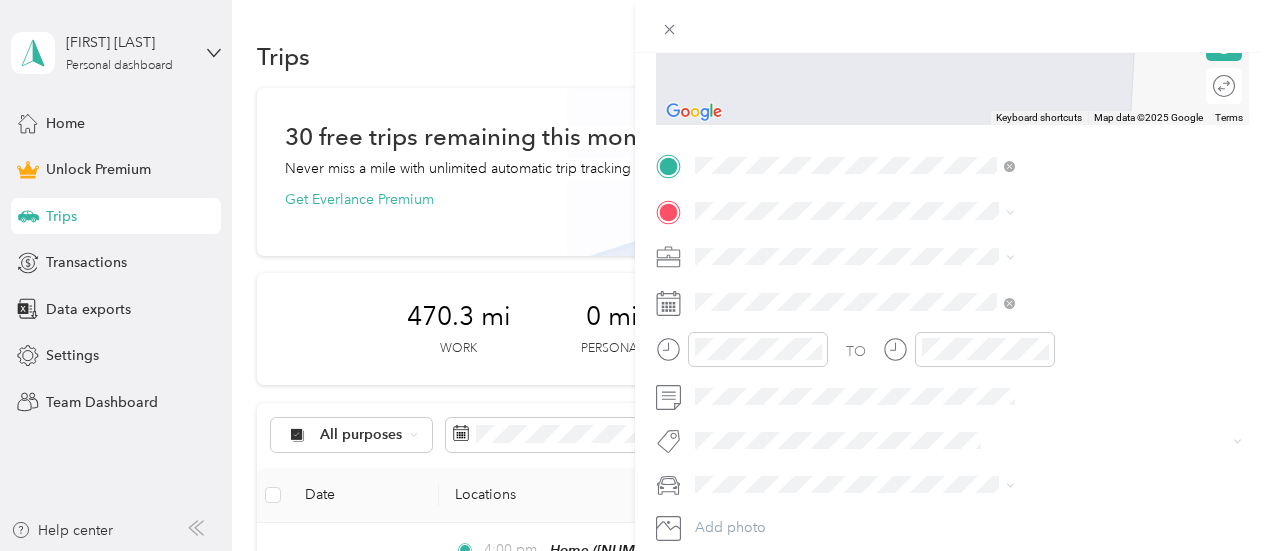 scroll, scrollTop: 336, scrollLeft: 0, axis: vertical 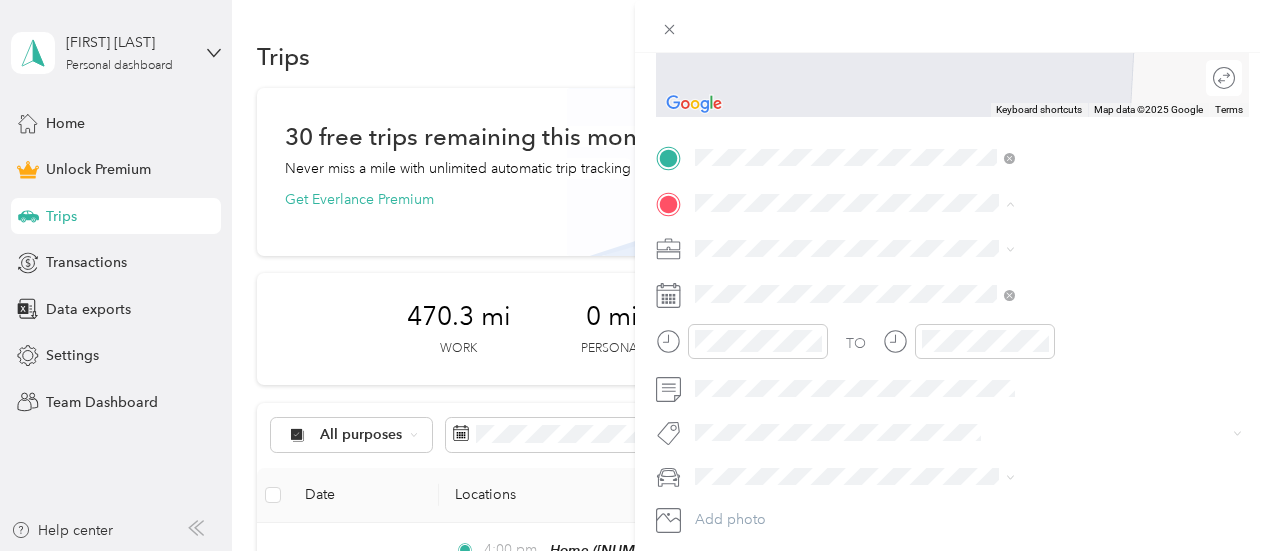 click on "[NUMBER] [STREET]
[CITY], [STATE] [POSTAL_CODE], [COUNTRY]" at bounding box center [1081, 292] 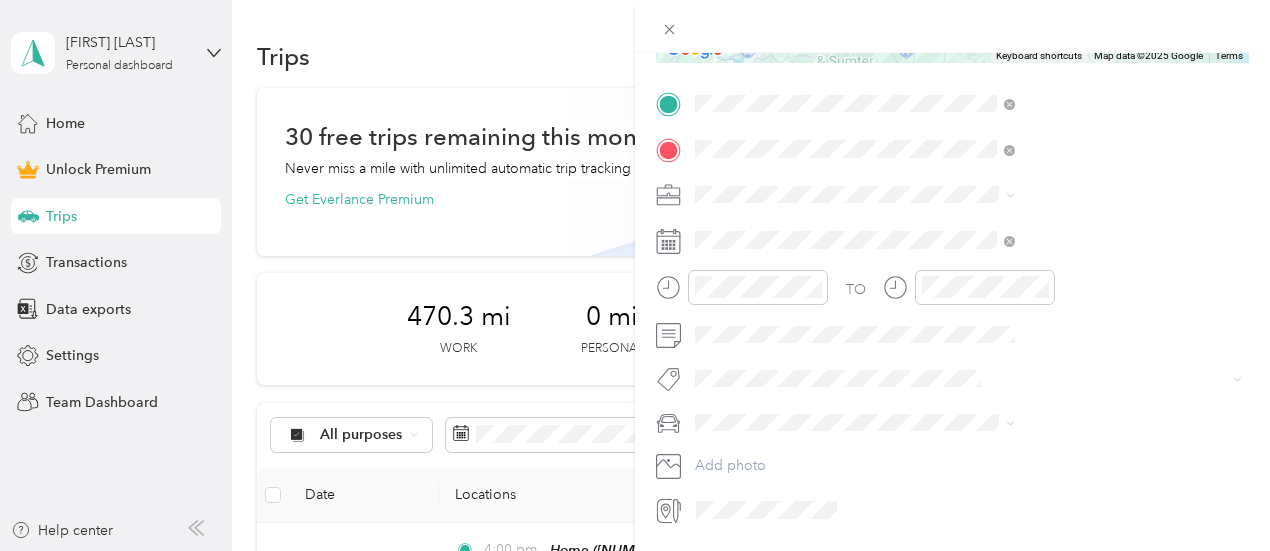 scroll, scrollTop: 394, scrollLeft: 0, axis: vertical 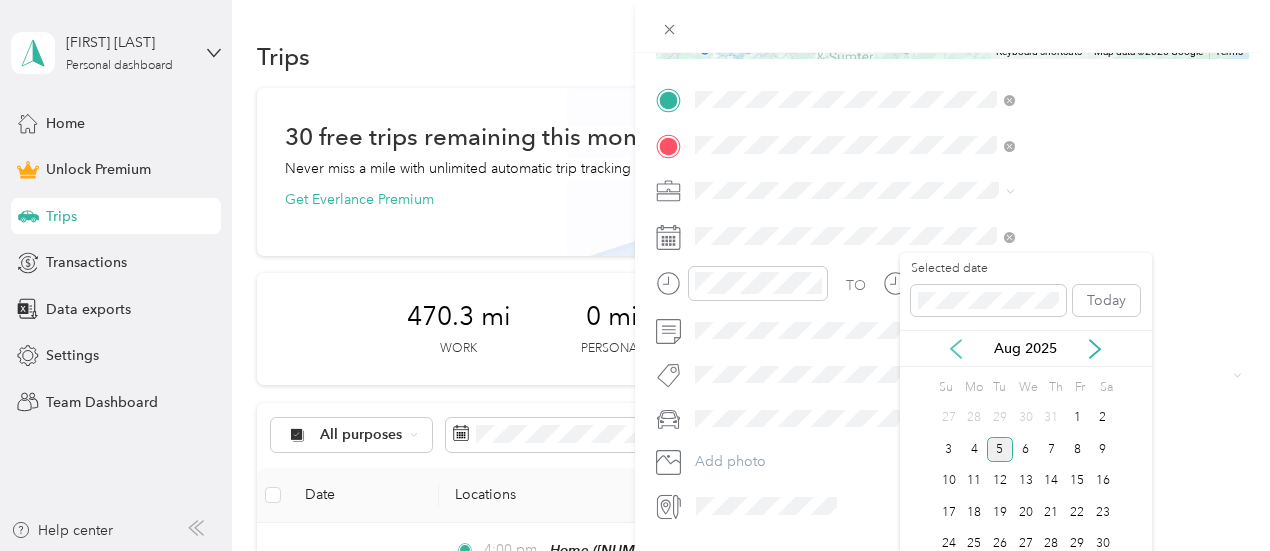 click 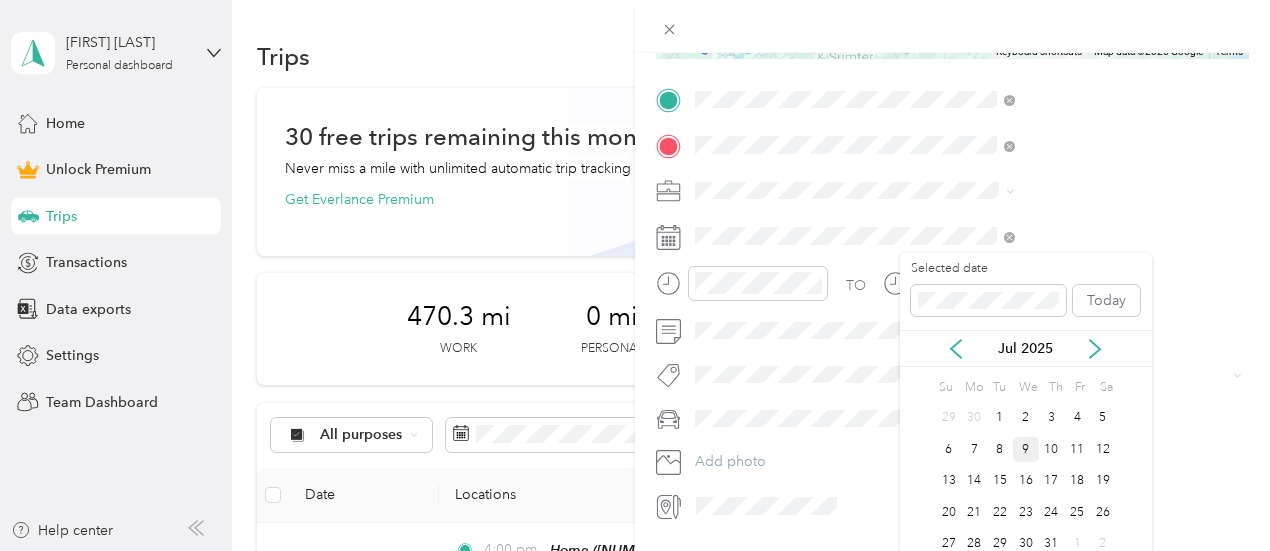 click on "9" at bounding box center [1026, 449] 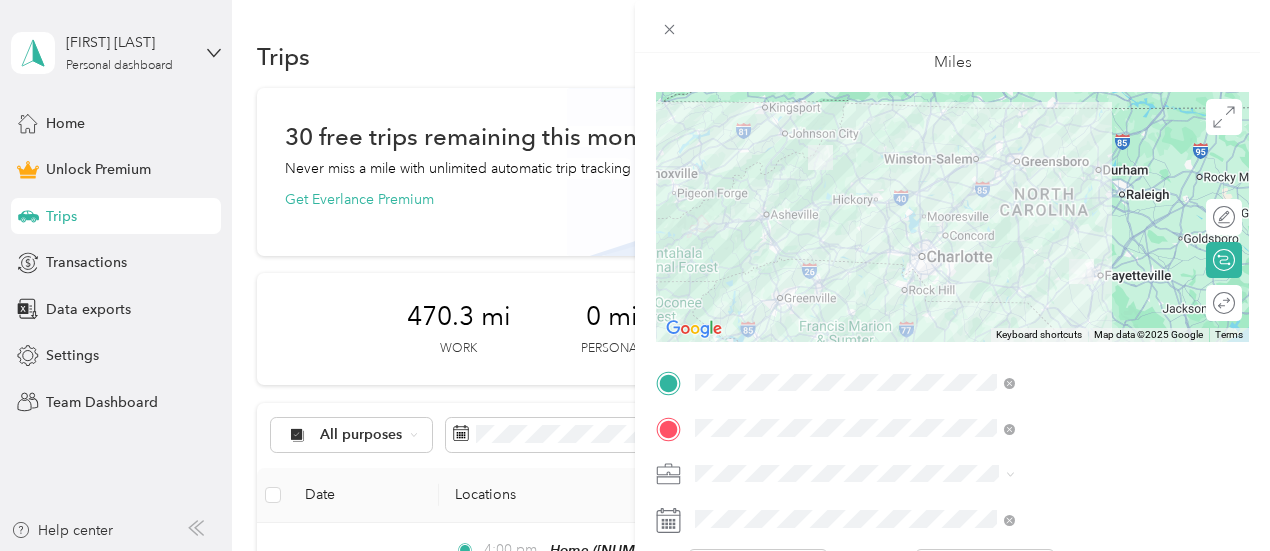 scroll, scrollTop: 0, scrollLeft: 0, axis: both 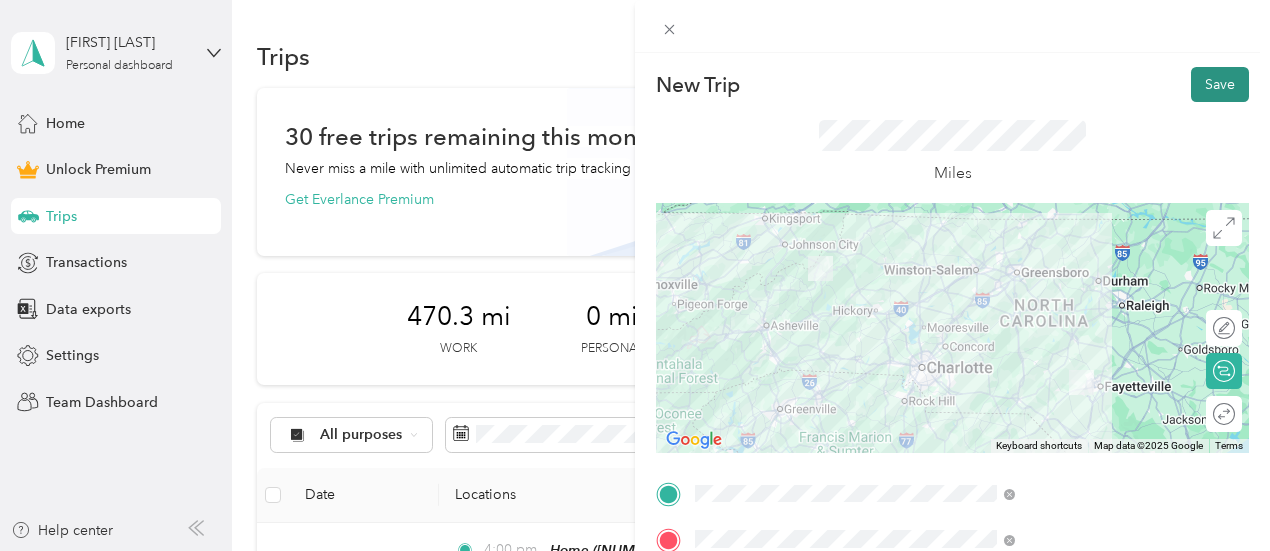 click on "Save" at bounding box center [1220, 84] 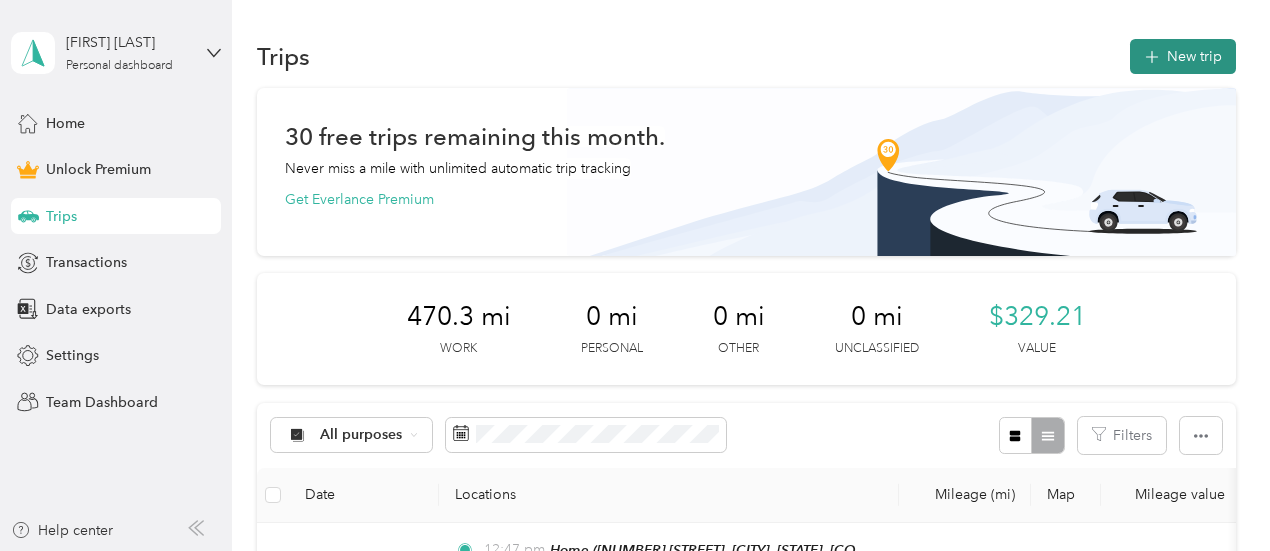 click on "New trip" at bounding box center (1183, 56) 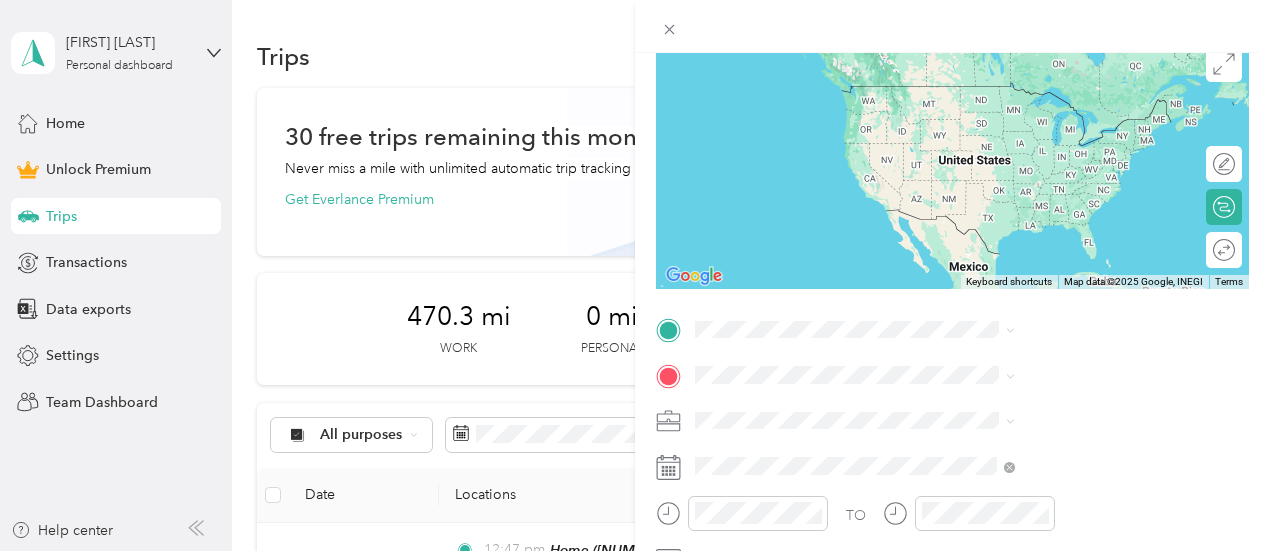 scroll, scrollTop: 169, scrollLeft: 0, axis: vertical 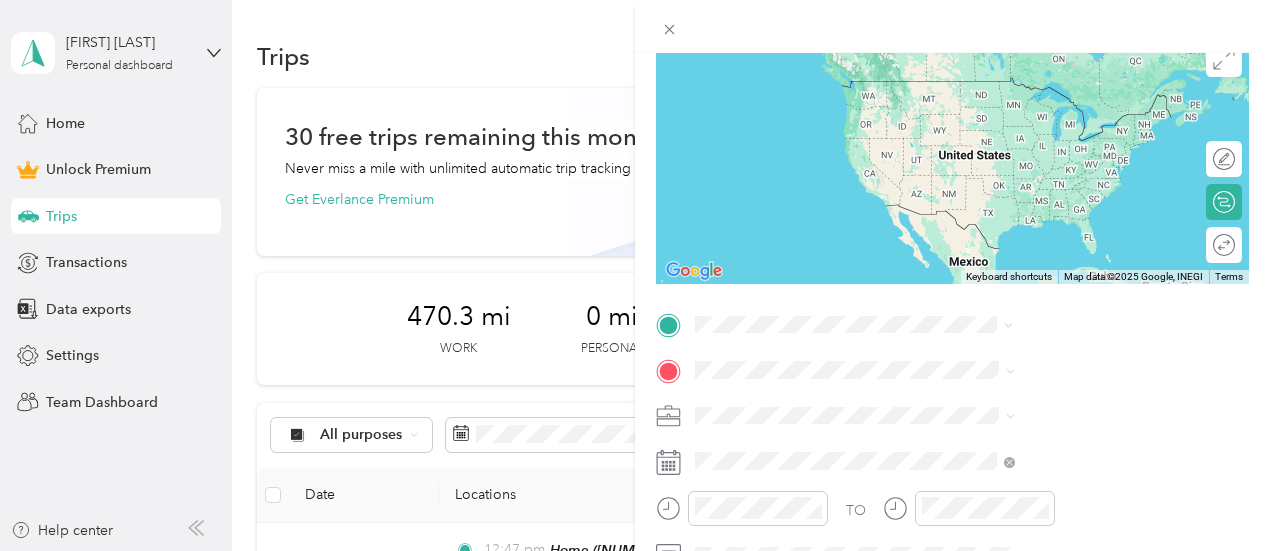 click on "[NUMBER] [STREET]
[CITY], [STATE] [POSTAL_CODE], [COUNTRY]" at bounding box center (1081, 413) 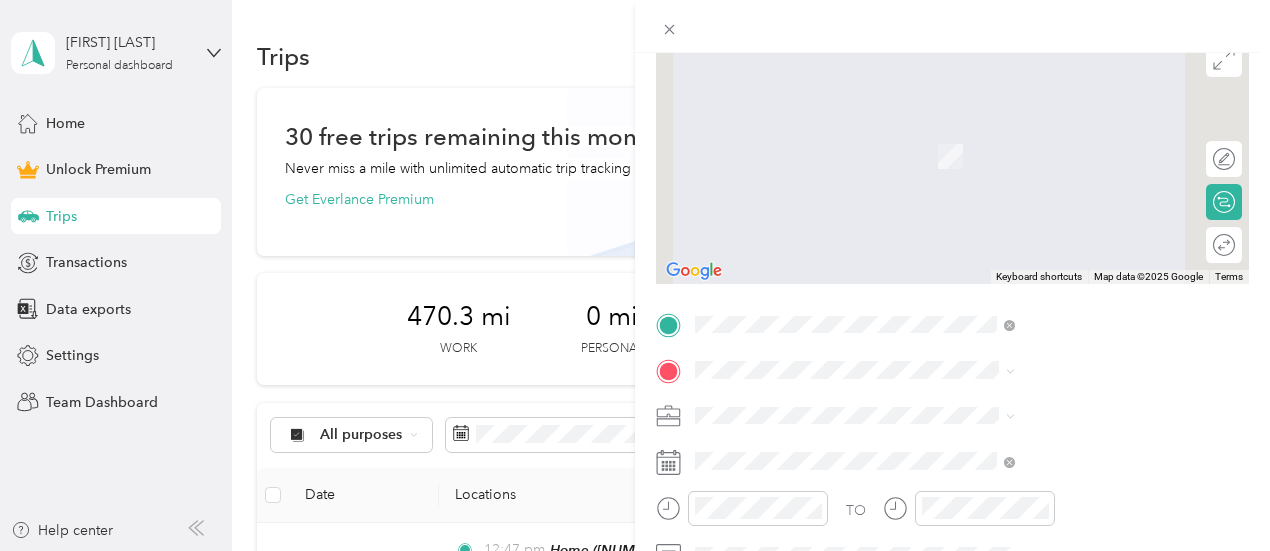 click on "[NUMBER] [STREET], [CITY], [STATE], [COUNTRY] , [POSTAL_CODE], [CITY], [STATE]" at bounding box center [1066, 223] 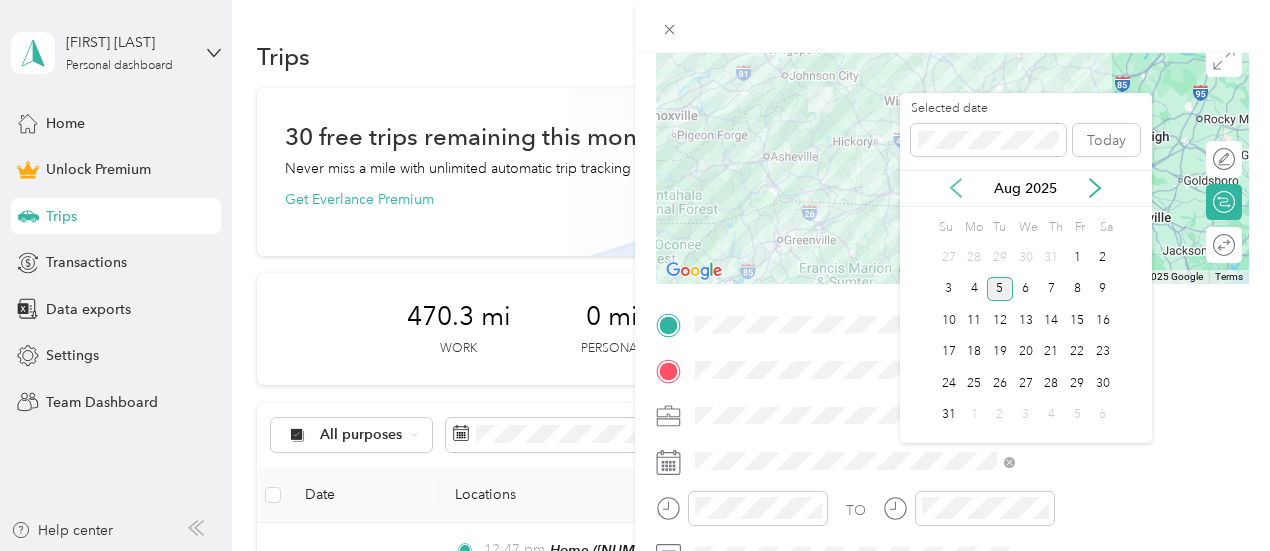 click 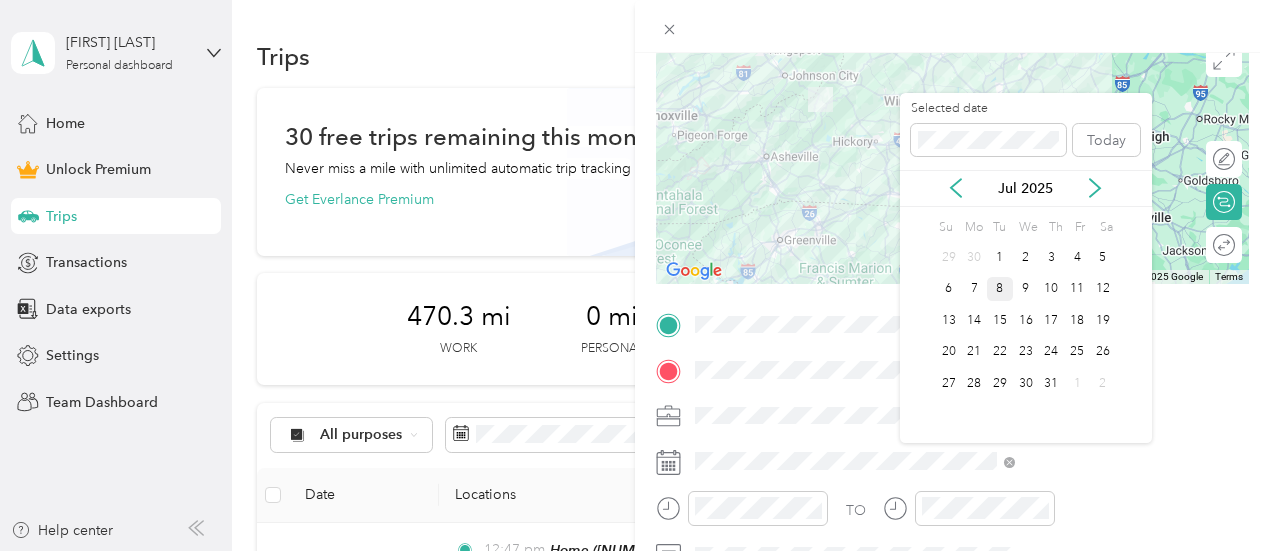 click on "8" at bounding box center (1000, 289) 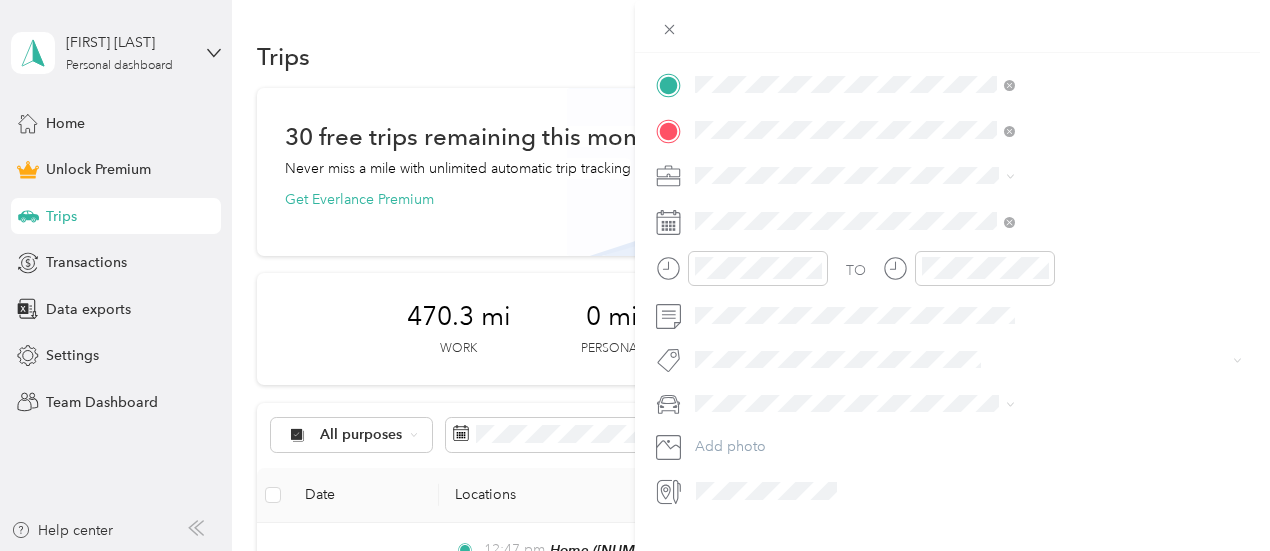 scroll, scrollTop: 427, scrollLeft: 0, axis: vertical 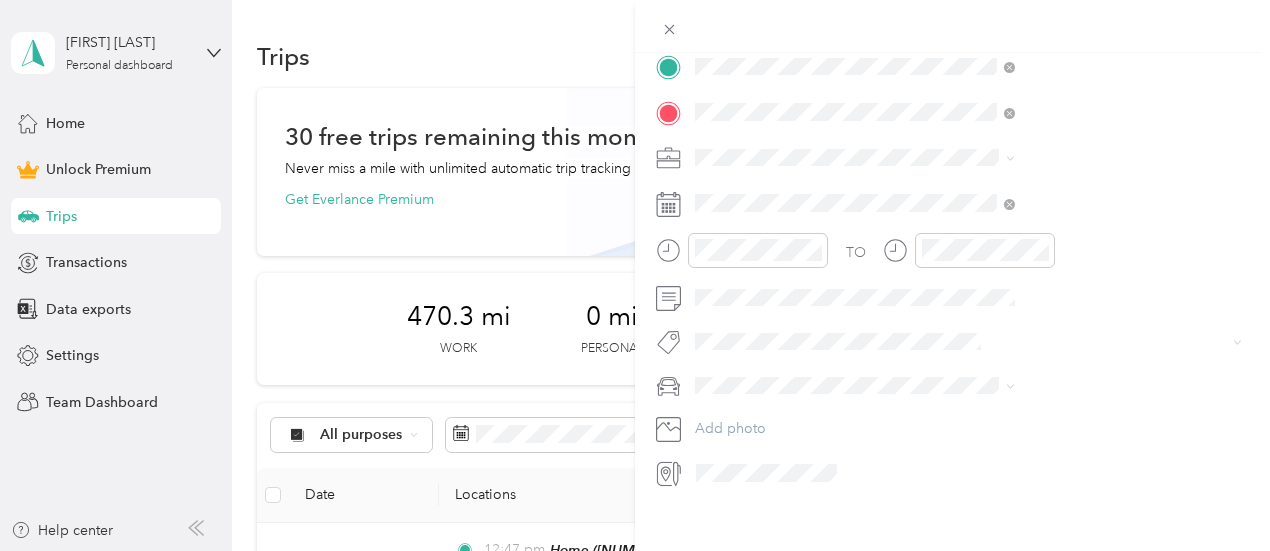 click 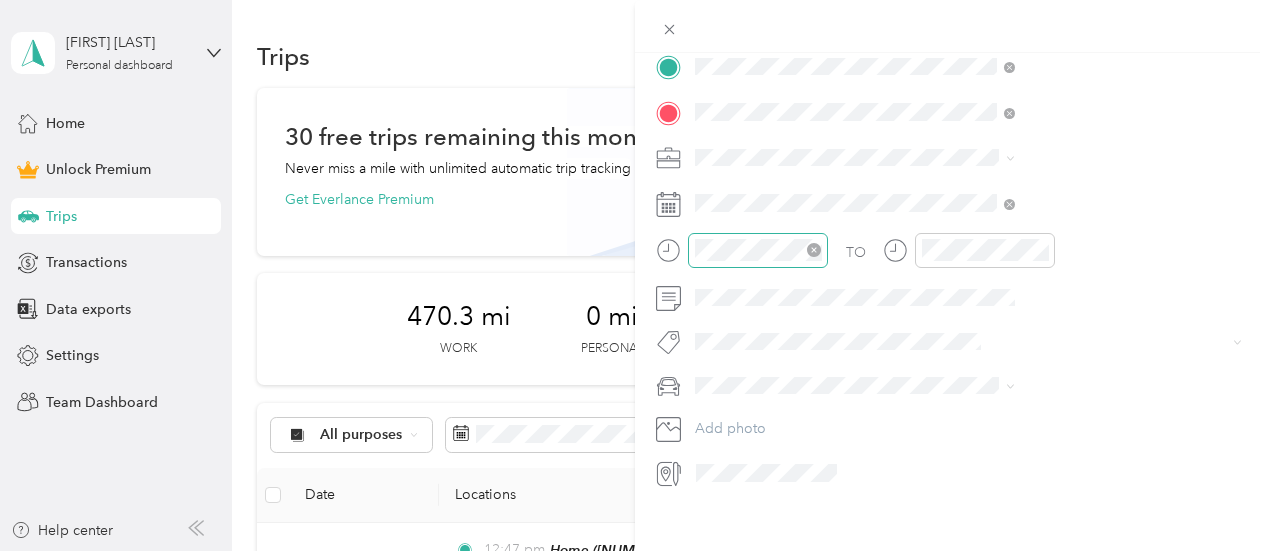 click 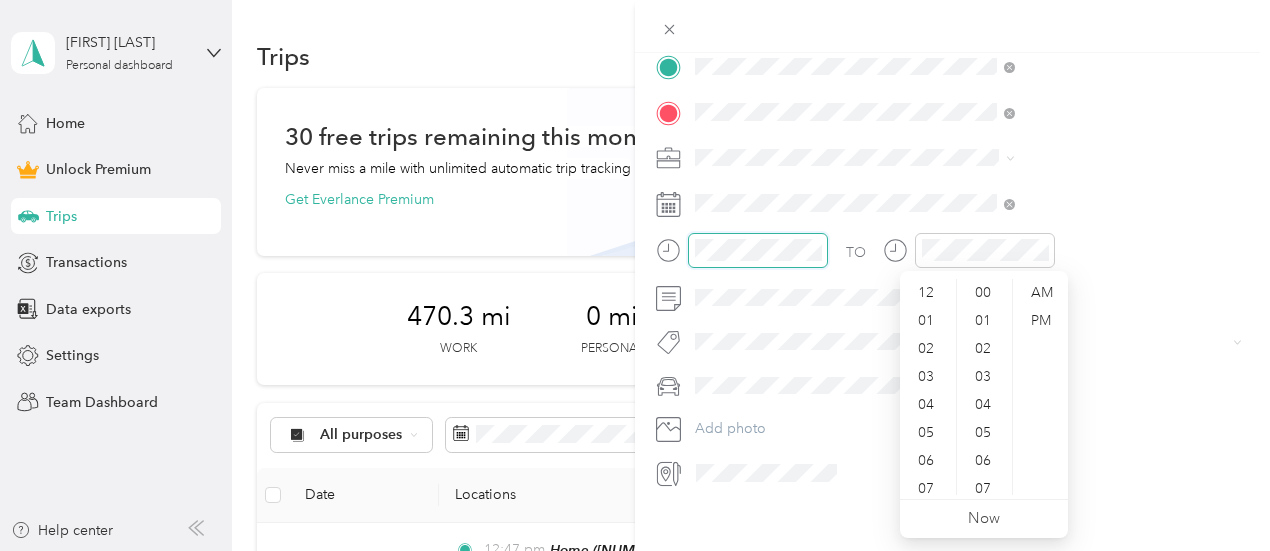 scroll, scrollTop: 1372, scrollLeft: 0, axis: vertical 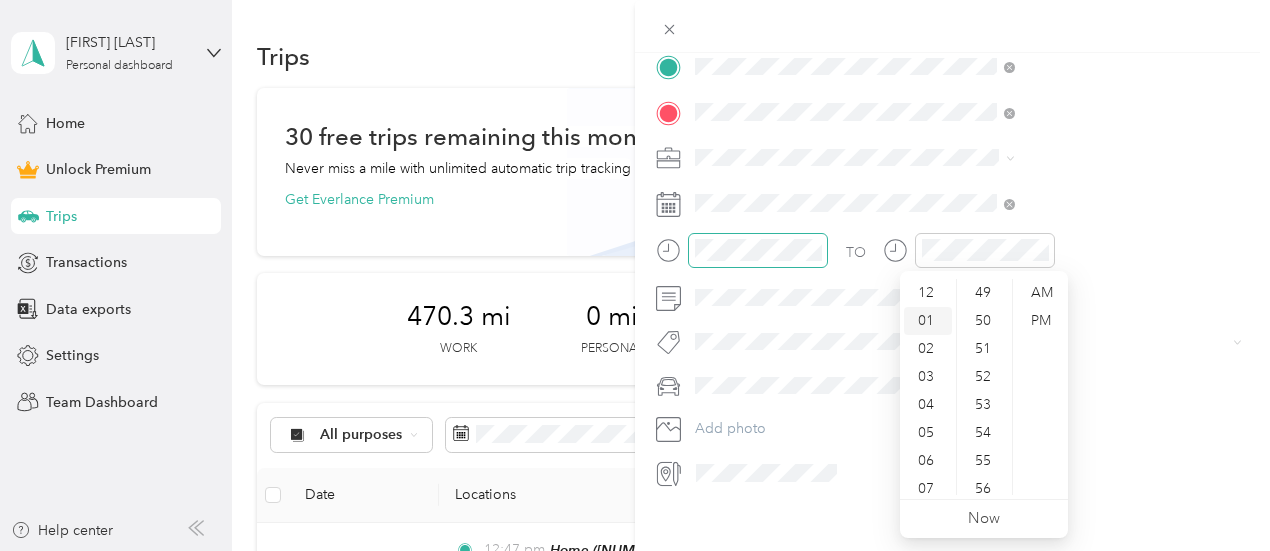 click on "01" at bounding box center (928, 321) 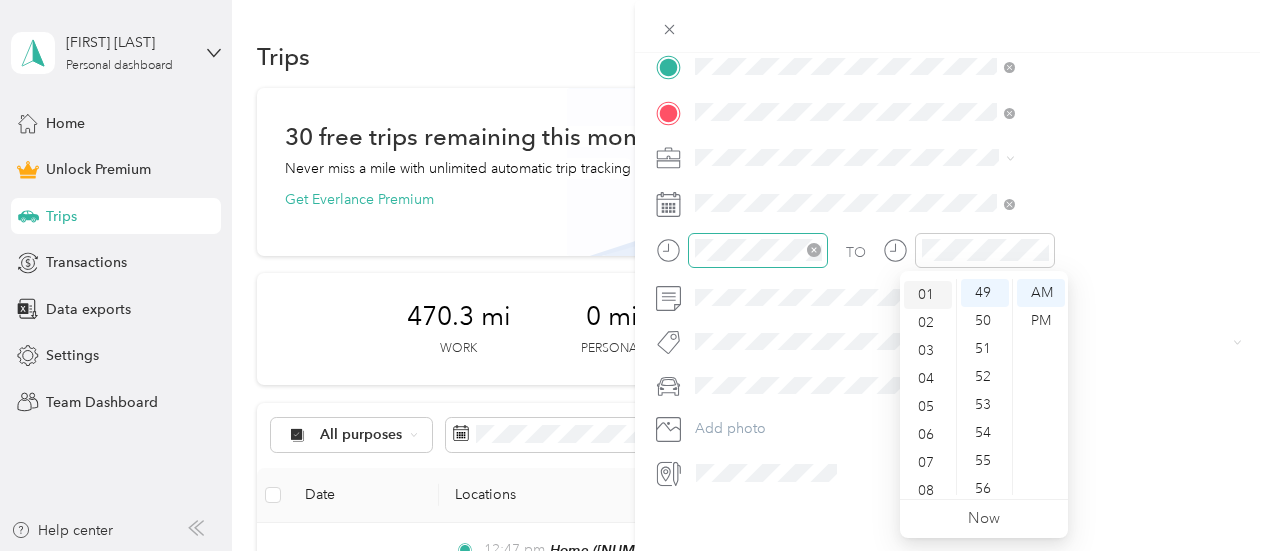scroll, scrollTop: 28, scrollLeft: 0, axis: vertical 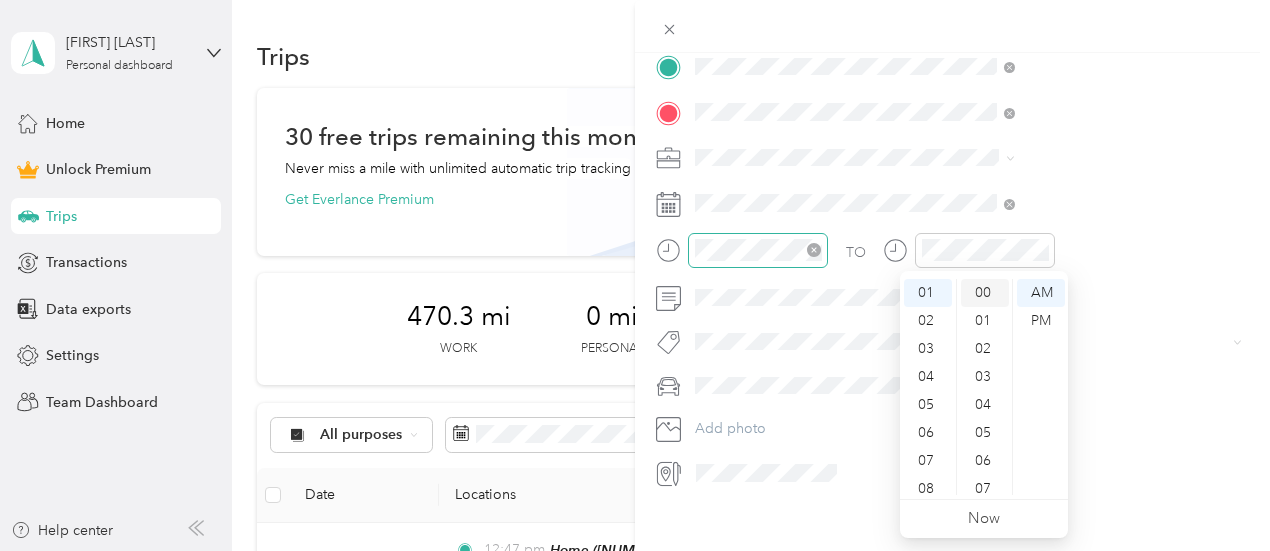 click on "00" at bounding box center (985, 293) 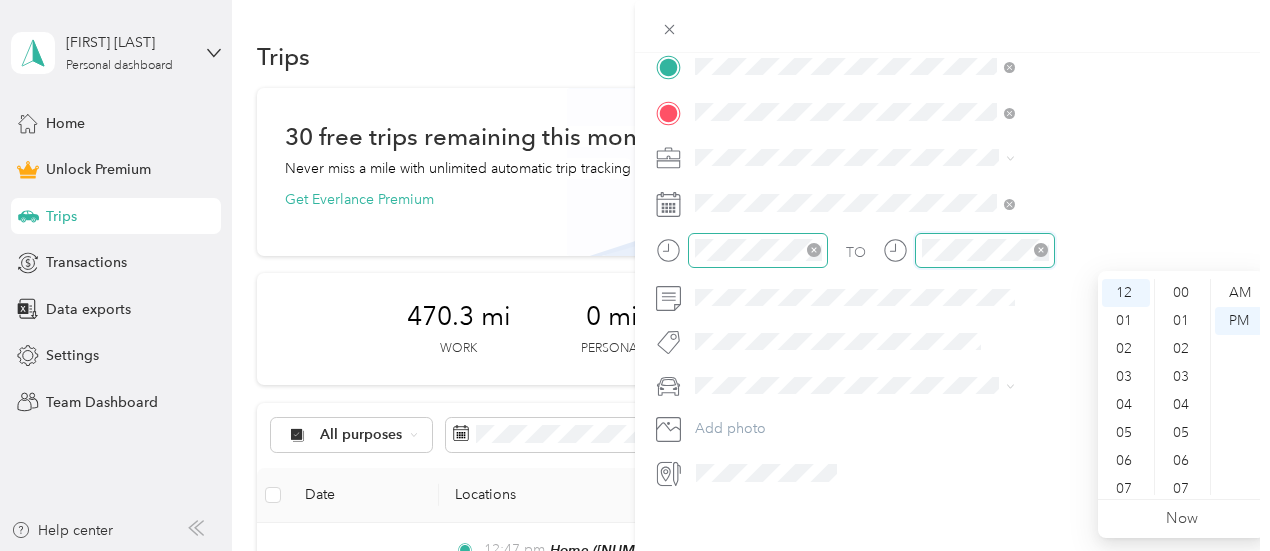 scroll, scrollTop: 1372, scrollLeft: 0, axis: vertical 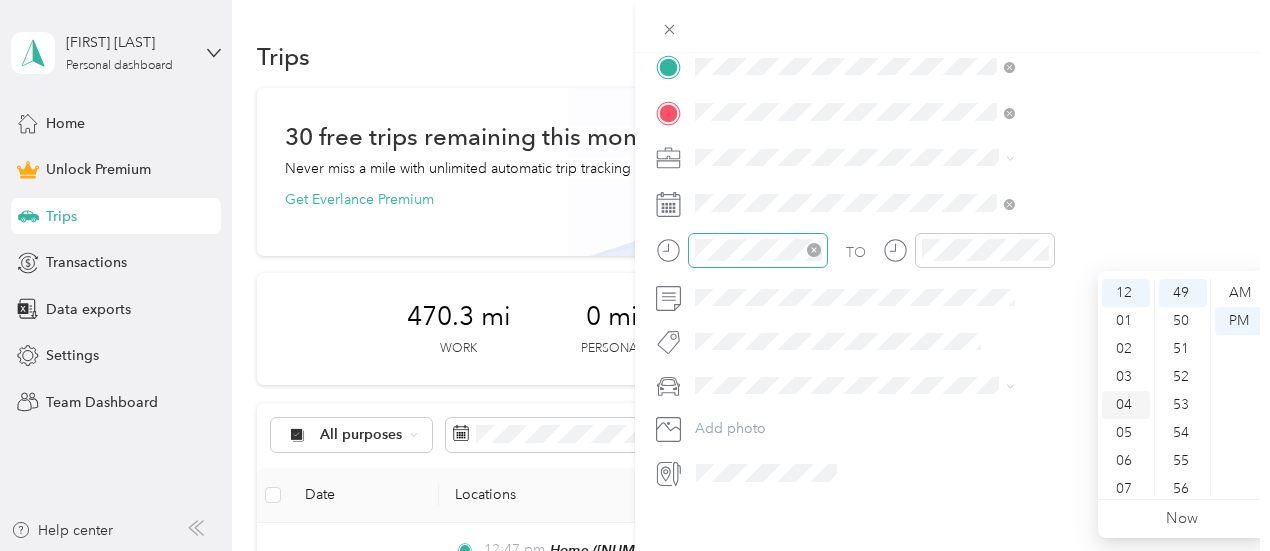 click on "04" at bounding box center (1126, 405) 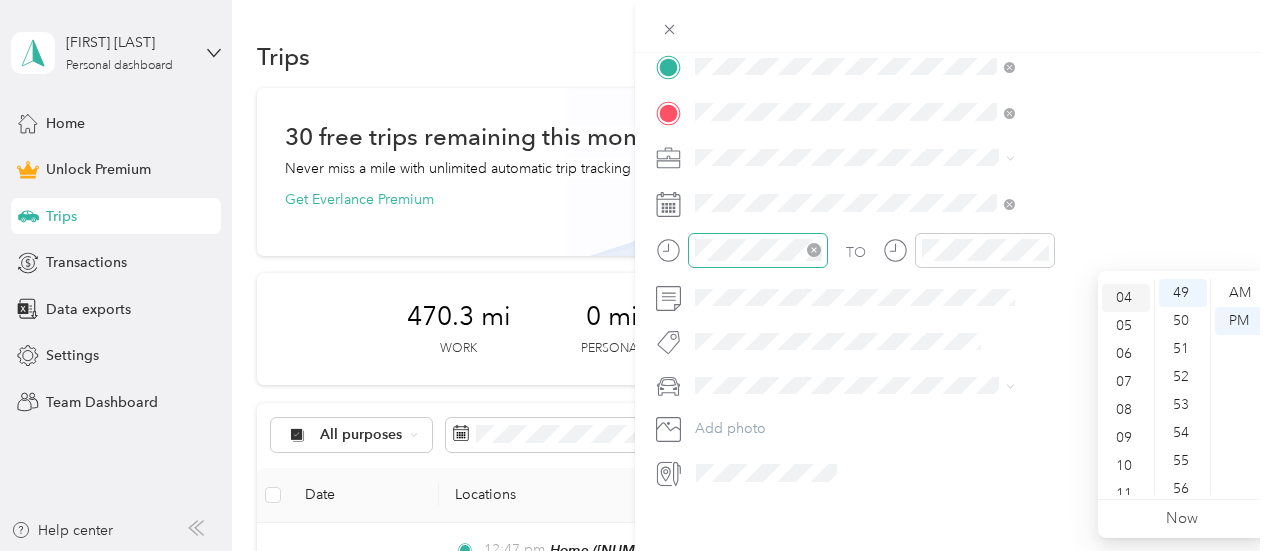 scroll, scrollTop: 112, scrollLeft: 0, axis: vertical 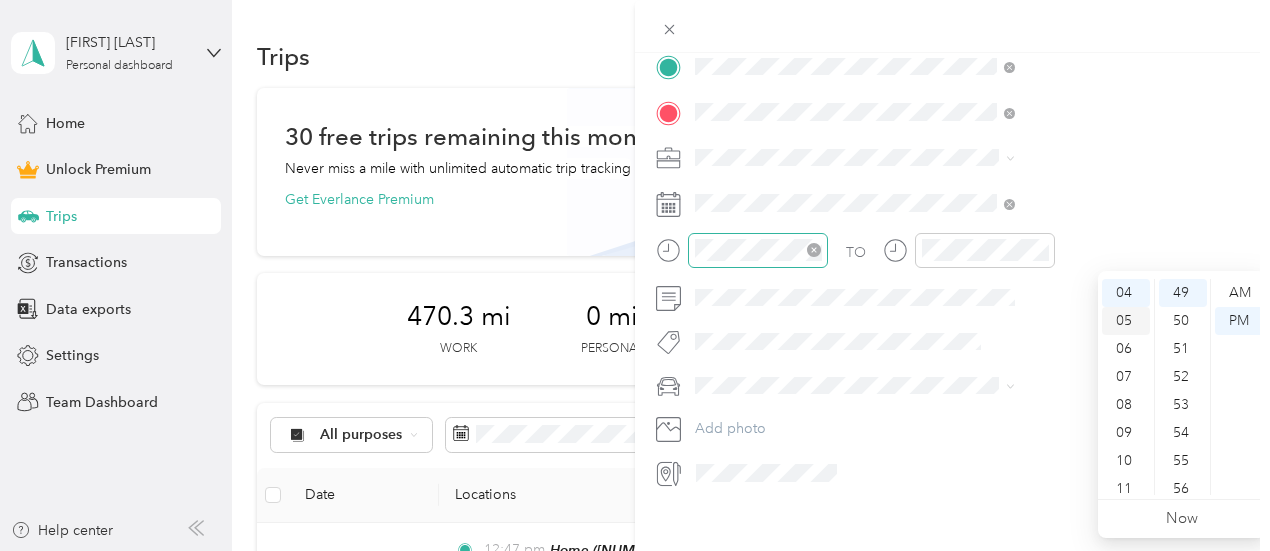 click on "05" at bounding box center (1126, 321) 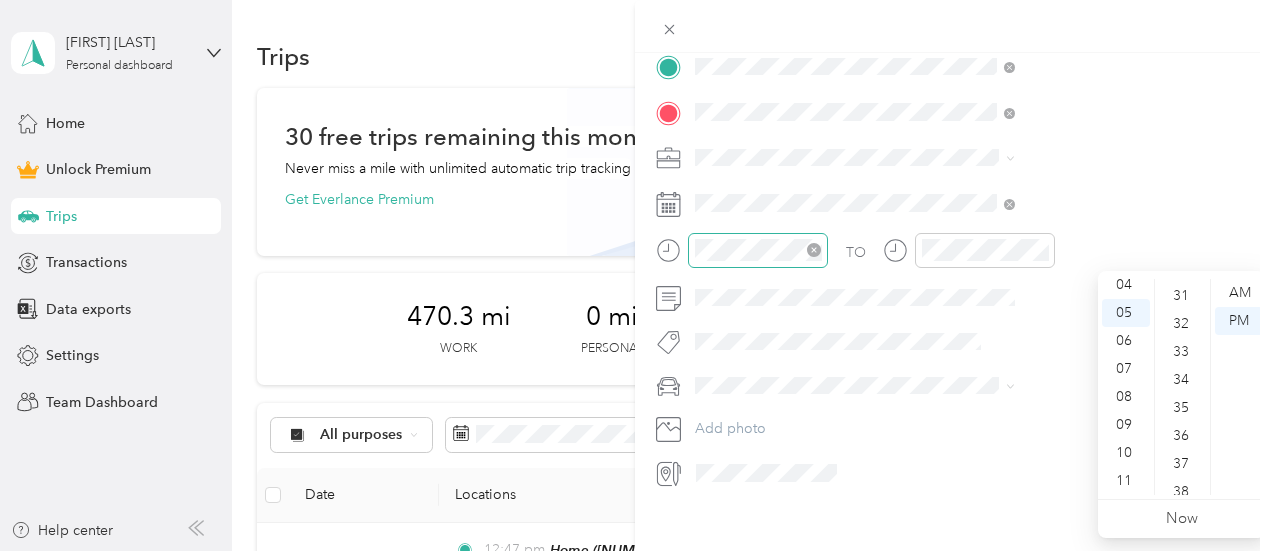 scroll, scrollTop: 825, scrollLeft: 0, axis: vertical 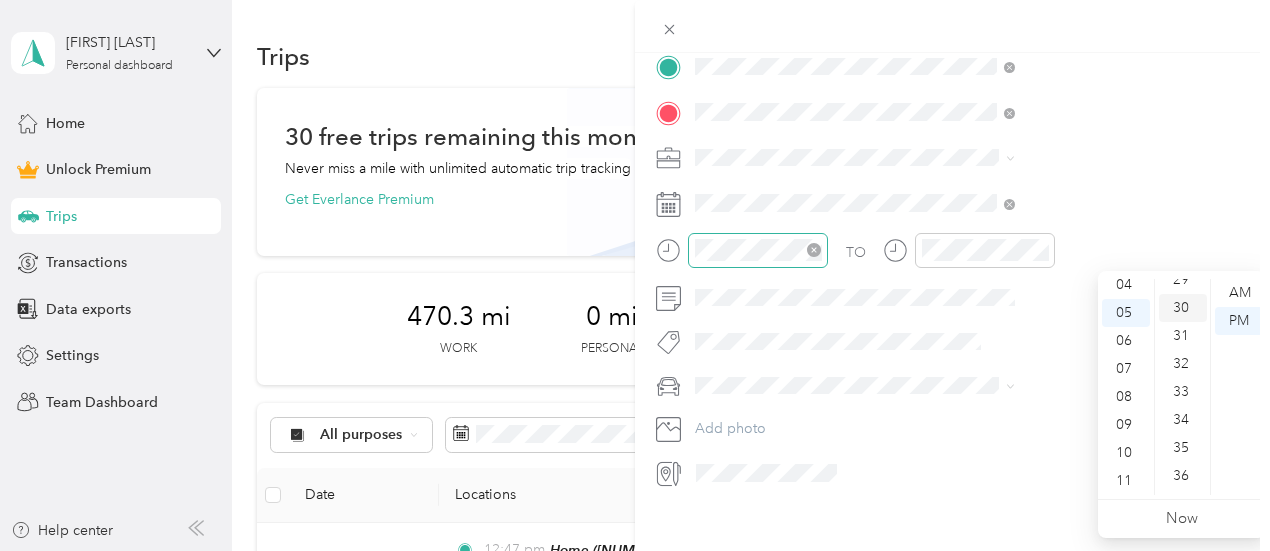 click on "30" at bounding box center [1183, 308] 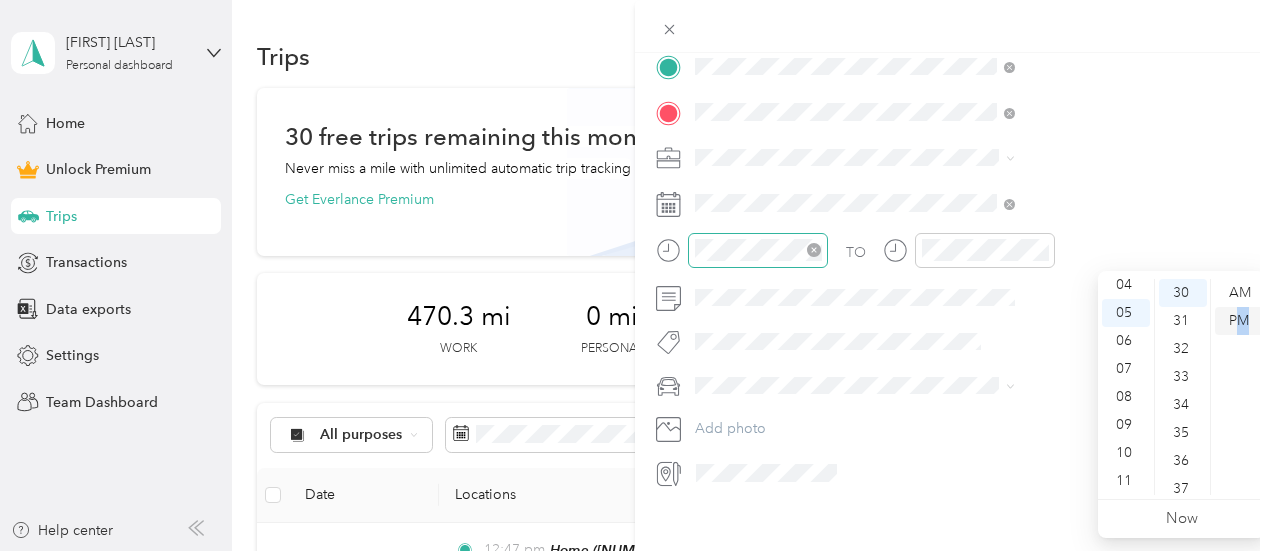 click on "PM" at bounding box center (1239, 321) 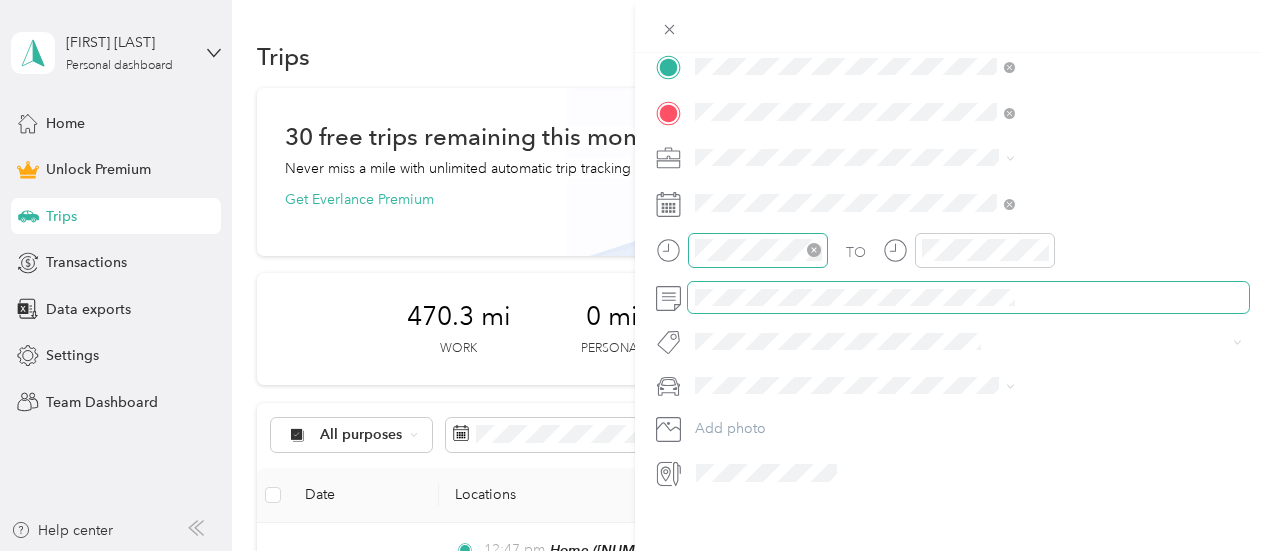 scroll, scrollTop: 0, scrollLeft: 0, axis: both 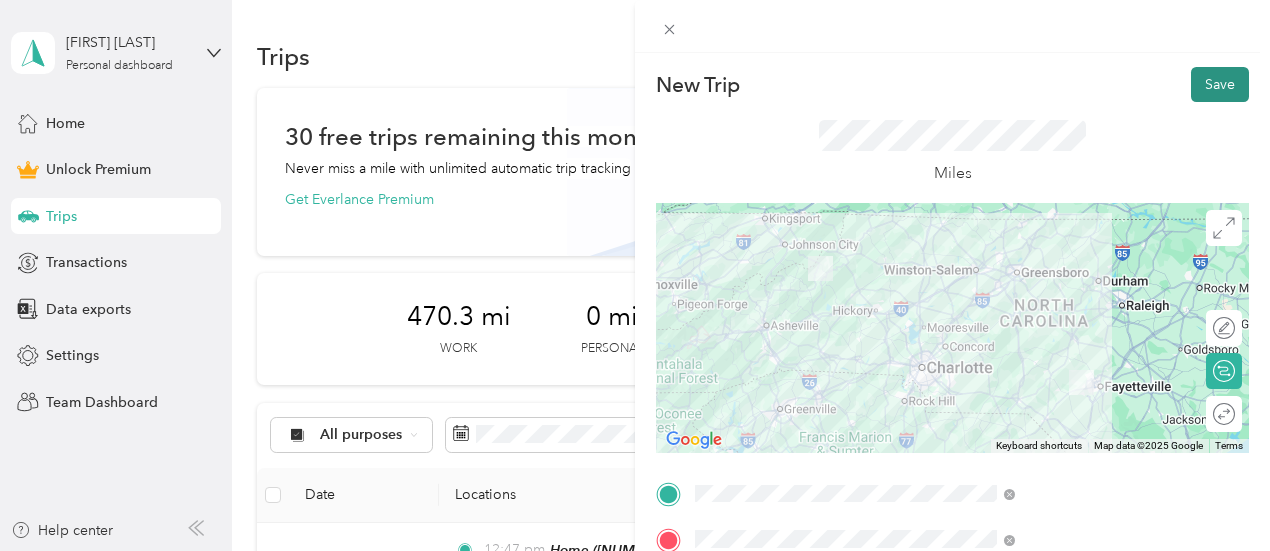 click on "Save" at bounding box center [1220, 84] 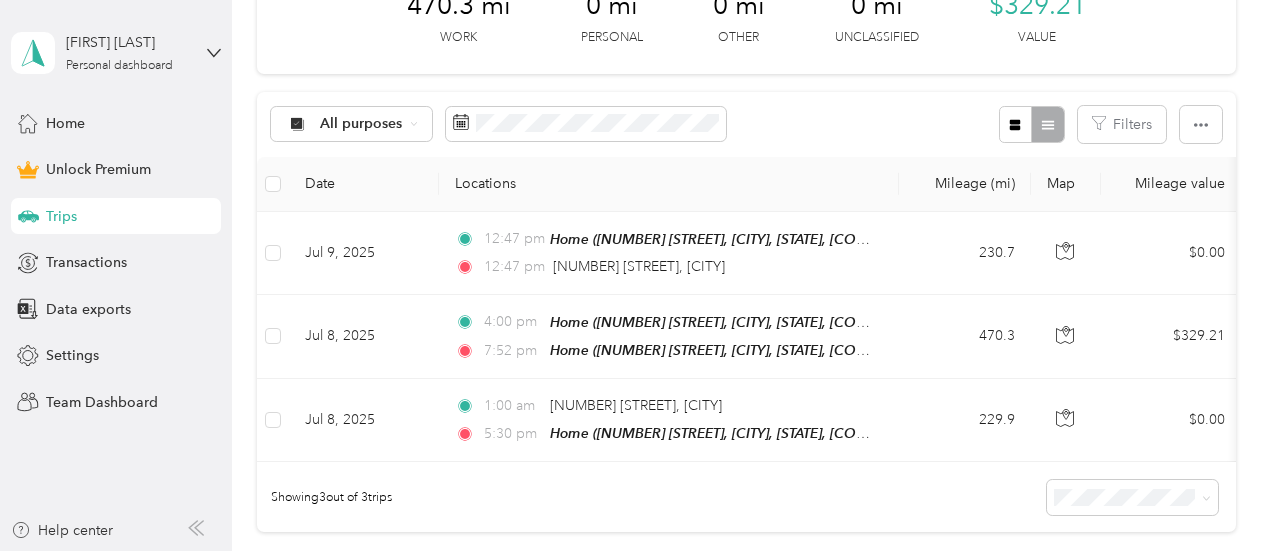 scroll, scrollTop: 313, scrollLeft: 0, axis: vertical 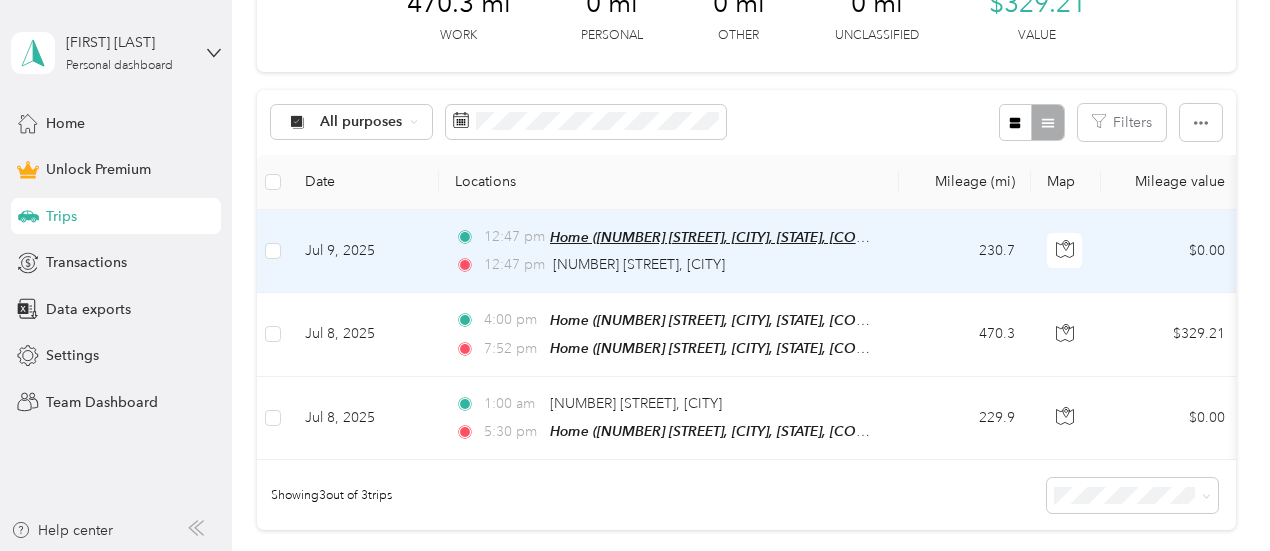 click on "Home ([NUMBER] [STREET], [CITY], [STATE], [COUNTRY] , [CITY], [STATE])" at bounding box center [780, 237] 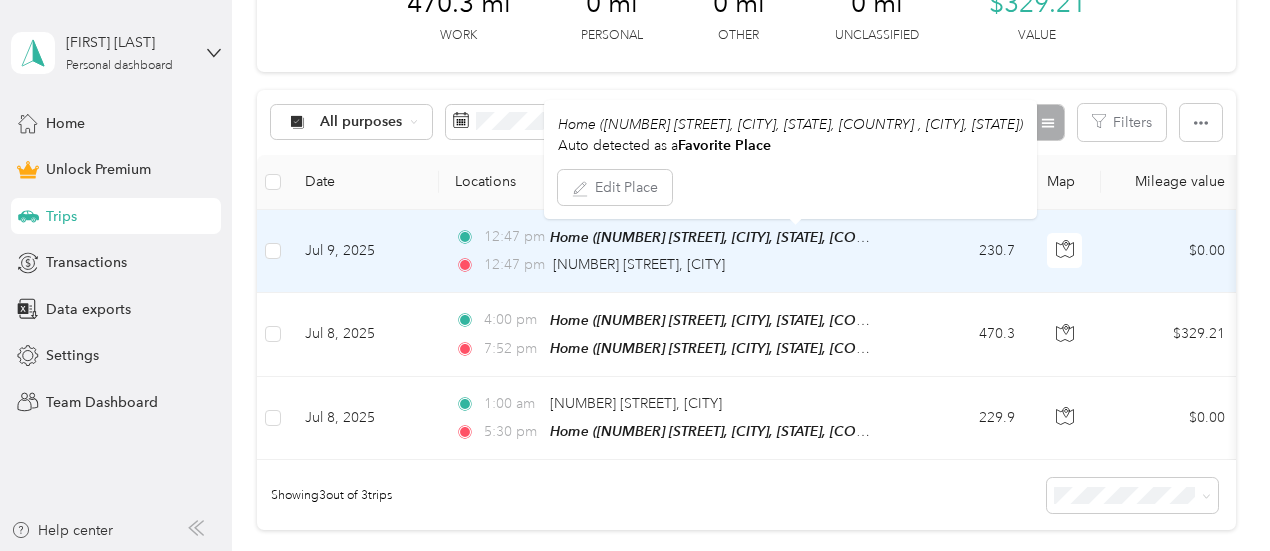 click on "12:47 pm" at bounding box center [512, 237] 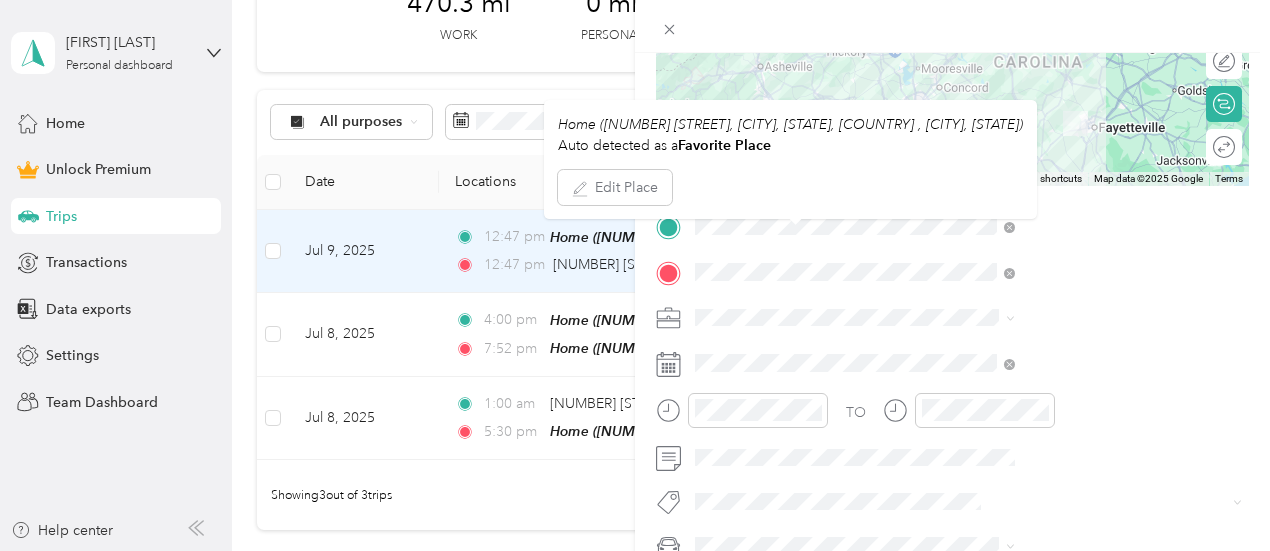scroll, scrollTop: 288, scrollLeft: 0, axis: vertical 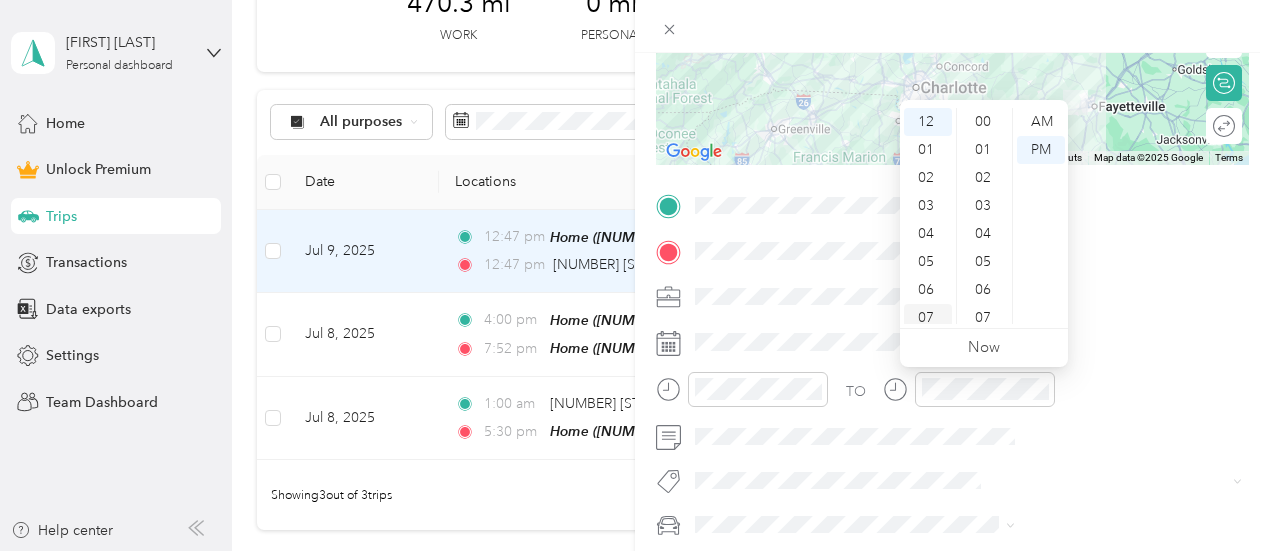 click on "07" at bounding box center [928, 318] 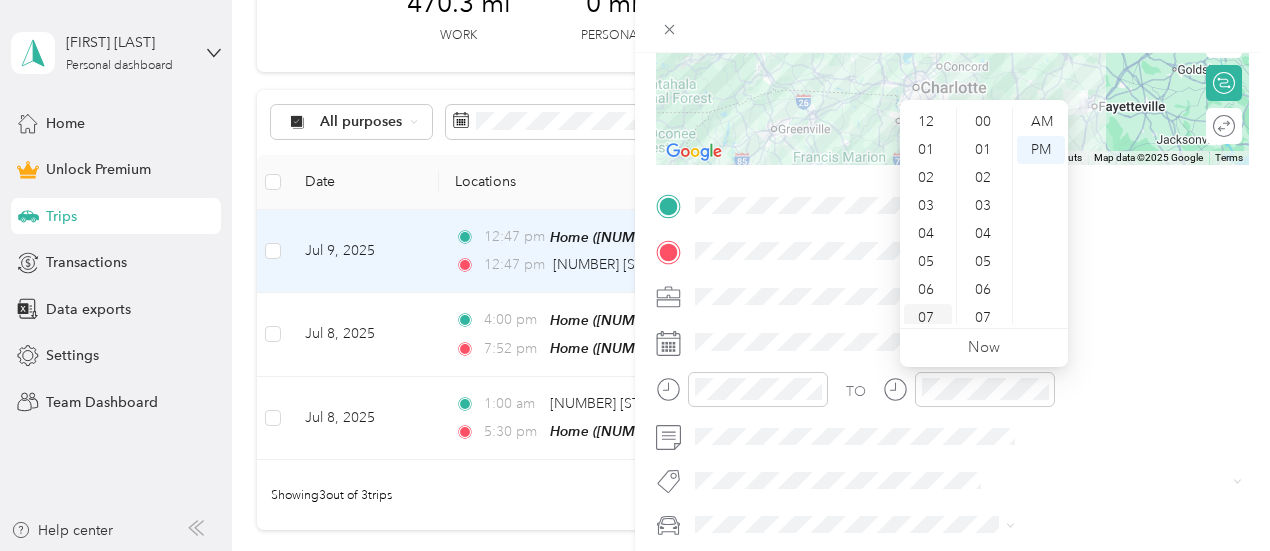 scroll, scrollTop: 120, scrollLeft: 0, axis: vertical 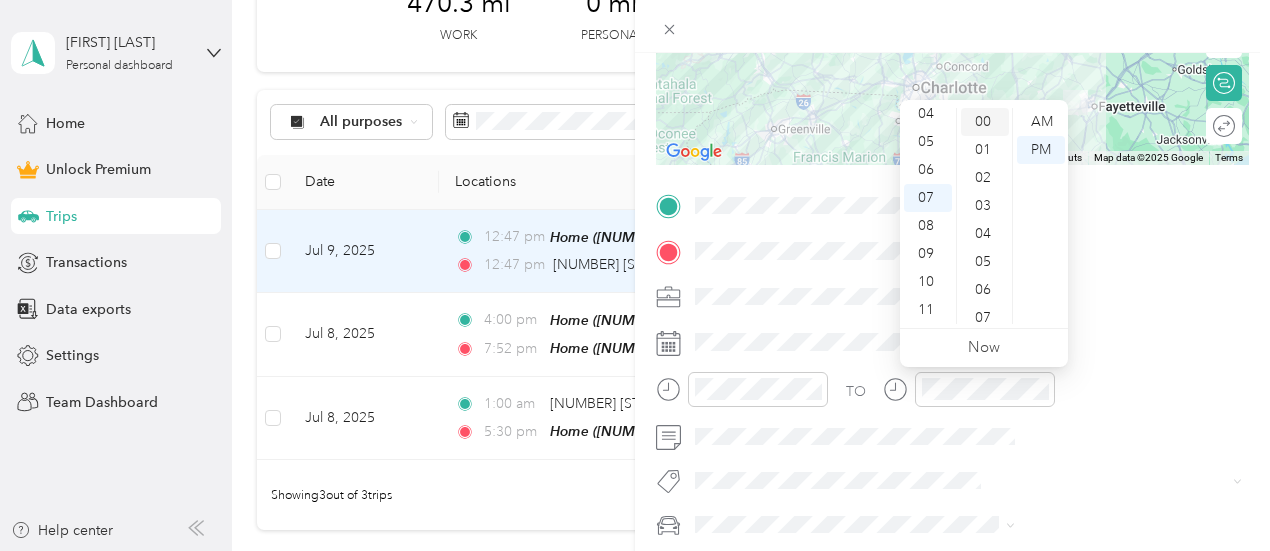 click on "00" at bounding box center [985, 122] 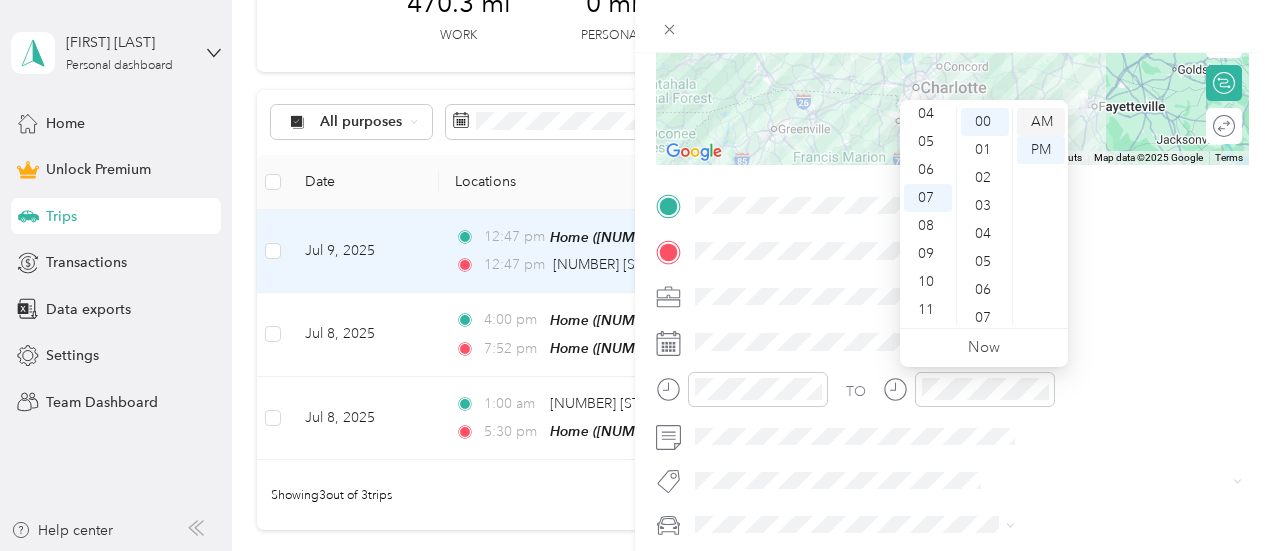 click on "AM" at bounding box center [1041, 122] 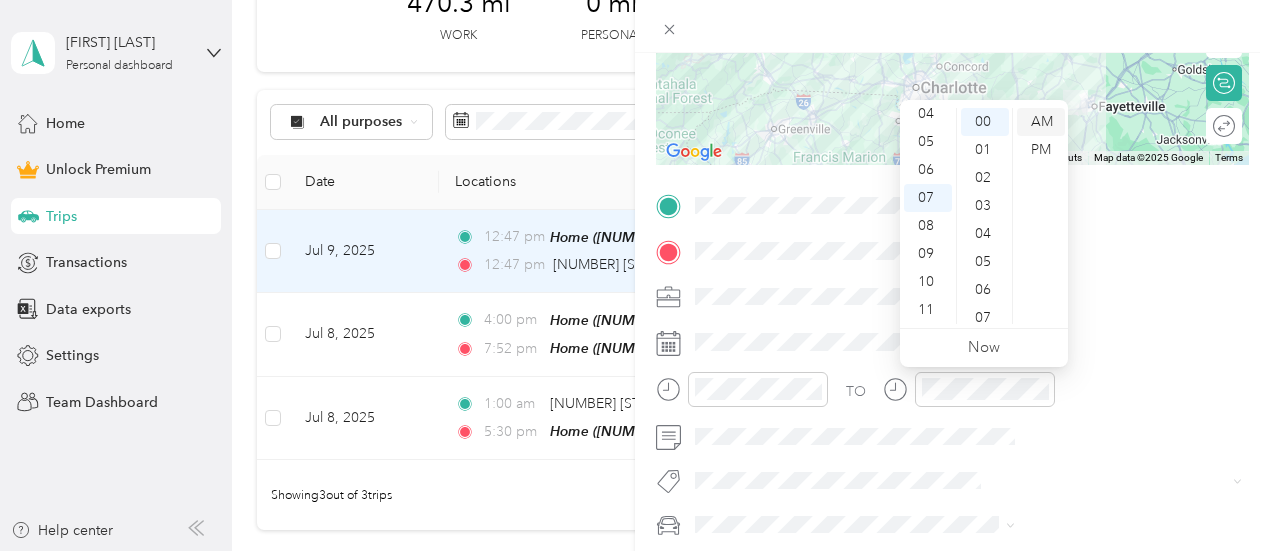 click on "AM" at bounding box center [1041, 122] 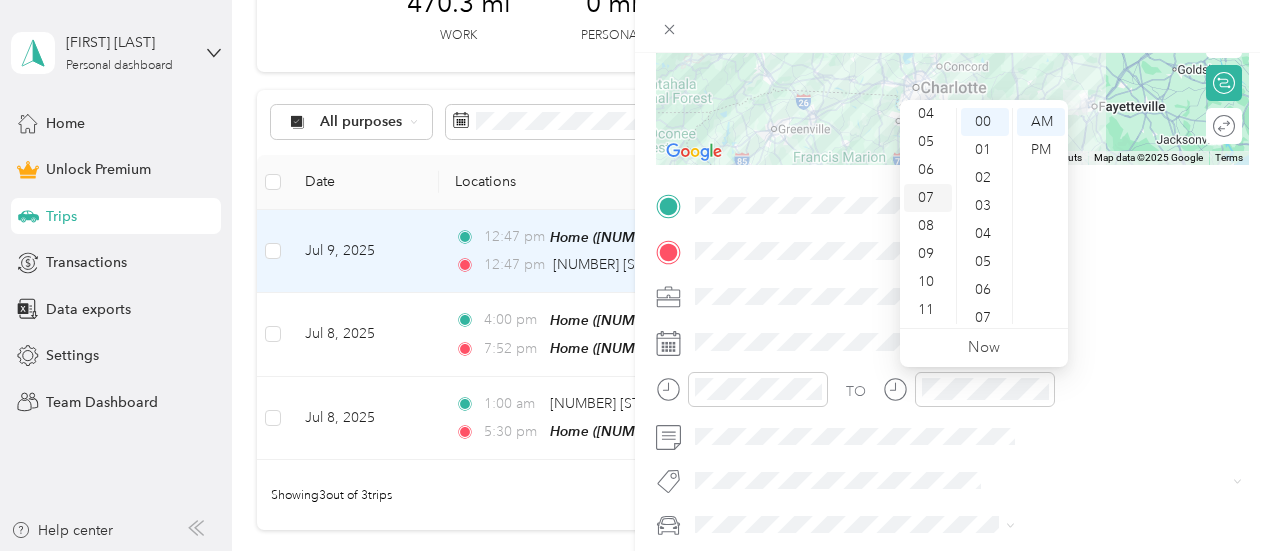 click on "07" at bounding box center [928, 198] 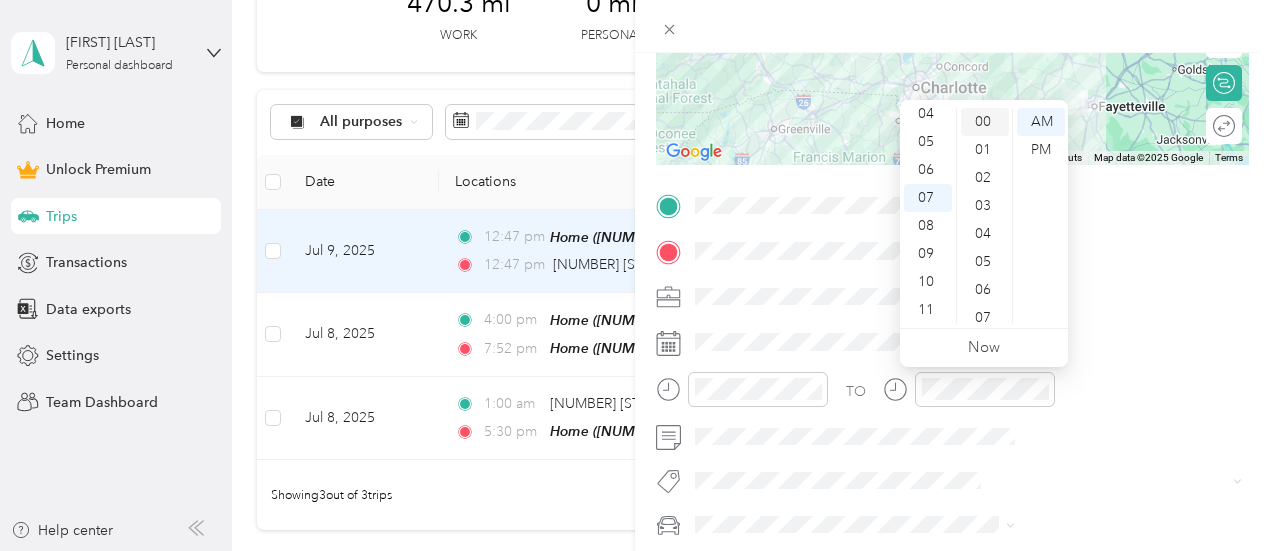 click on "00" at bounding box center (985, 122) 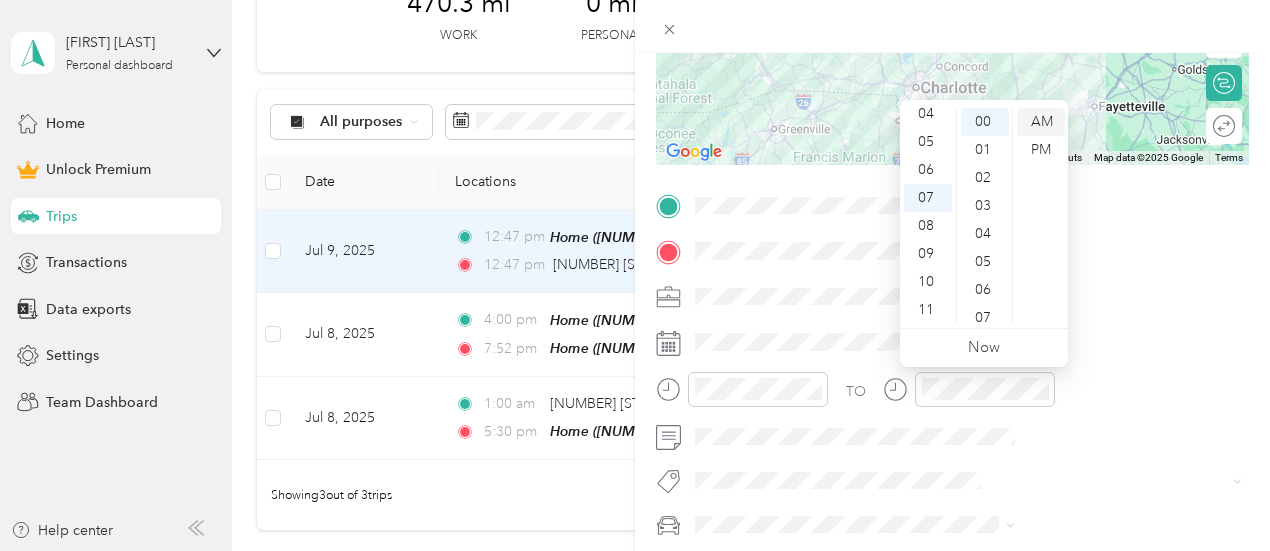click on "AM" at bounding box center (1041, 122) 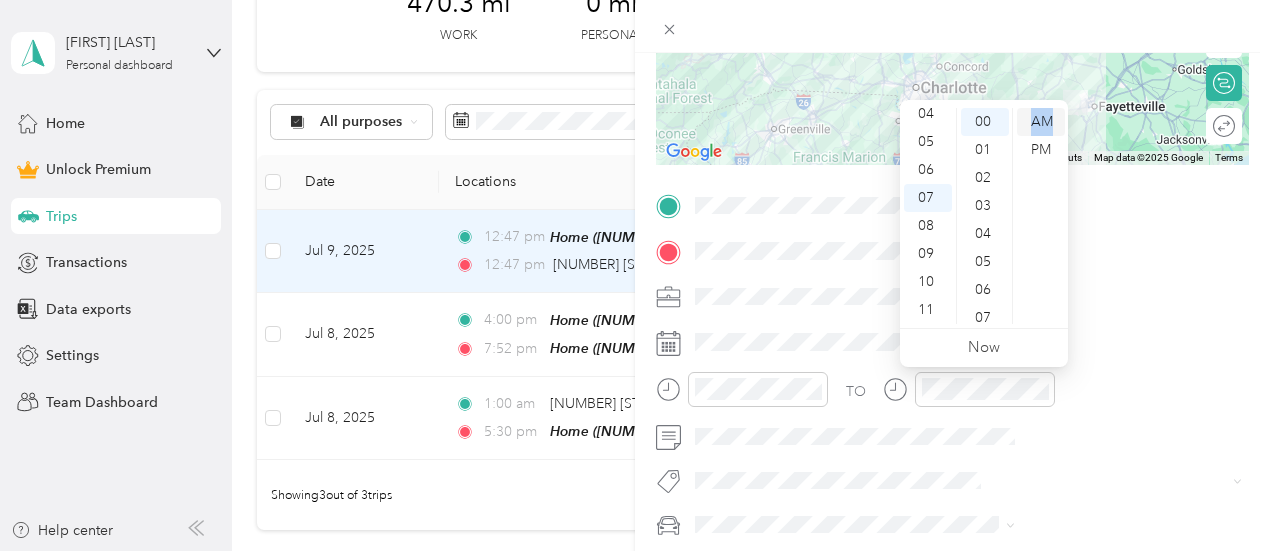 click on "AM" at bounding box center (1041, 122) 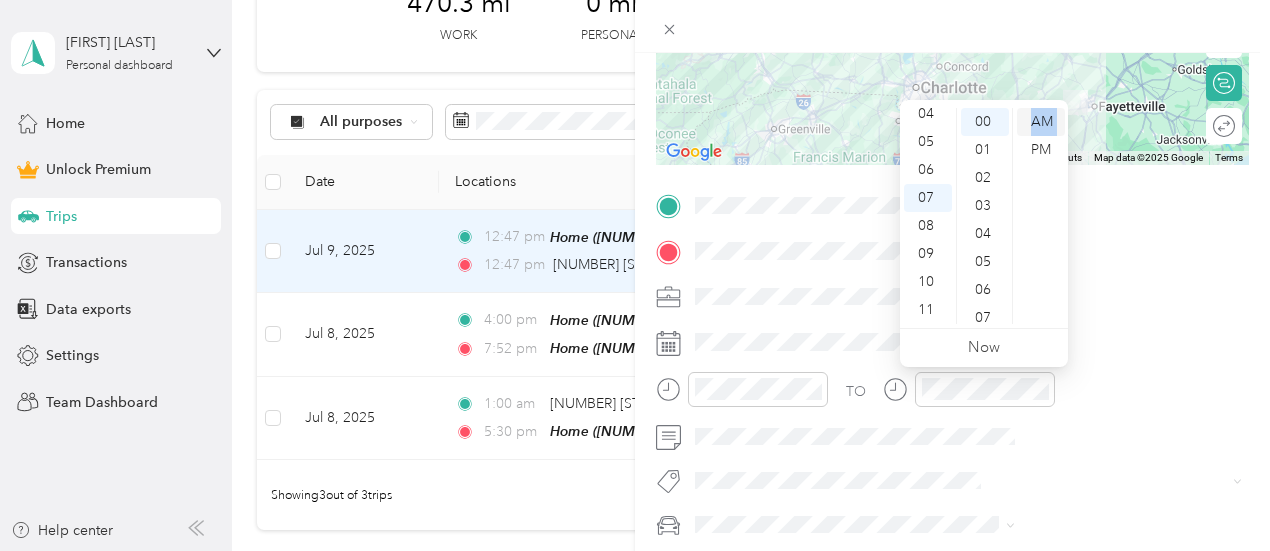 click on "AM" at bounding box center [1041, 122] 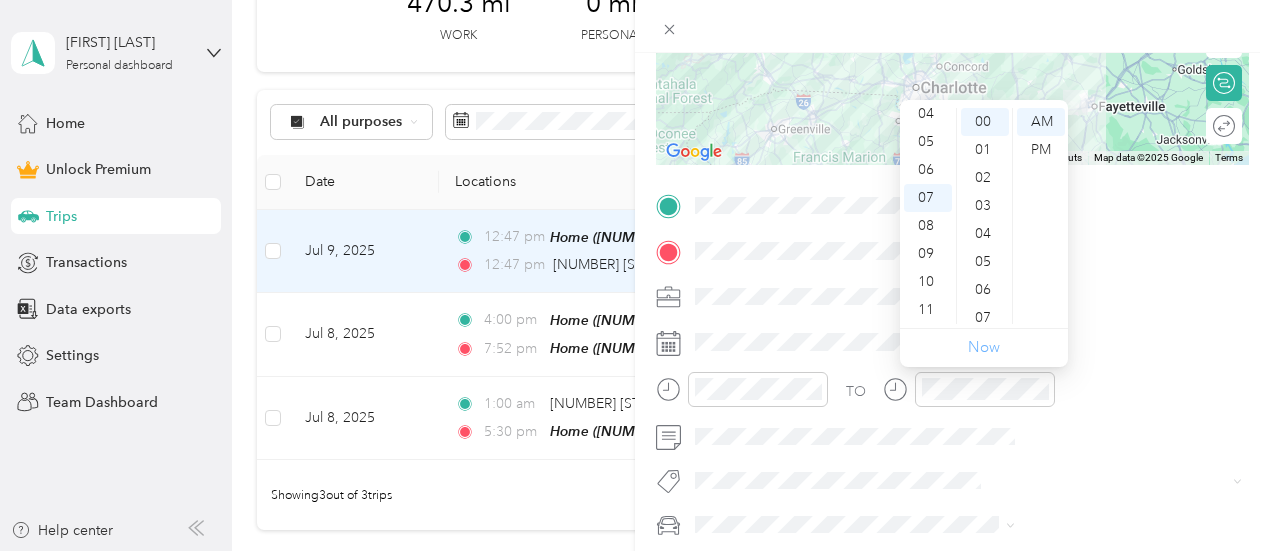 click on "Now" at bounding box center [984, 347] 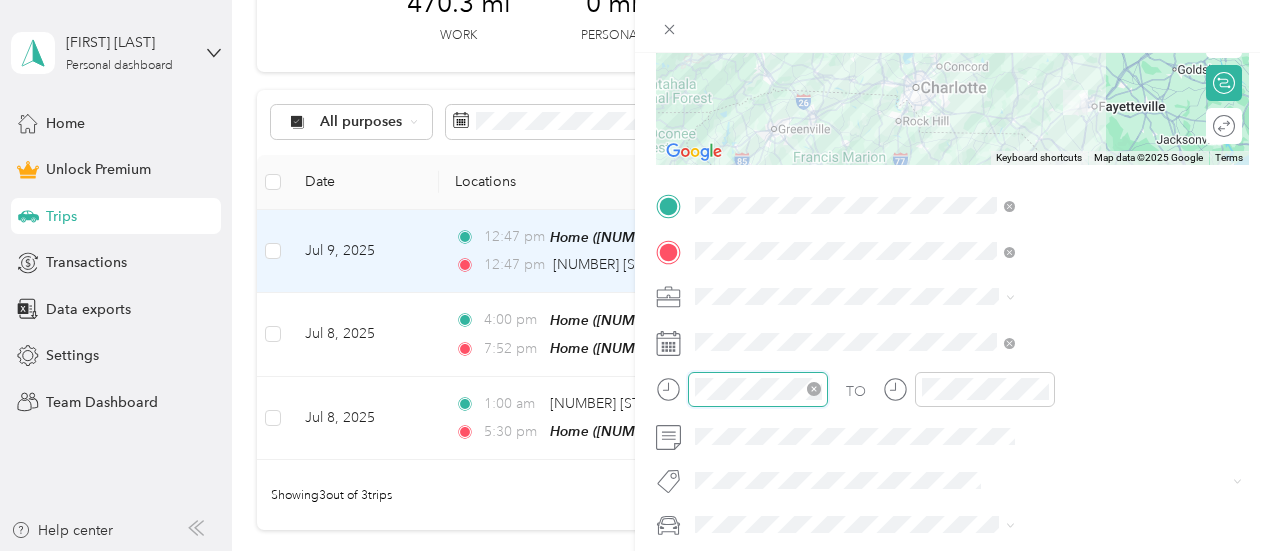 scroll, scrollTop: 4, scrollLeft: 0, axis: vertical 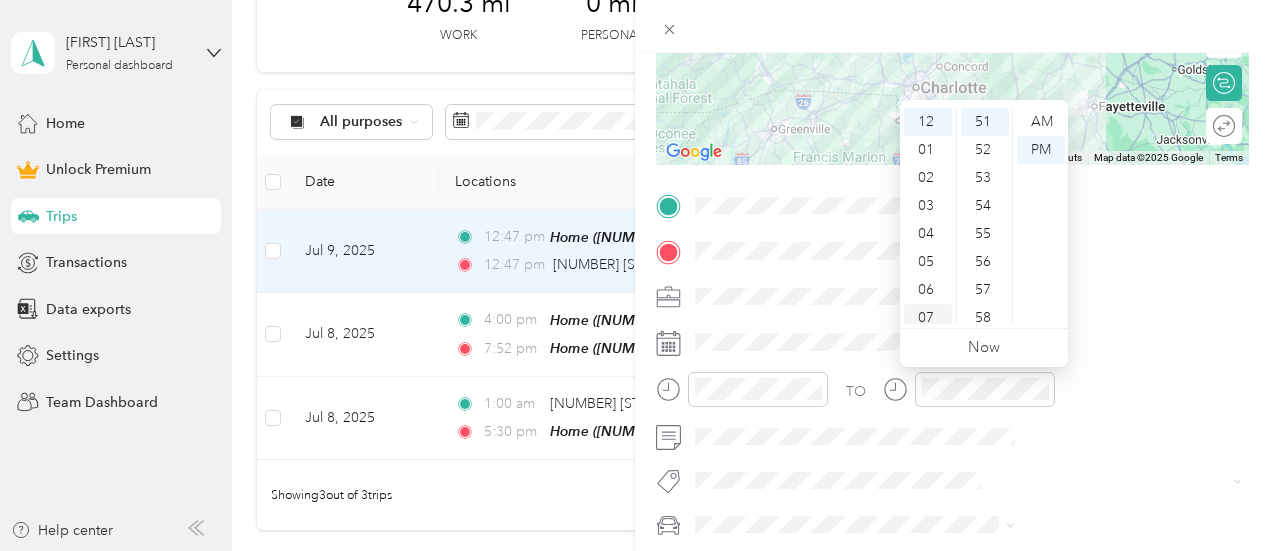 click on "07" at bounding box center (928, 318) 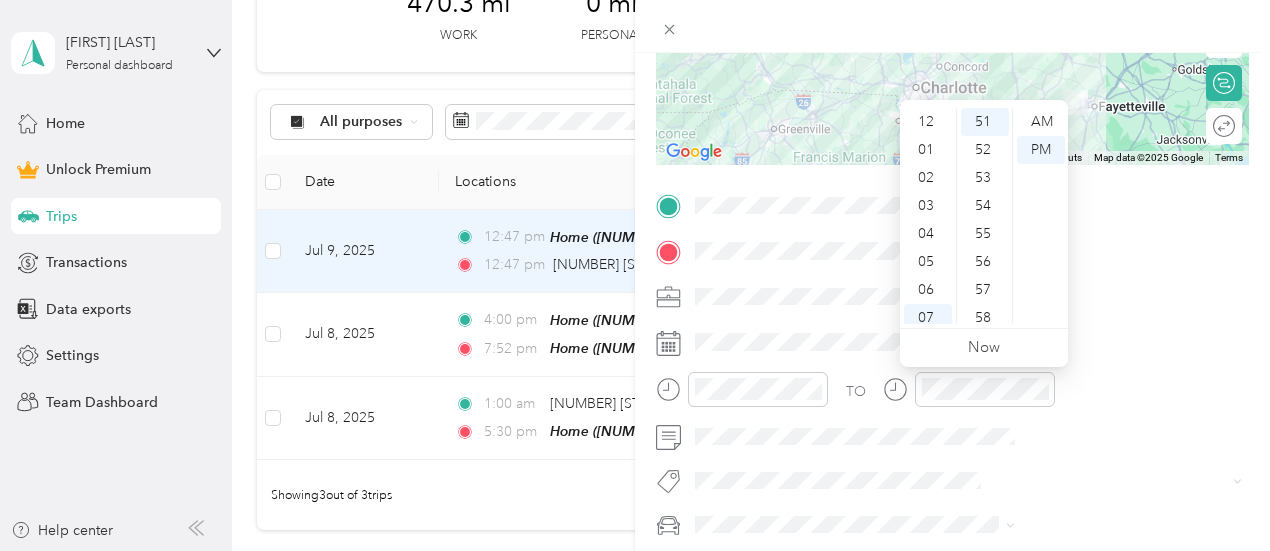 scroll, scrollTop: 120, scrollLeft: 0, axis: vertical 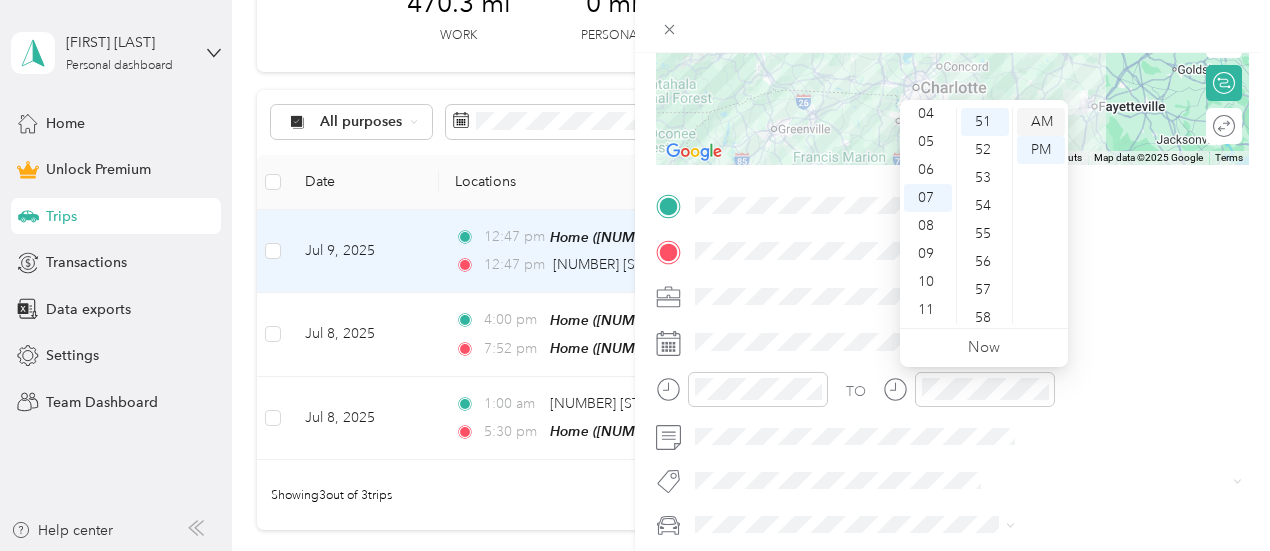 click on "AM" at bounding box center [1041, 122] 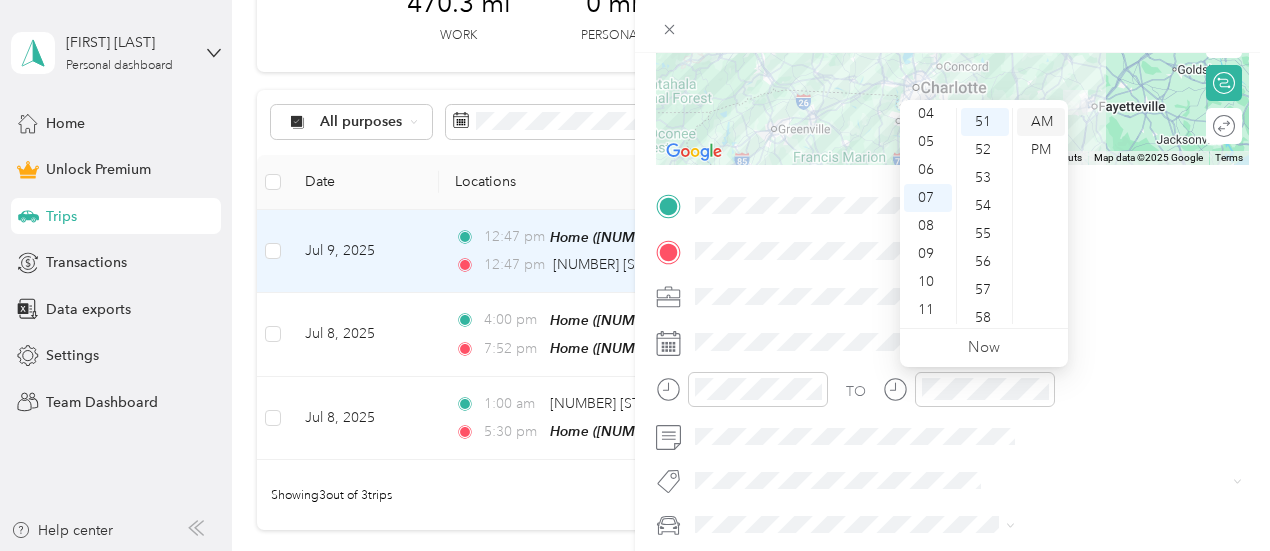 click on "AM" at bounding box center [1041, 122] 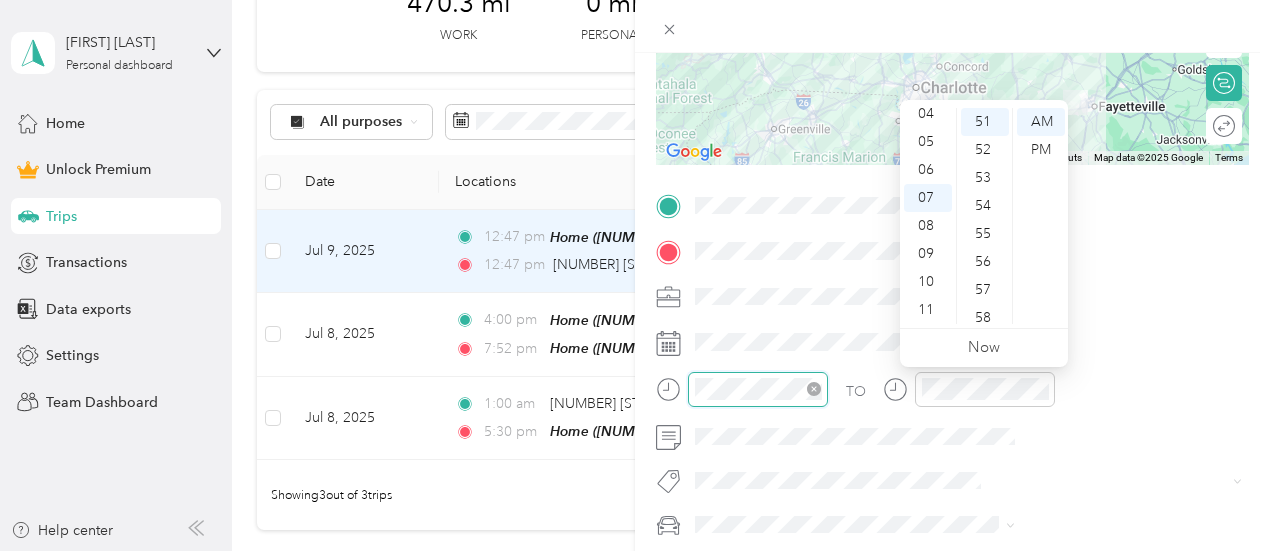 click 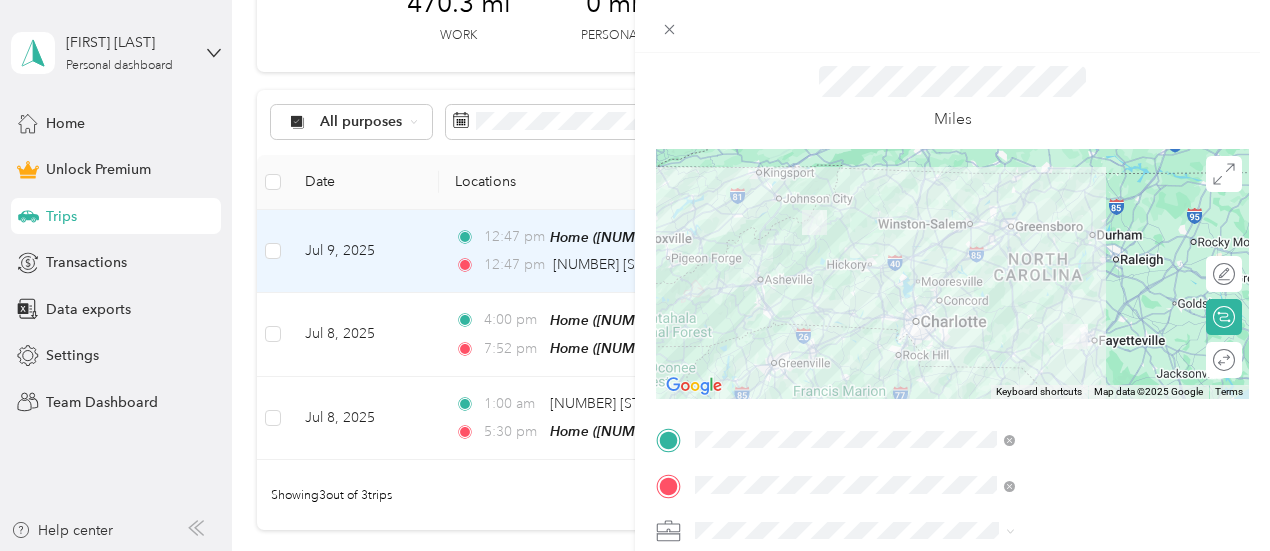 scroll, scrollTop: 0, scrollLeft: 0, axis: both 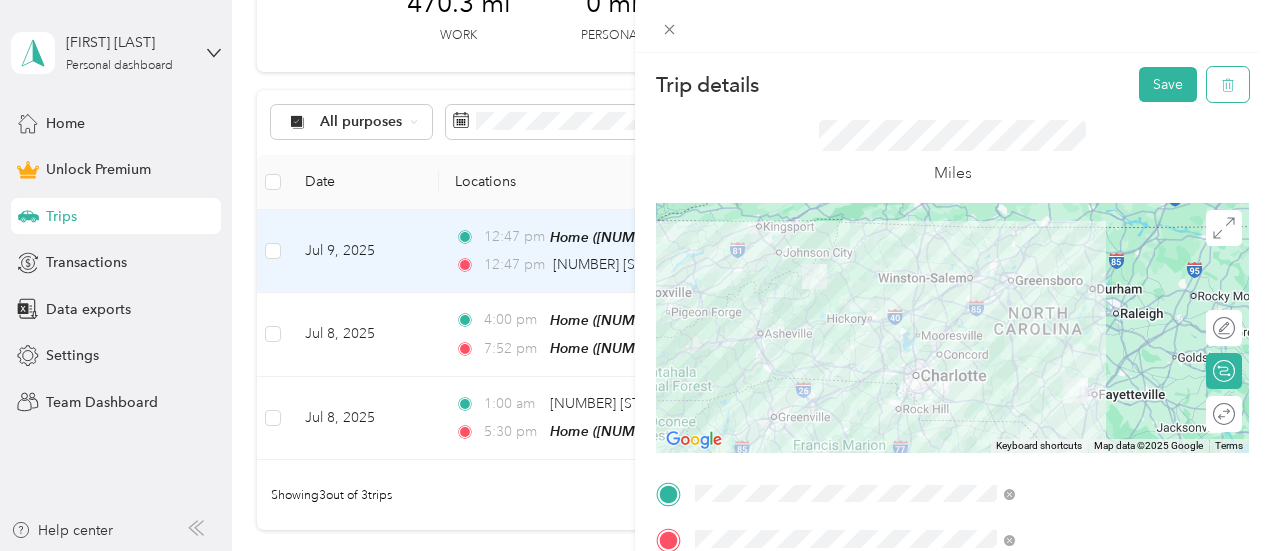 click 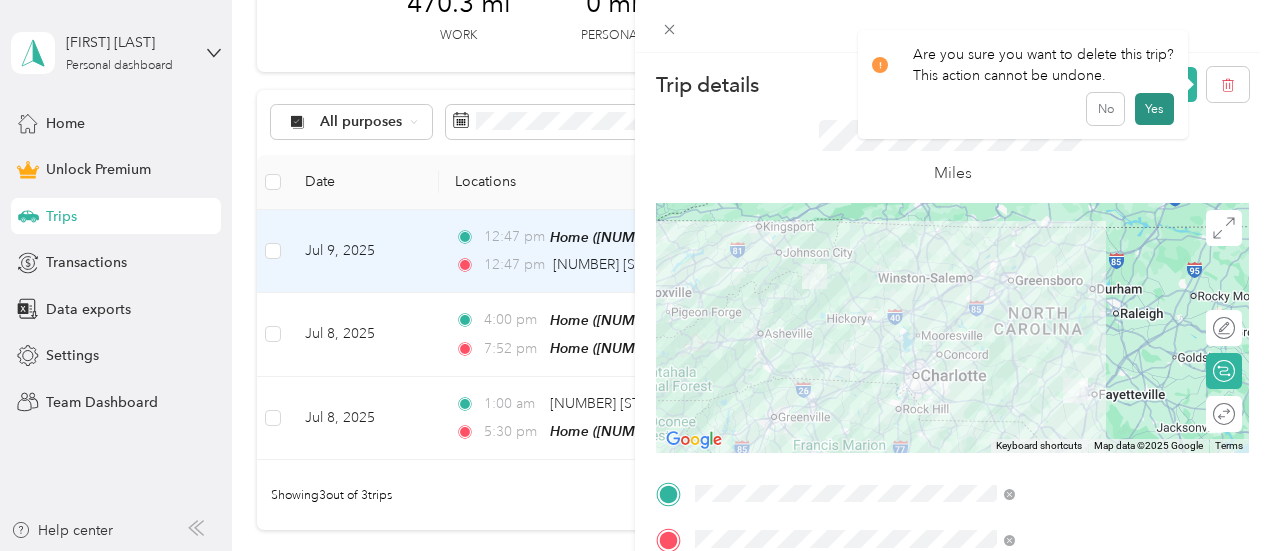 click on "Yes" at bounding box center [1154, 109] 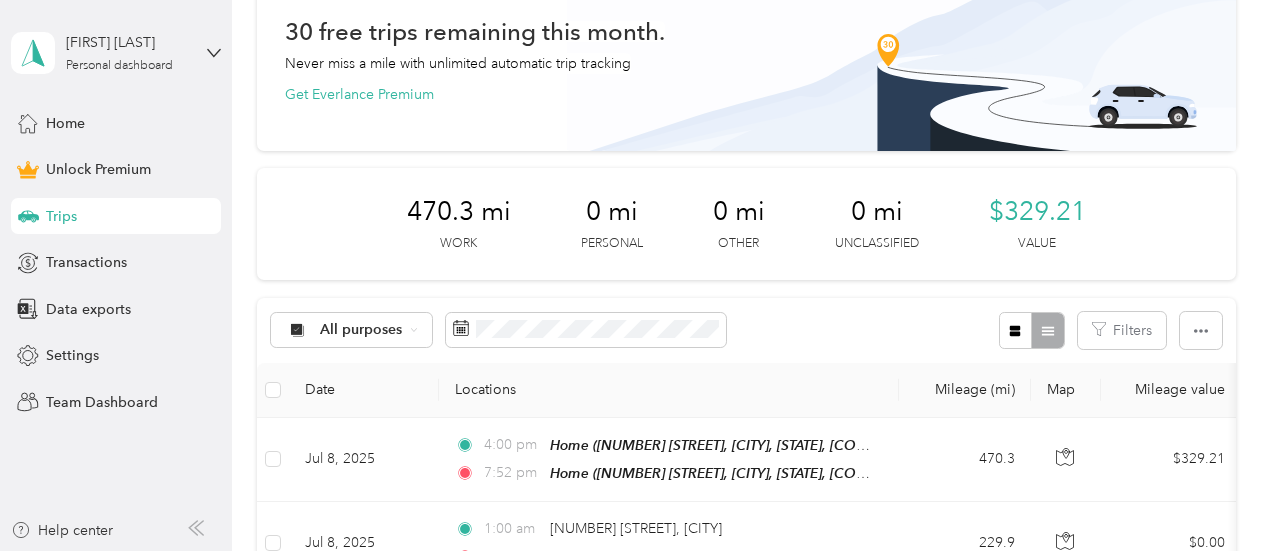 scroll, scrollTop: 0, scrollLeft: 0, axis: both 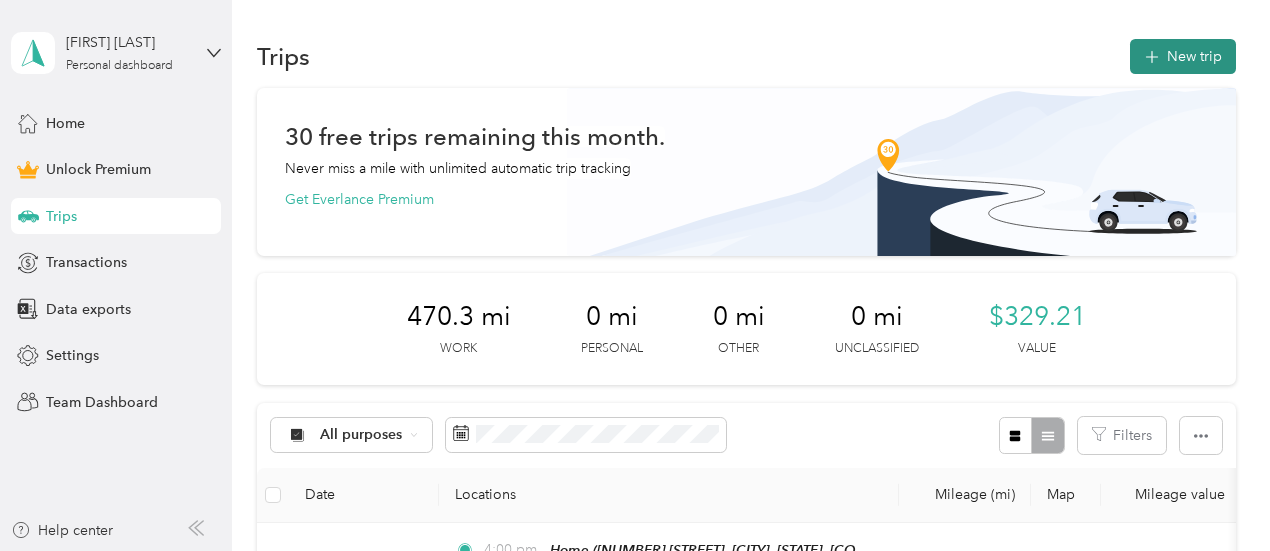 click on "New trip" at bounding box center [1183, 56] 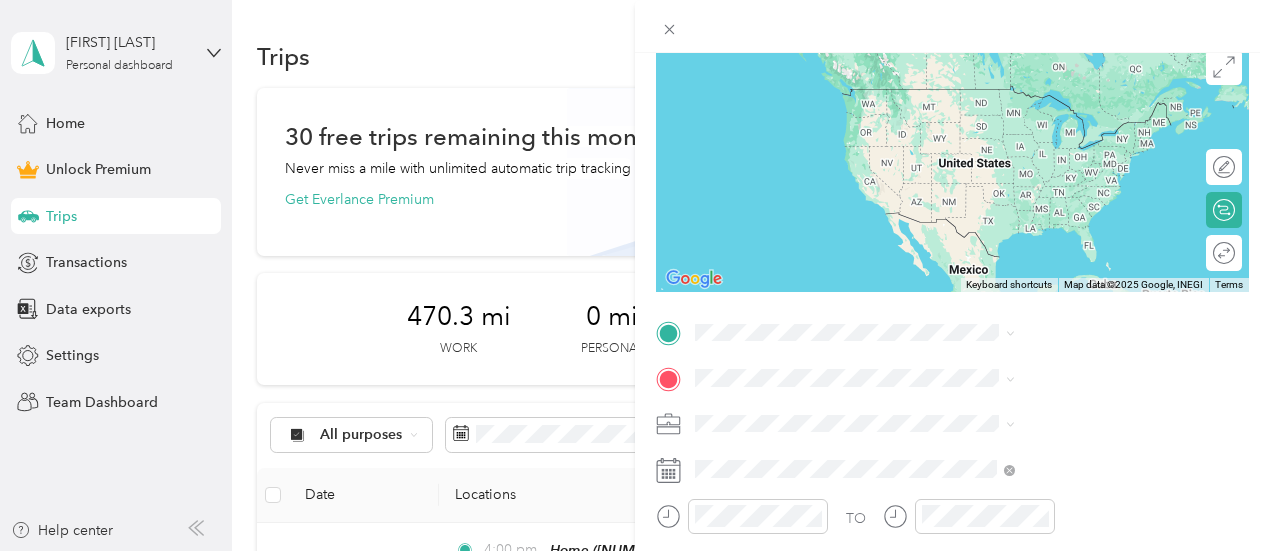 scroll, scrollTop: 170, scrollLeft: 0, axis: vertical 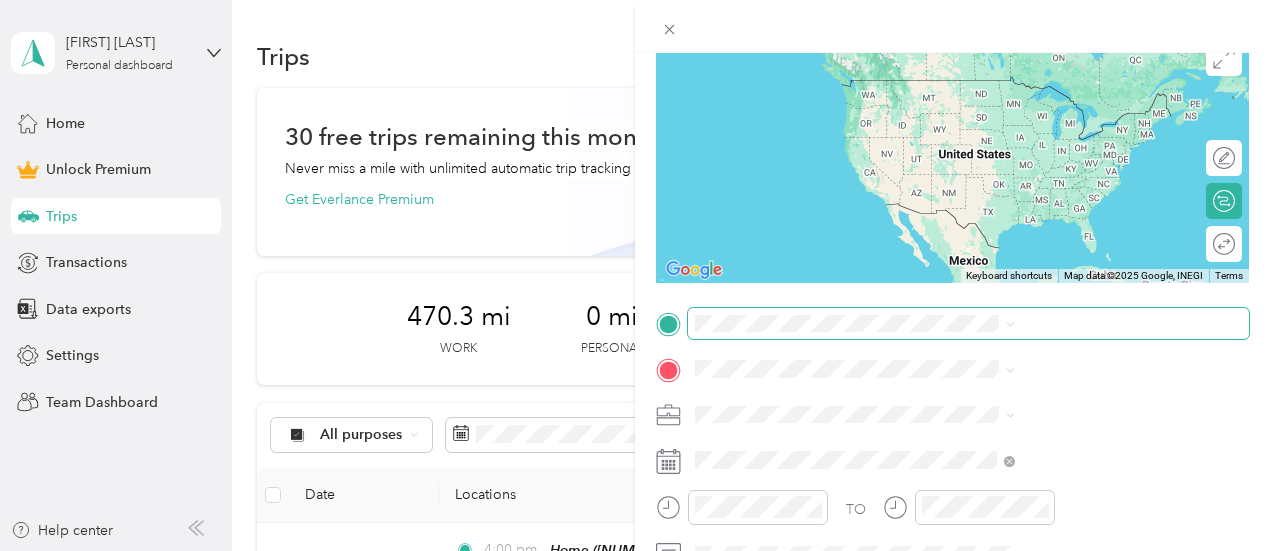 click at bounding box center [968, 324] 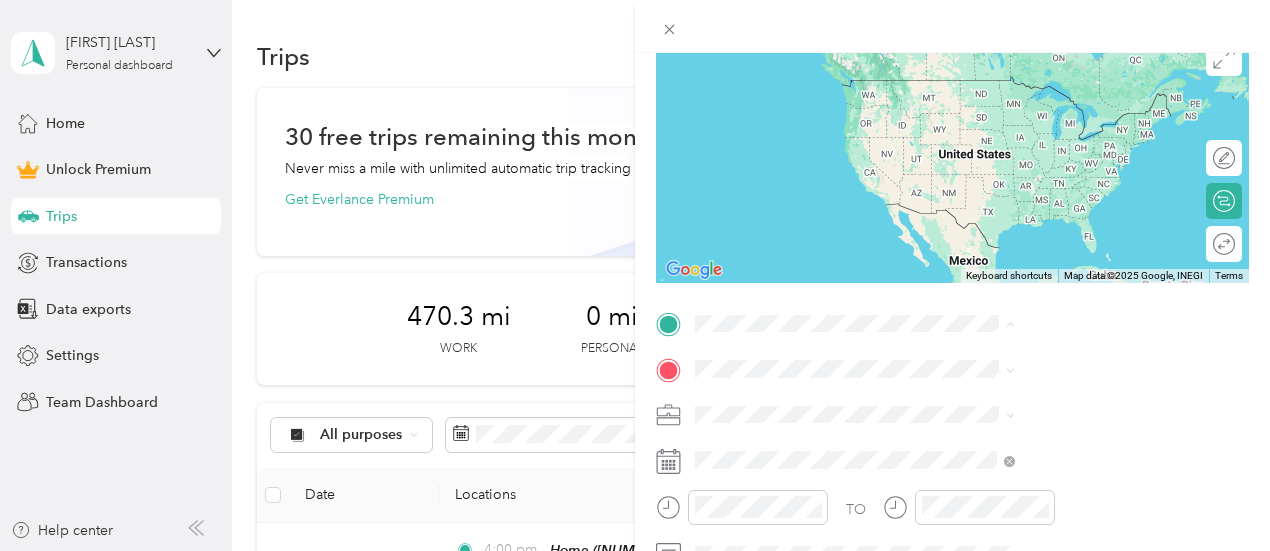 click on "[NUMBER] [STREET], [CITY], [STATE], [COUNTRY] , [POSTAL_CODE], [CITY], [STATE]" at bounding box center (1066, 179) 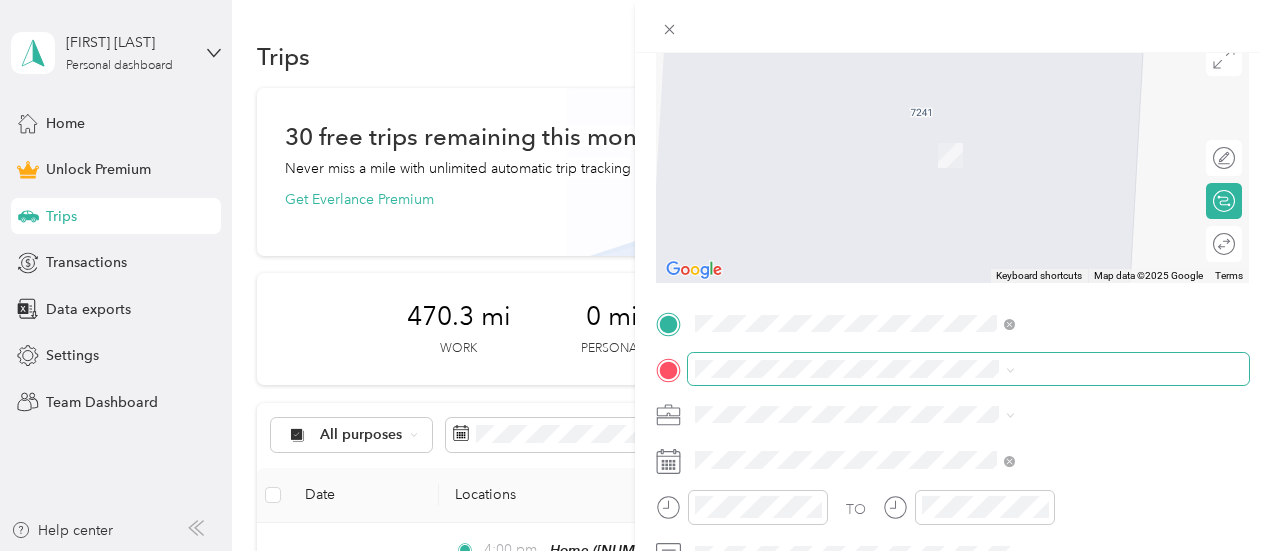 click at bounding box center [968, 369] 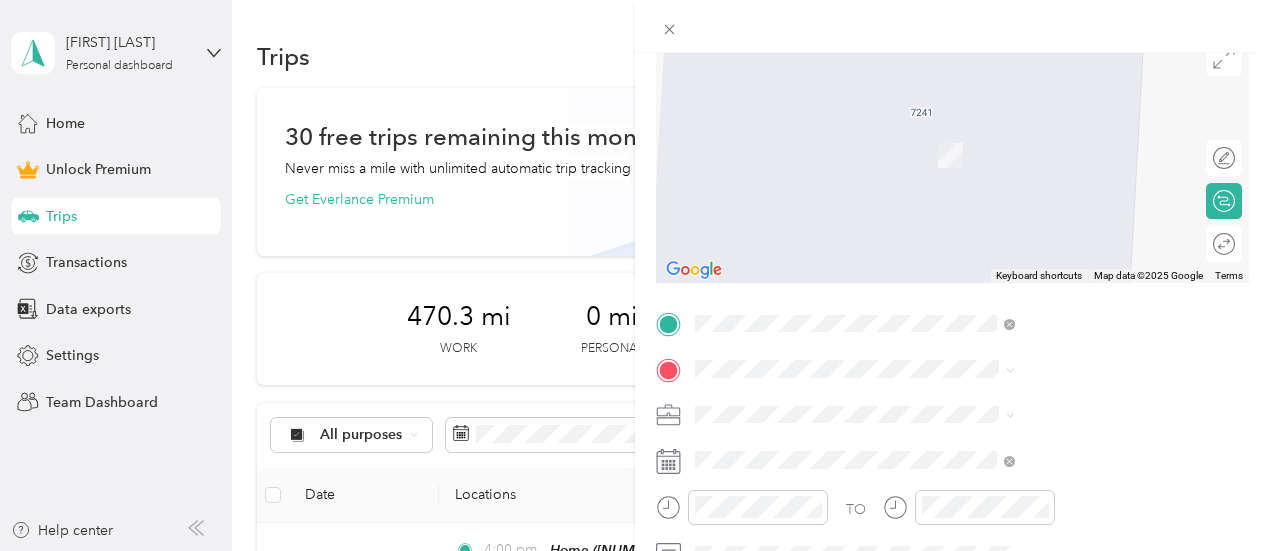 click on "[NUMBER] [STREET]
[CITY], [STATE] [POSTAL_CODE], [COUNTRY]" at bounding box center [1081, 238] 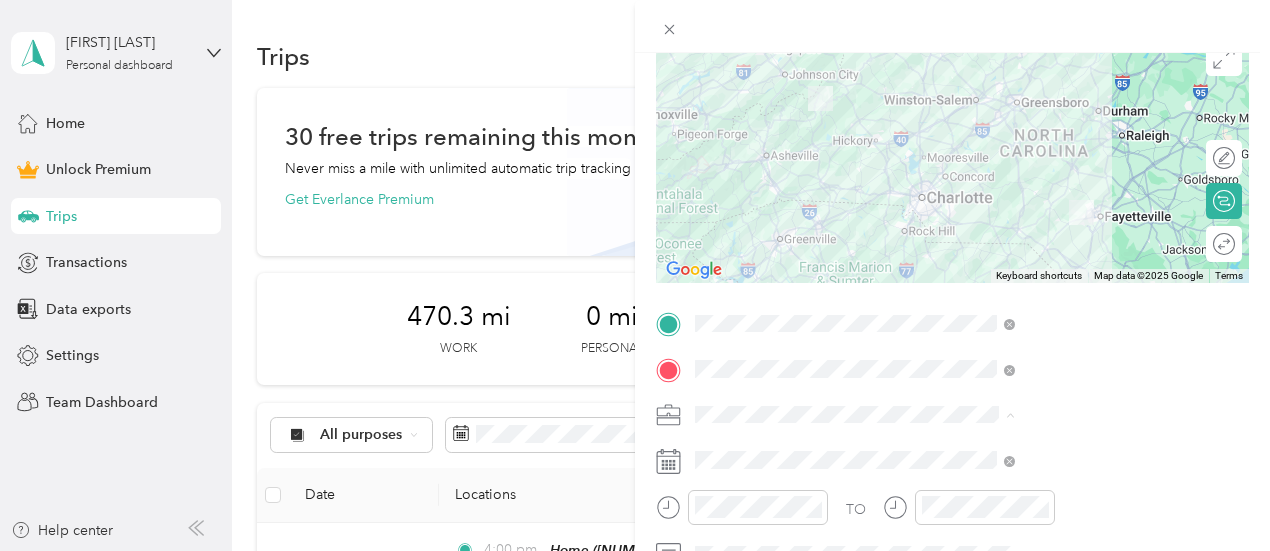 click on "Work" at bounding box center (1067, 133) 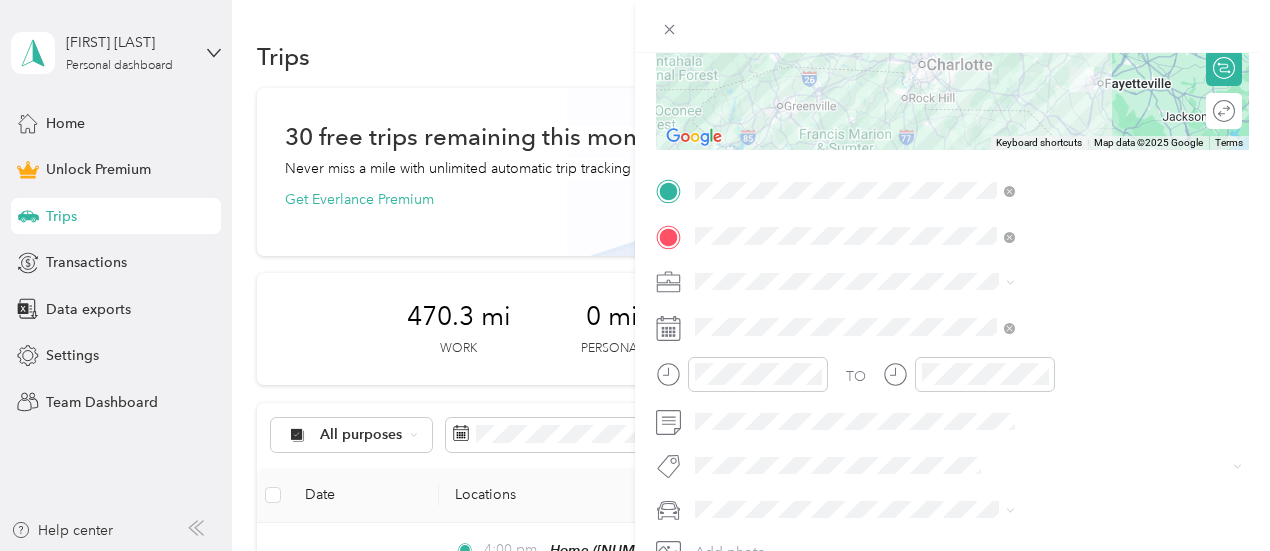 scroll, scrollTop: 378, scrollLeft: 0, axis: vertical 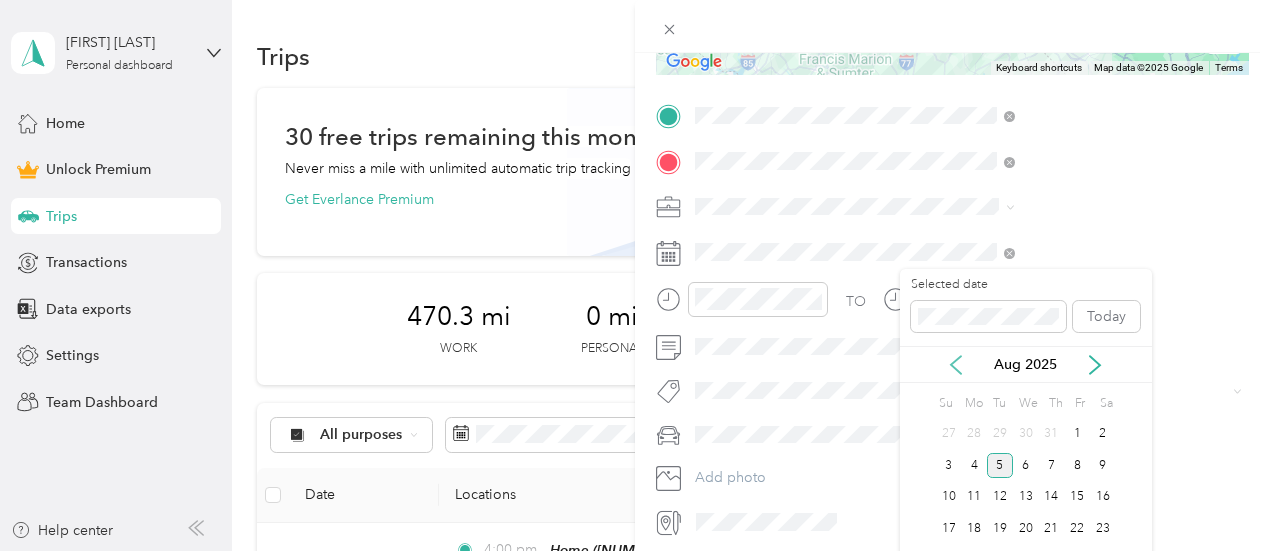 click 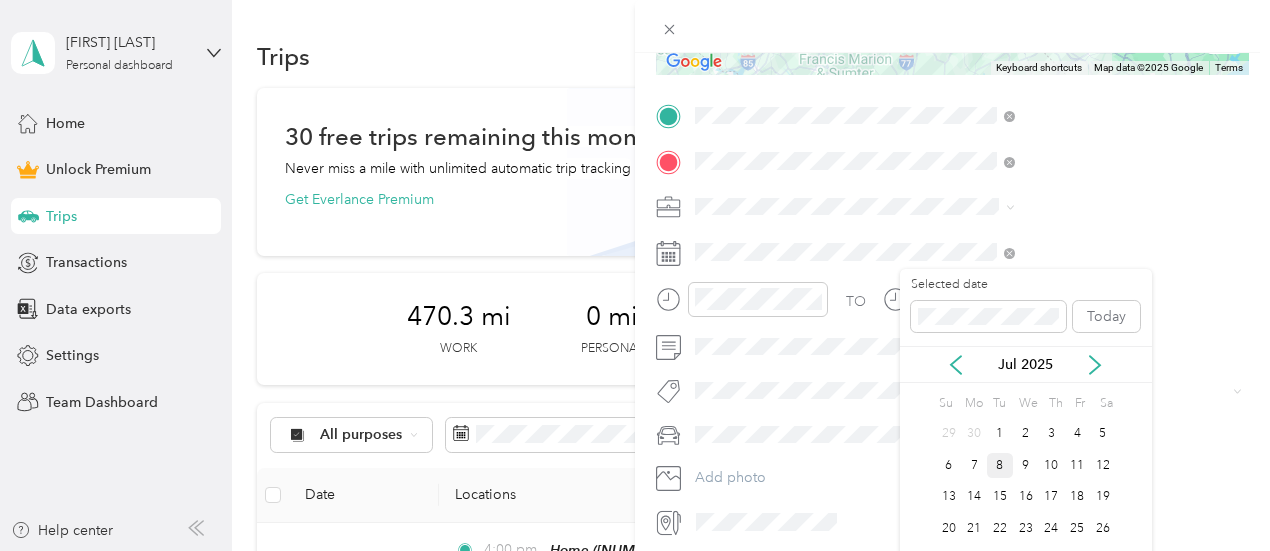 click on "8" at bounding box center [1000, 465] 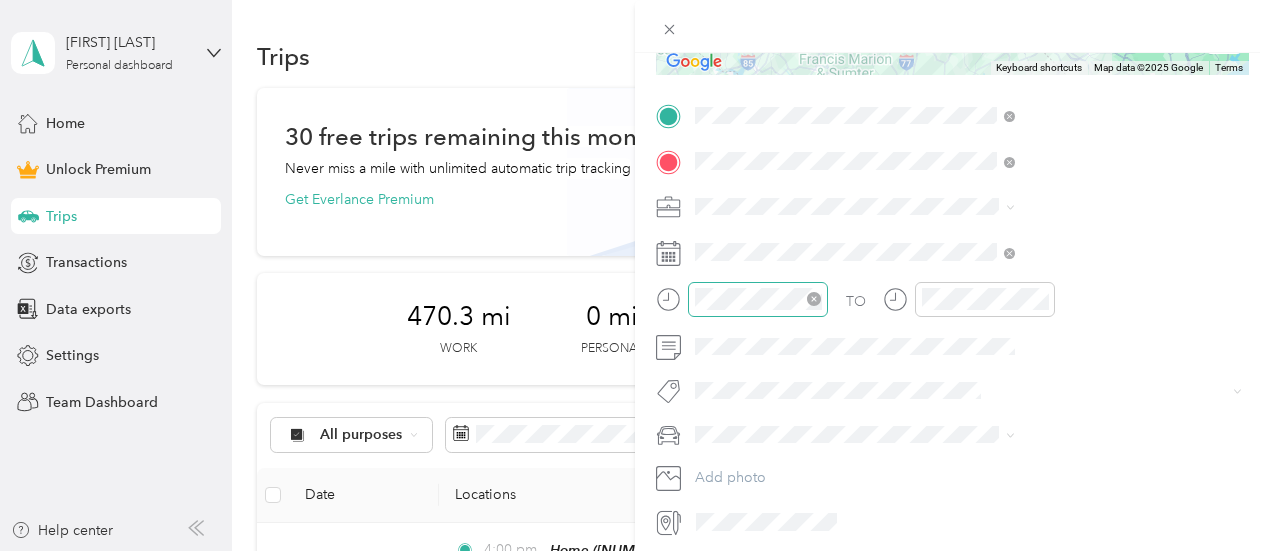click 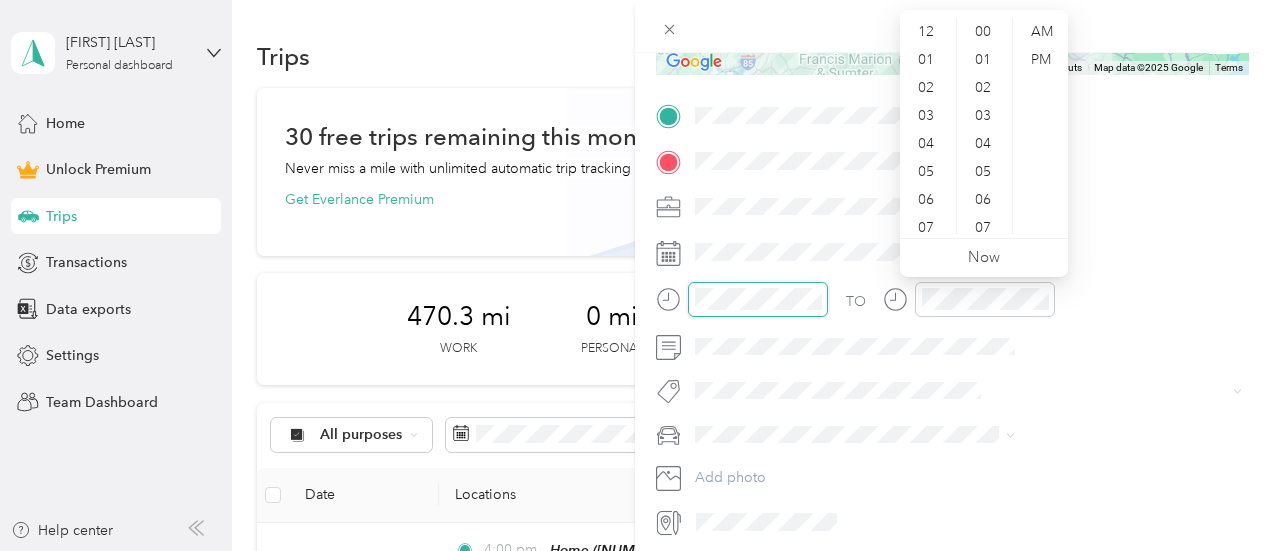 scroll, scrollTop: 1456, scrollLeft: 0, axis: vertical 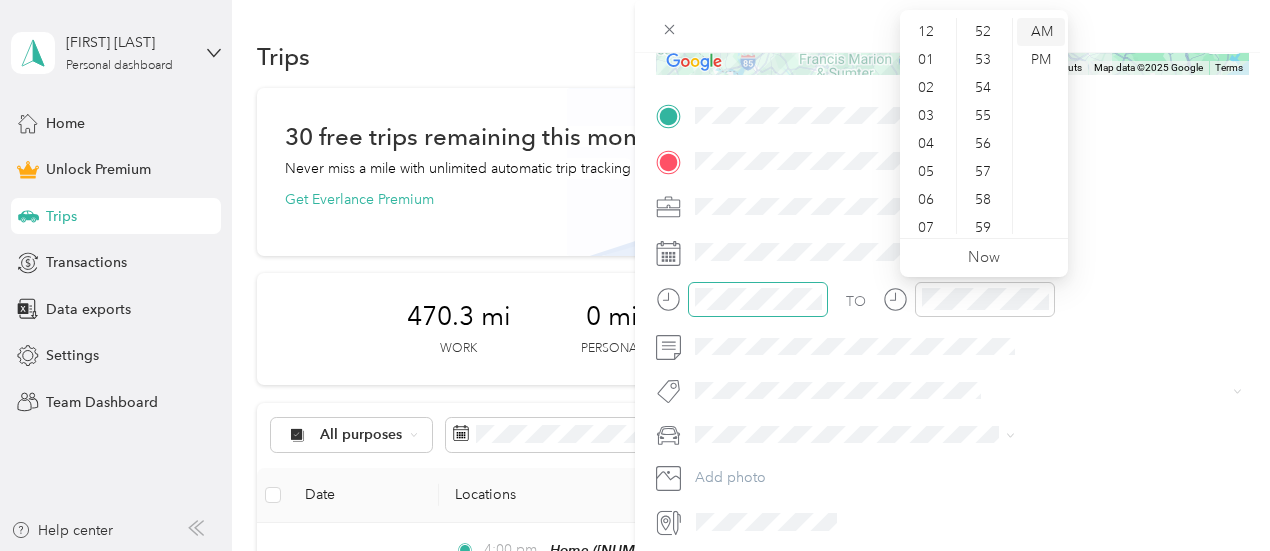 click on "AM" at bounding box center (1041, 32) 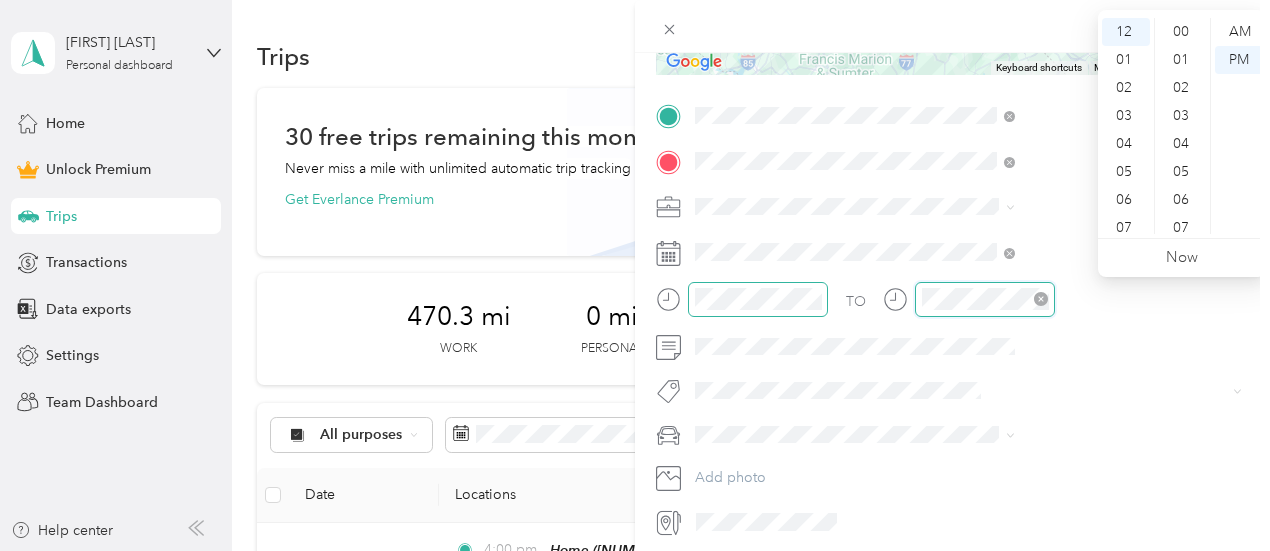 scroll, scrollTop: 1456, scrollLeft: 0, axis: vertical 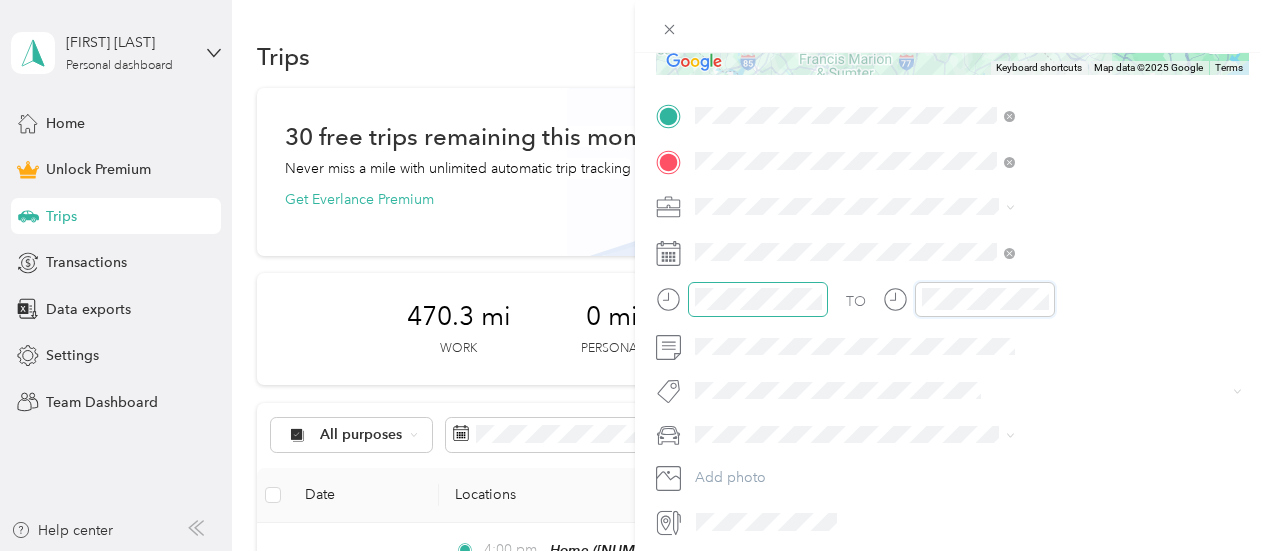 click at bounding box center (758, 299) 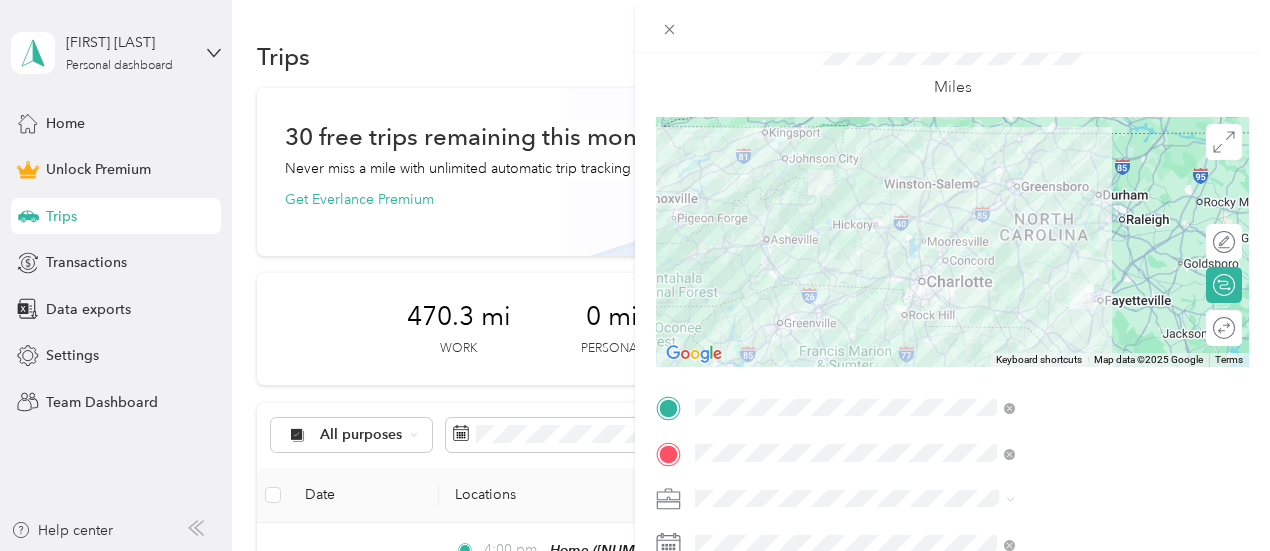 scroll, scrollTop: 0, scrollLeft: 0, axis: both 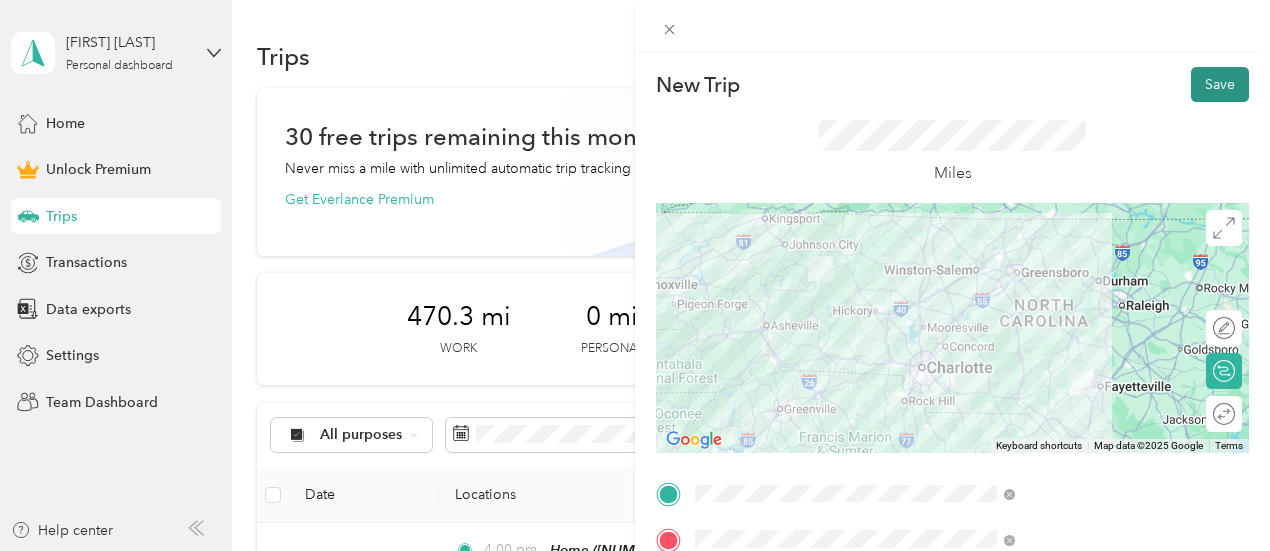 click on "Save" at bounding box center [1220, 84] 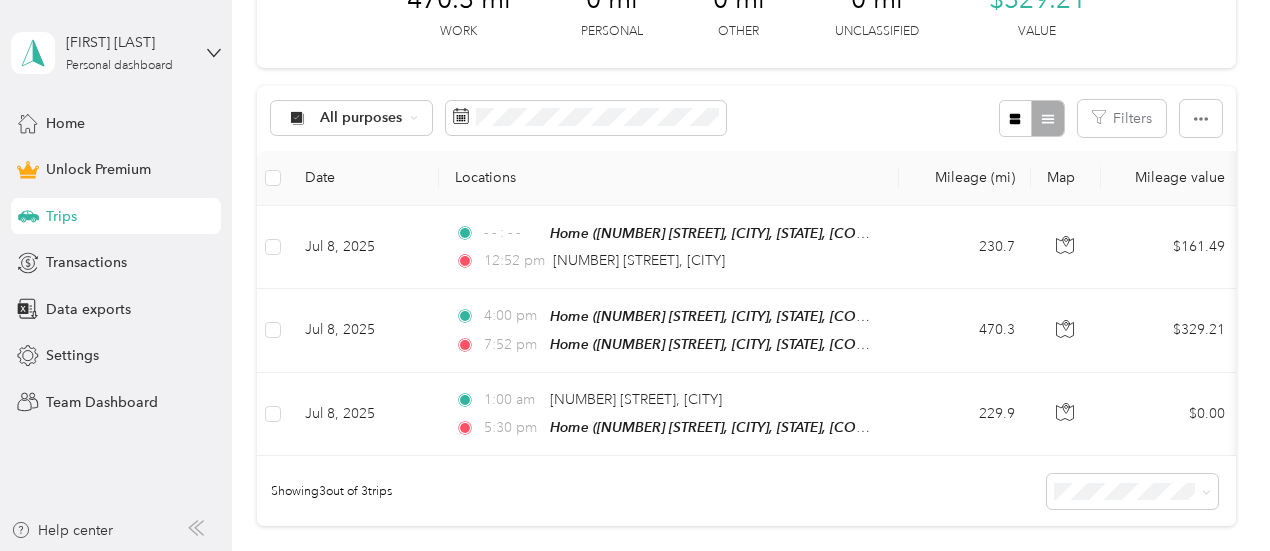 scroll, scrollTop: 322, scrollLeft: 0, axis: vertical 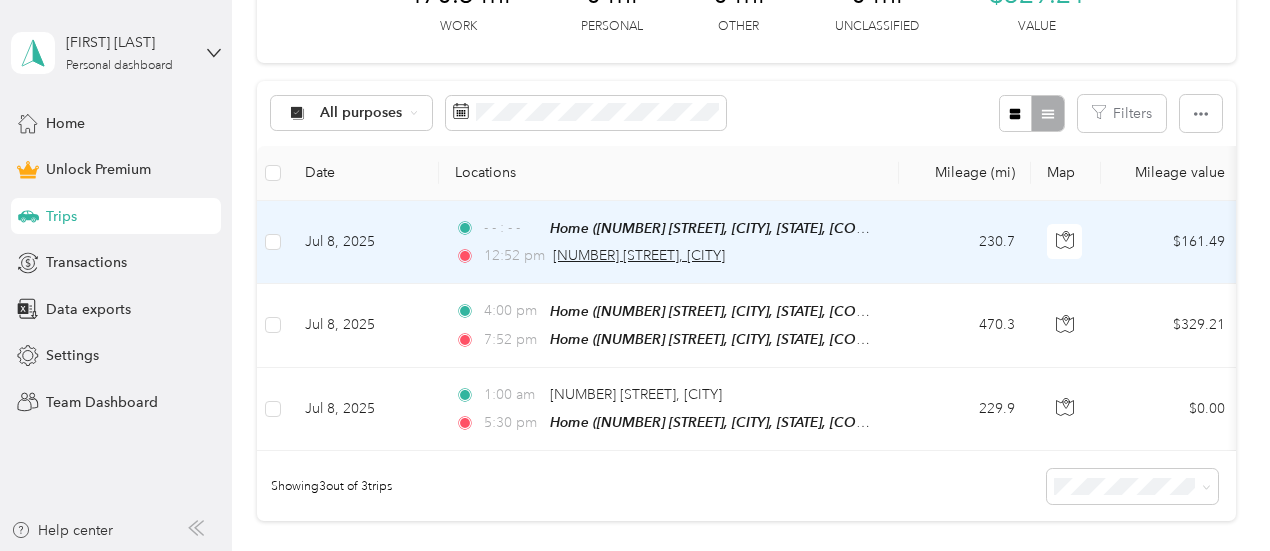 click on "[NUMBER] [STREET], [CITY]" at bounding box center [639, 255] 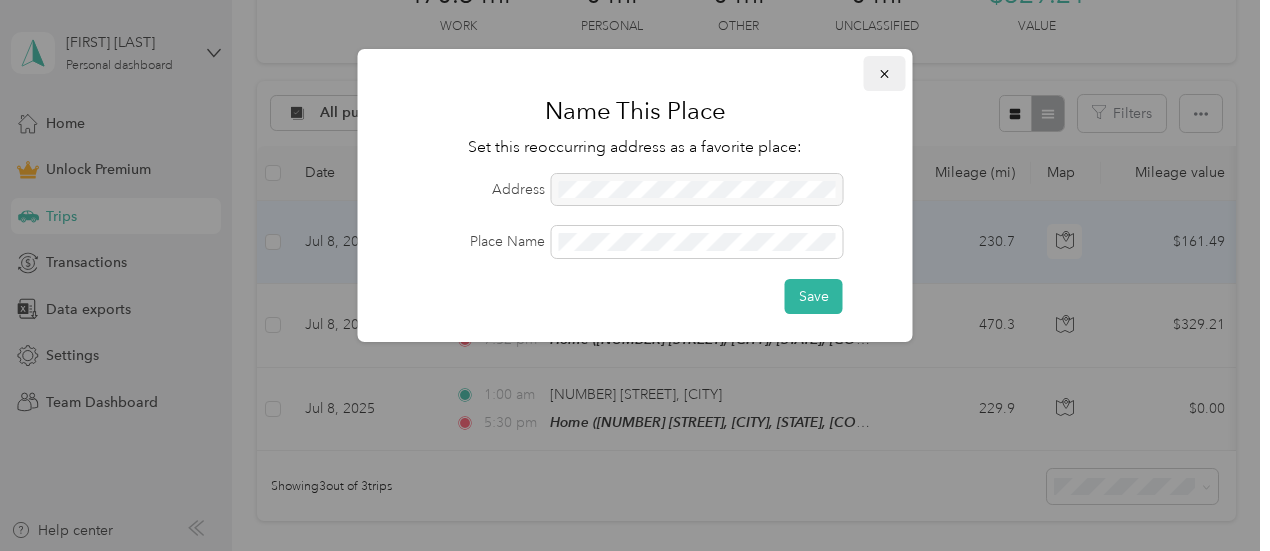click 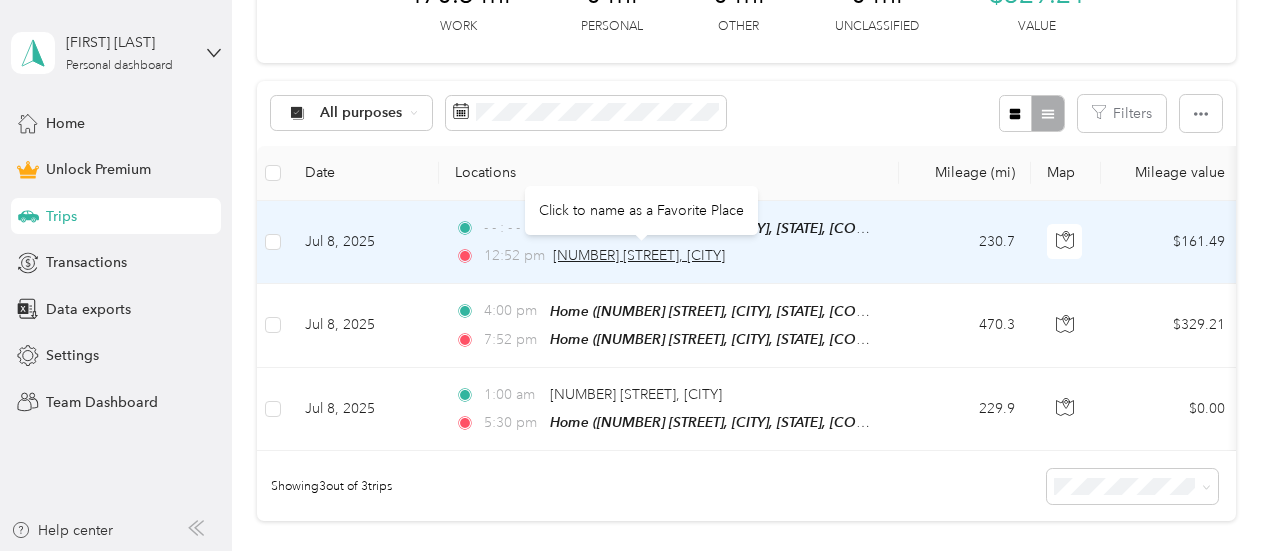 click on "[NUMBER] [STREET], [CITY]" at bounding box center [639, 255] 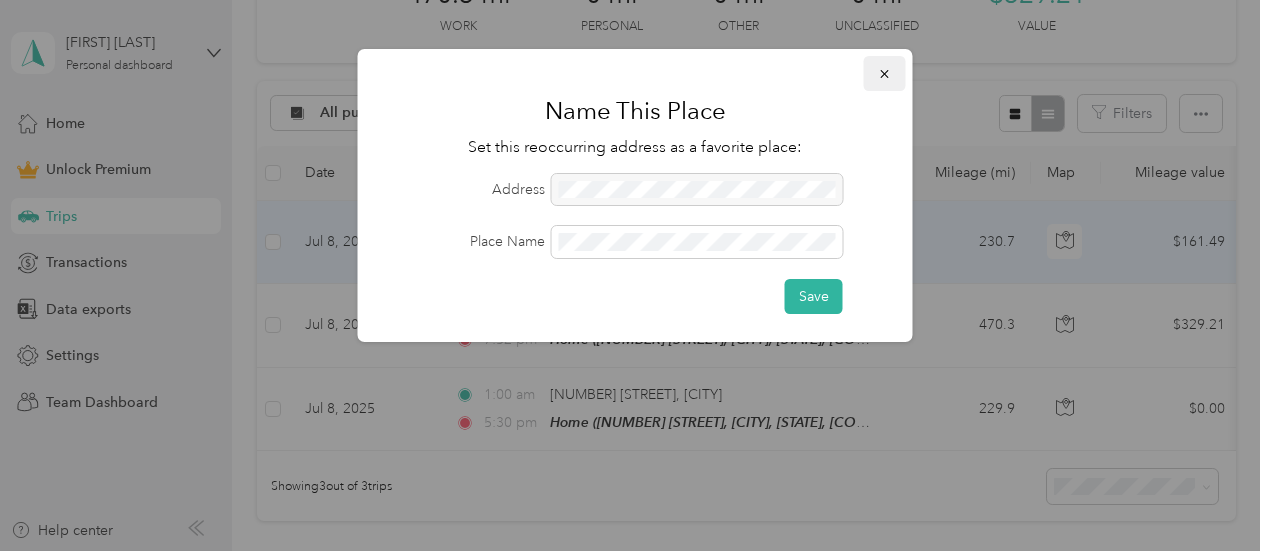 click 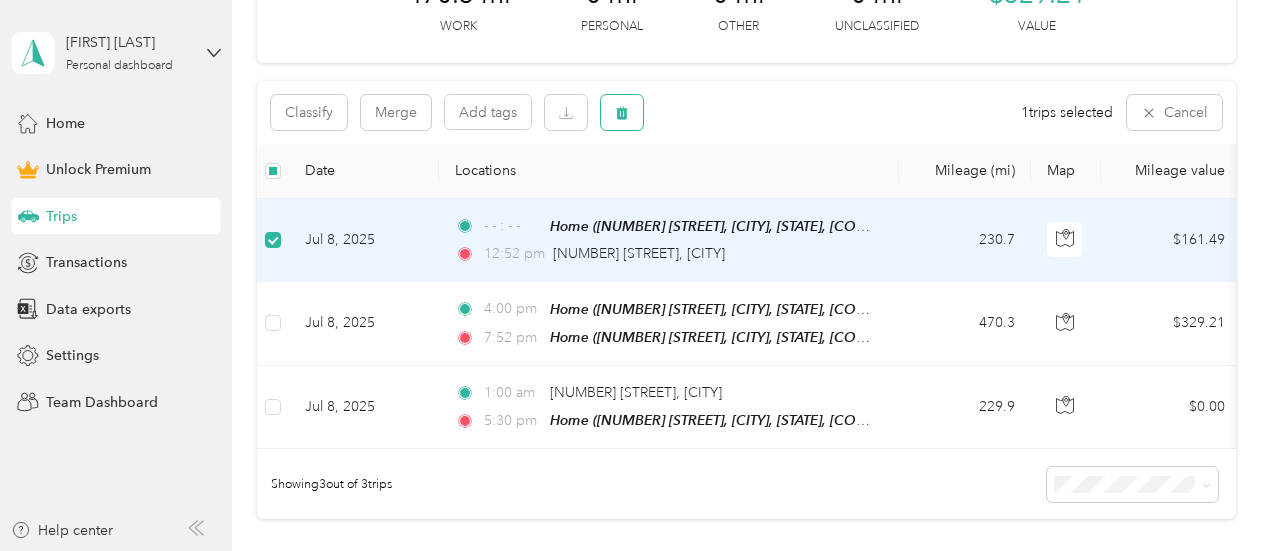 click 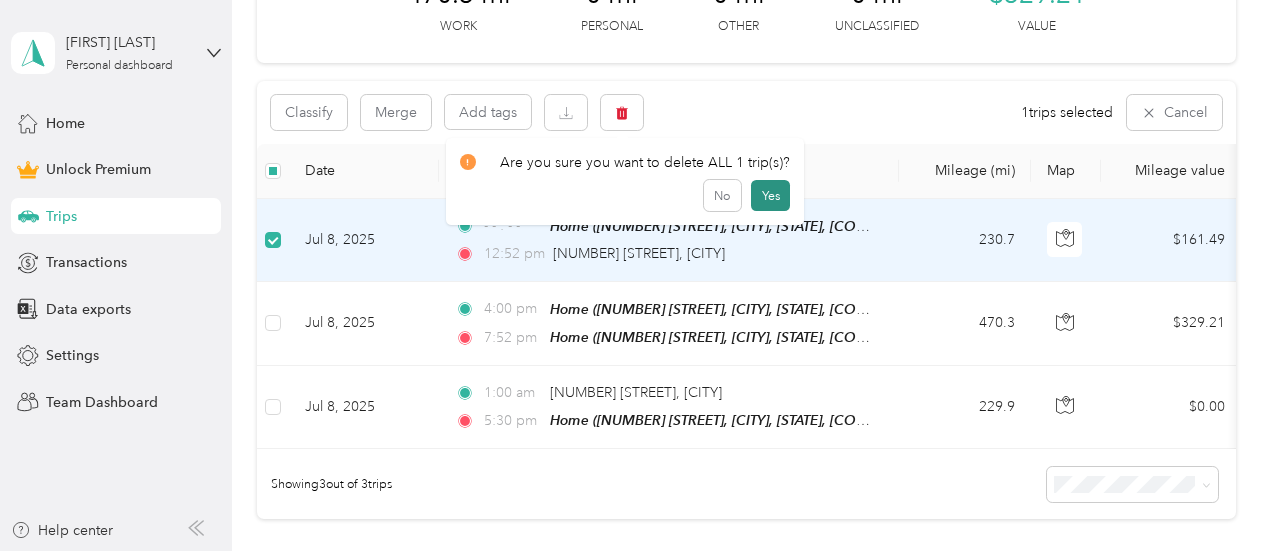 click on "Yes" at bounding box center [770, 196] 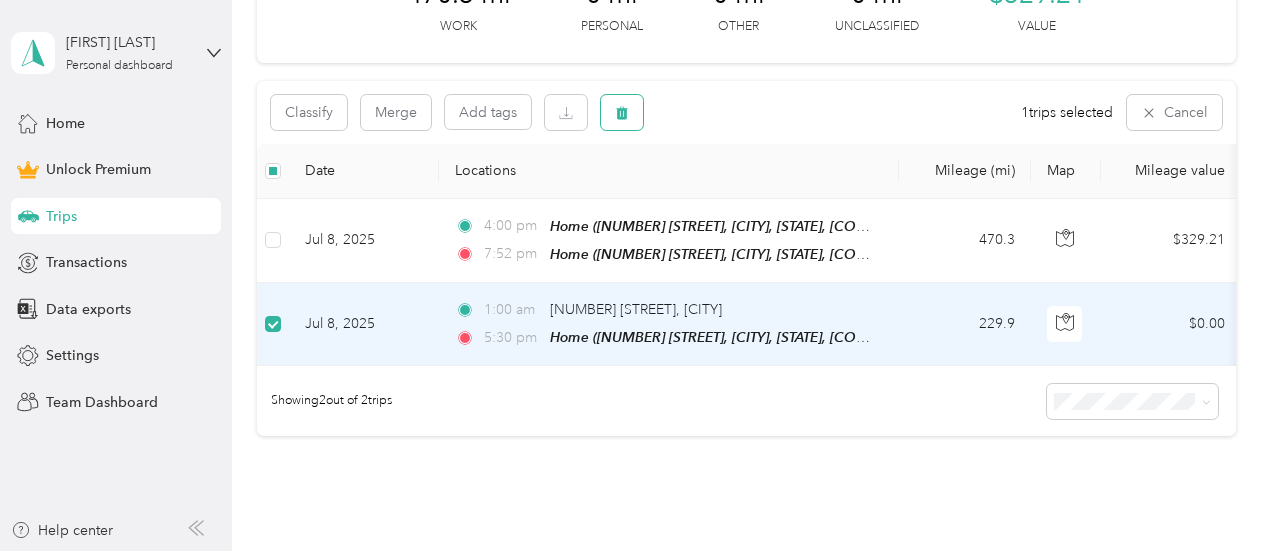 click 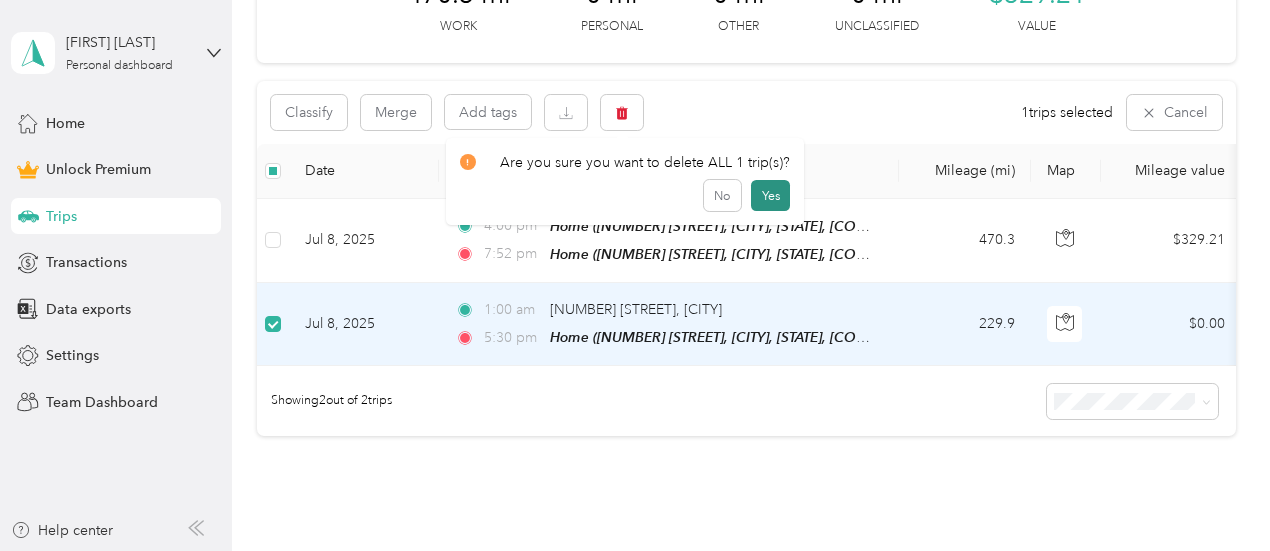 click on "Yes" at bounding box center [770, 196] 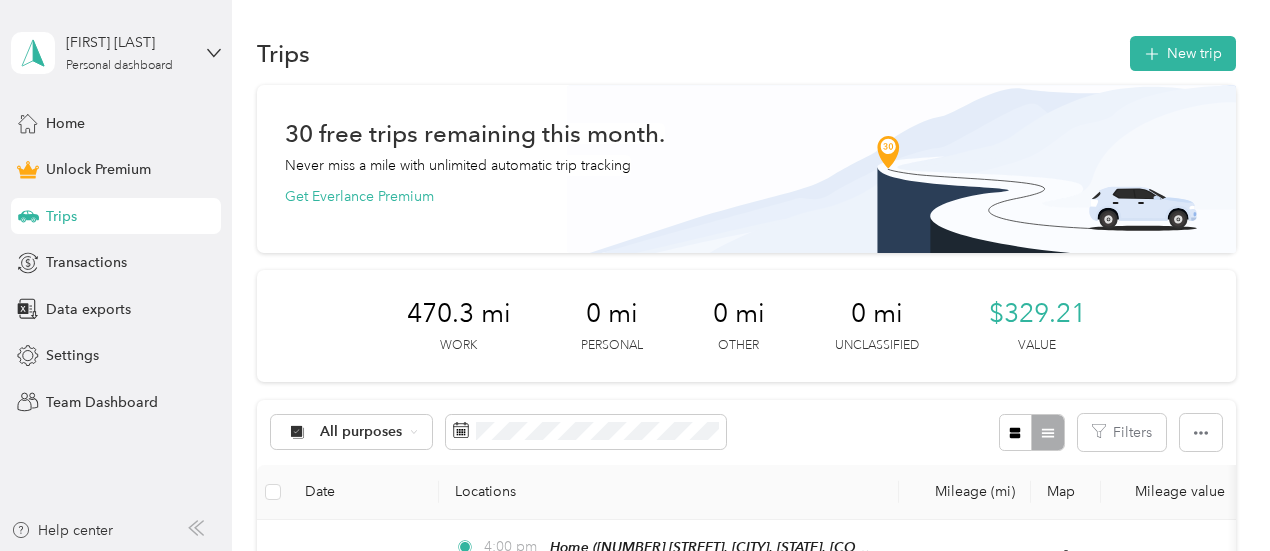 scroll, scrollTop: 0, scrollLeft: 0, axis: both 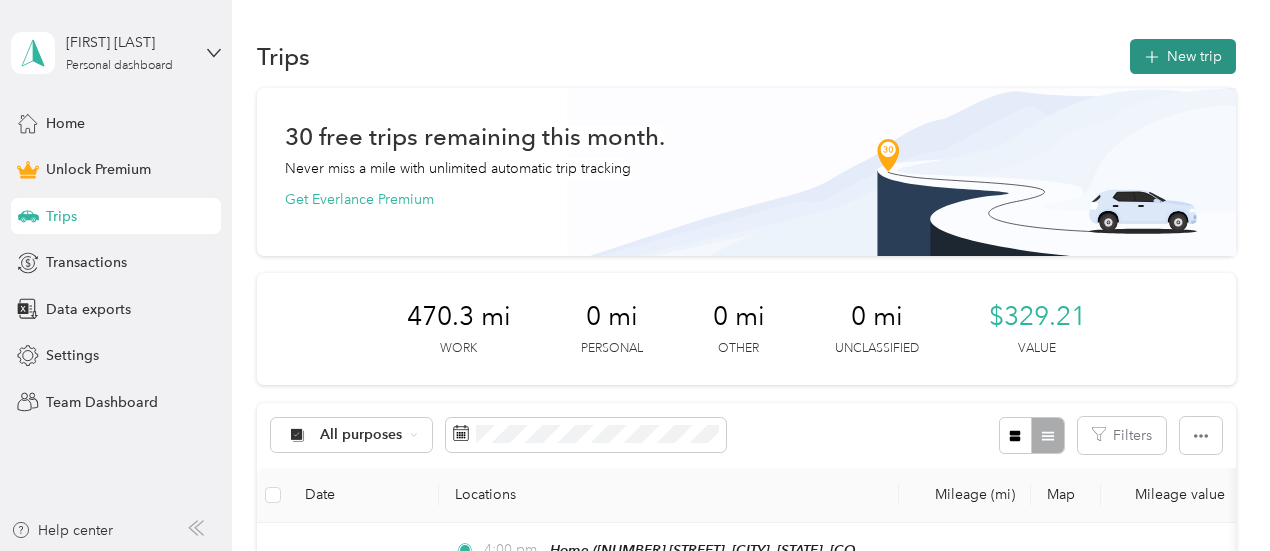 click on "New trip" at bounding box center (1183, 56) 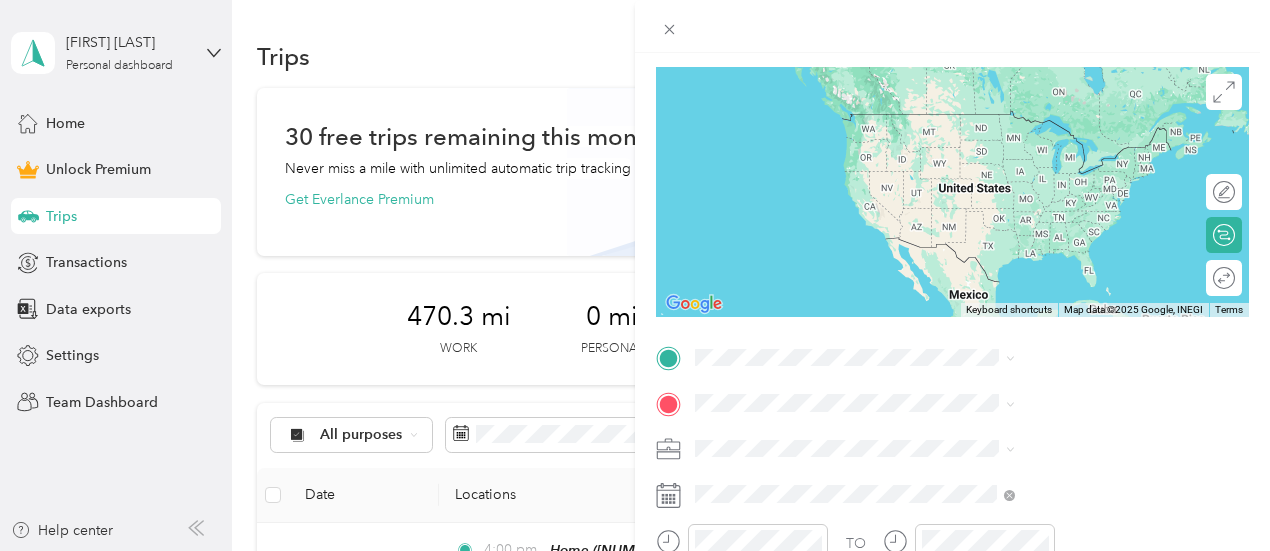 scroll, scrollTop: 198, scrollLeft: 0, axis: vertical 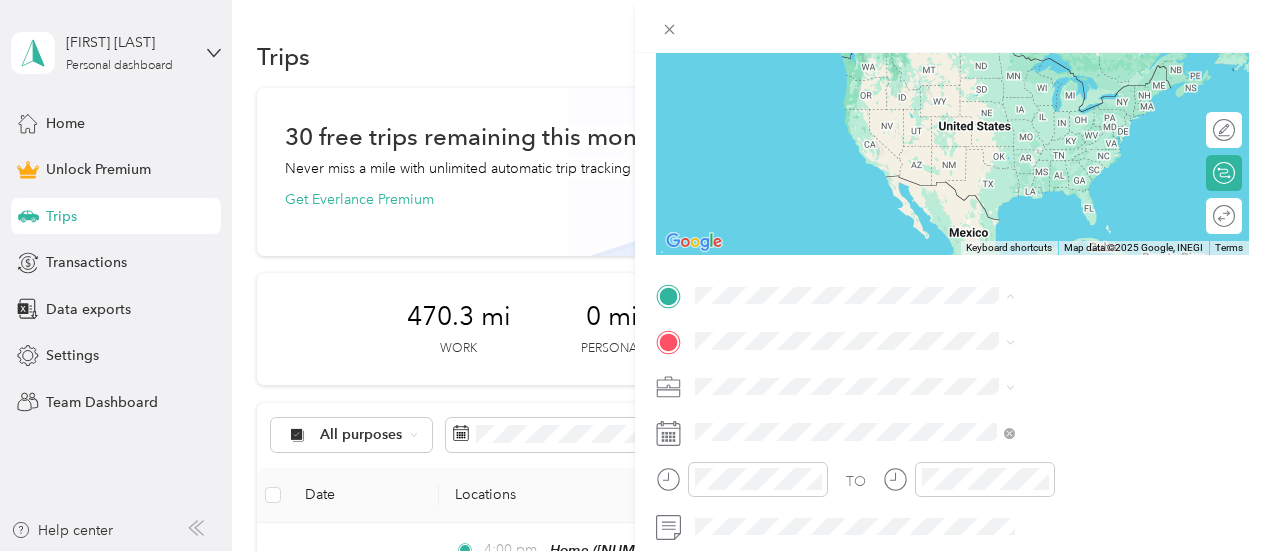 click on "[NUMBER] [STREET], [CITY], [STATE], [COUNTRY] , [POSTAL_CODE], [CITY], [STATE]" at bounding box center [1066, 417] 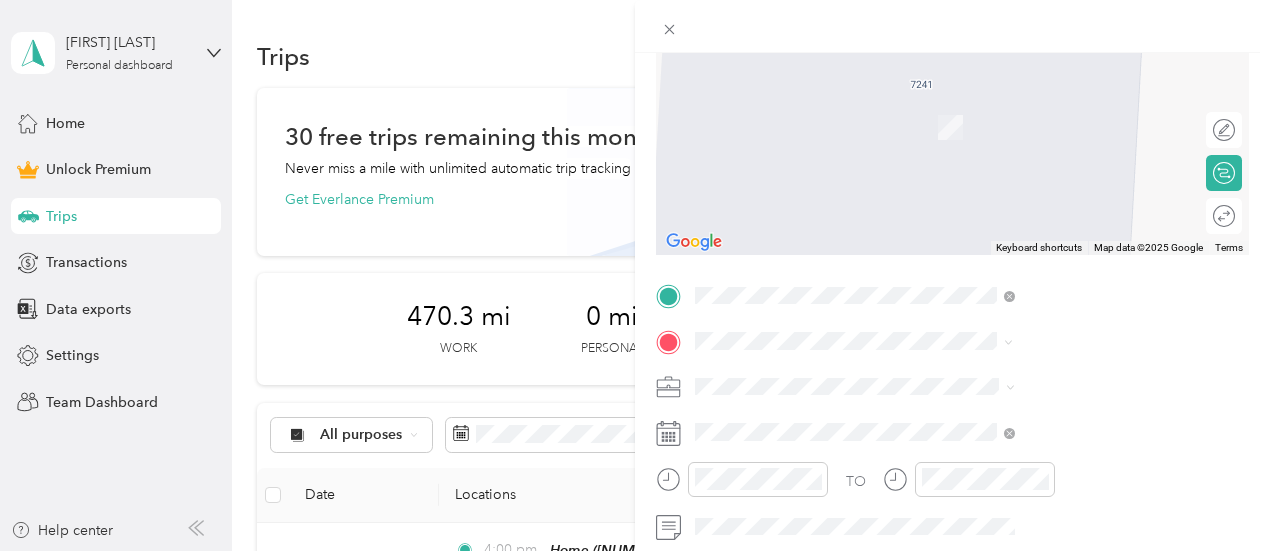 click on "[NUMBER] [STREET]
[CITY], [STATE] [POSTAL_CODE], [COUNTRY]" at bounding box center [1081, 429] 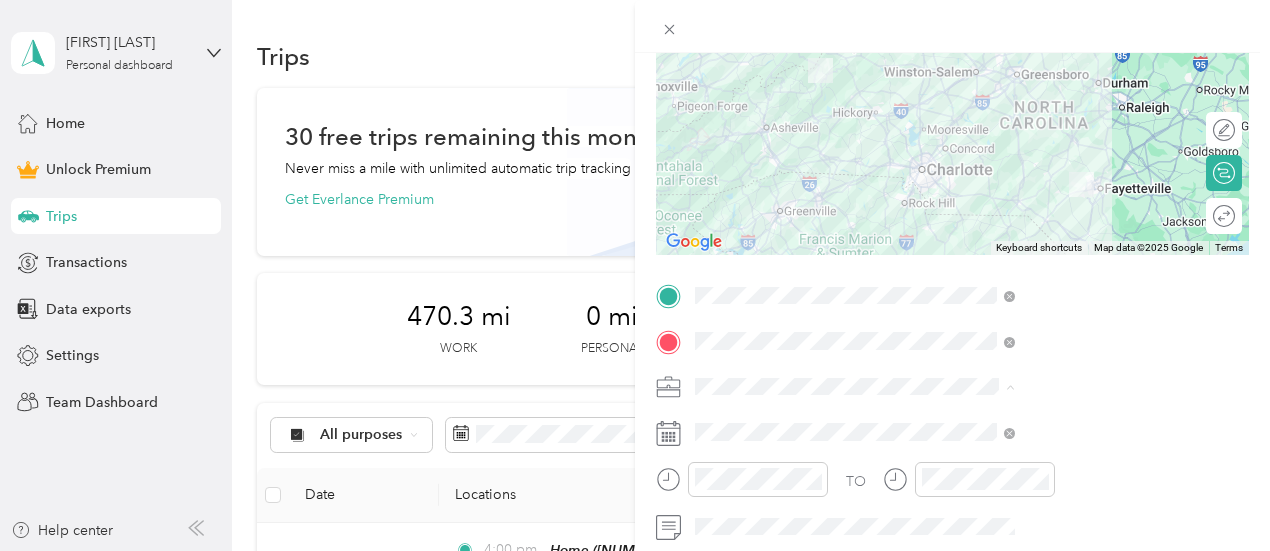 click on "Work" at bounding box center (931, 105) 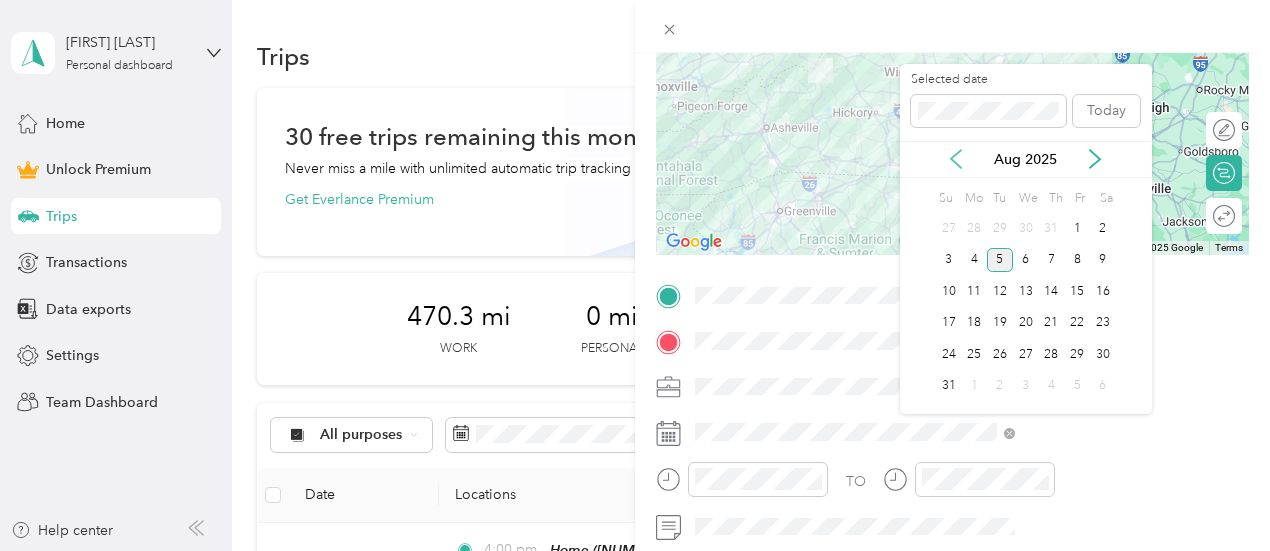 click on "Aug 2025" at bounding box center [1026, 159] 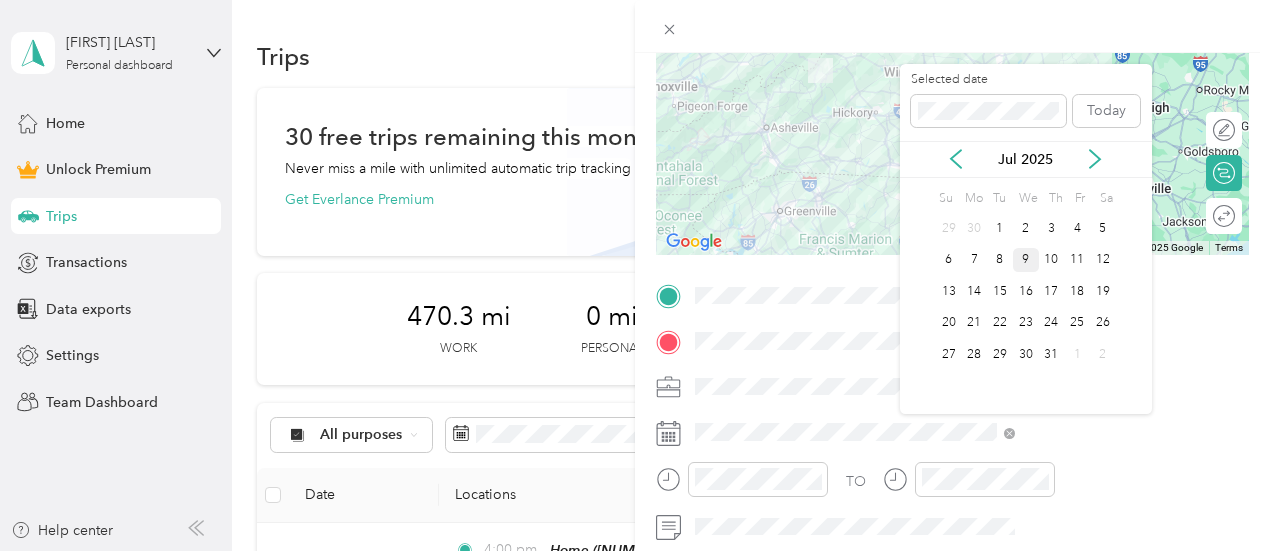 click on "9" at bounding box center (1026, 260) 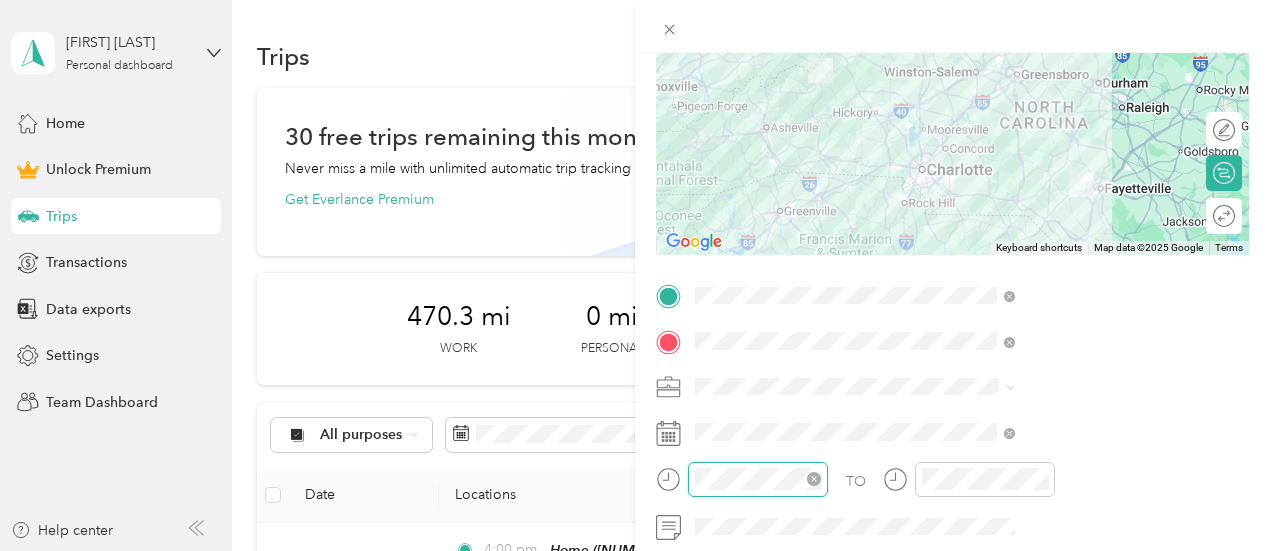 scroll, scrollTop: 1464, scrollLeft: 0, axis: vertical 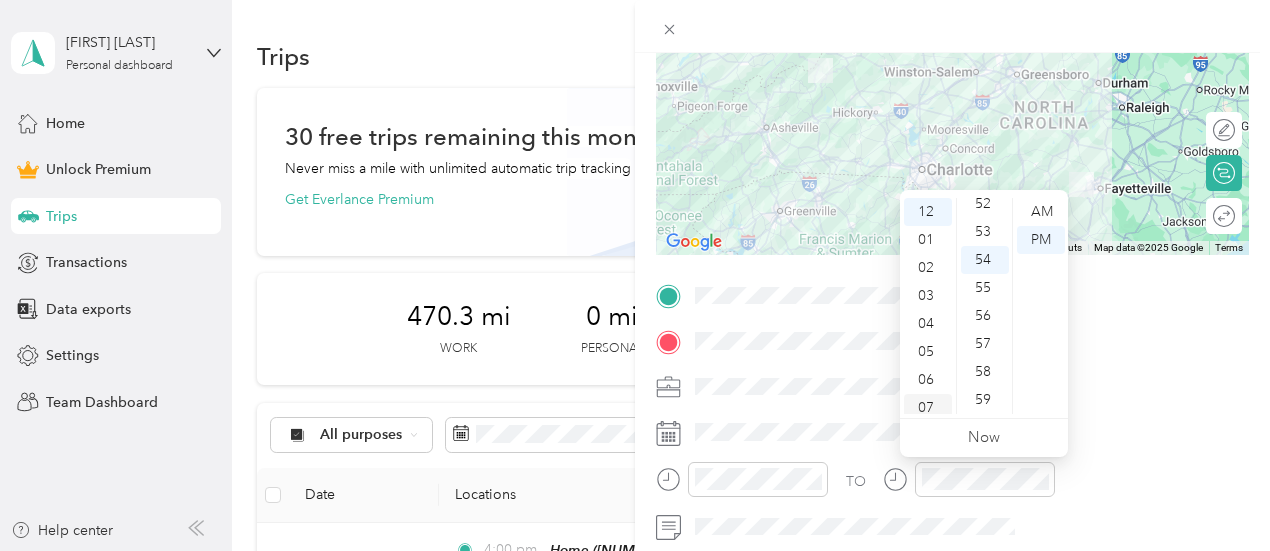 click on "07" at bounding box center (928, 408) 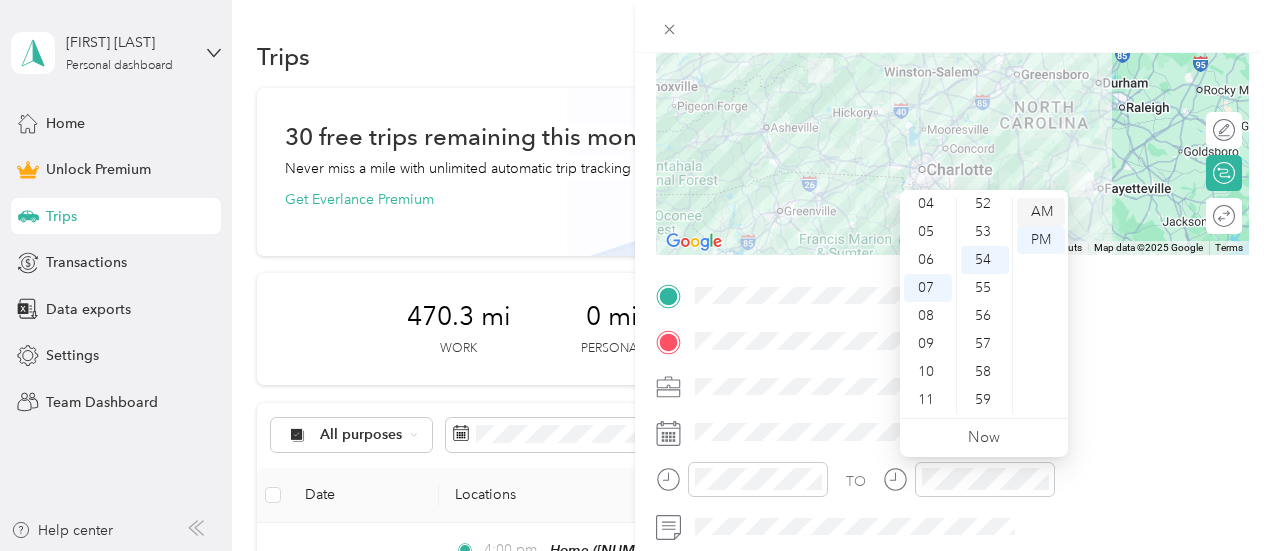 click on "AM" at bounding box center (1041, 212) 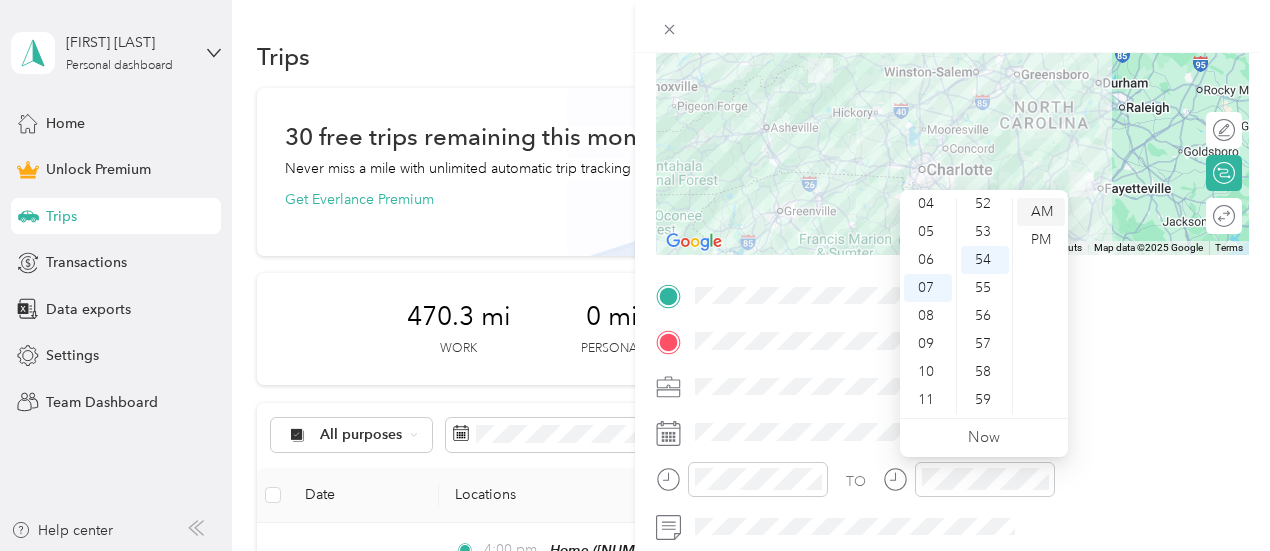 click on "AM" at bounding box center [1041, 212] 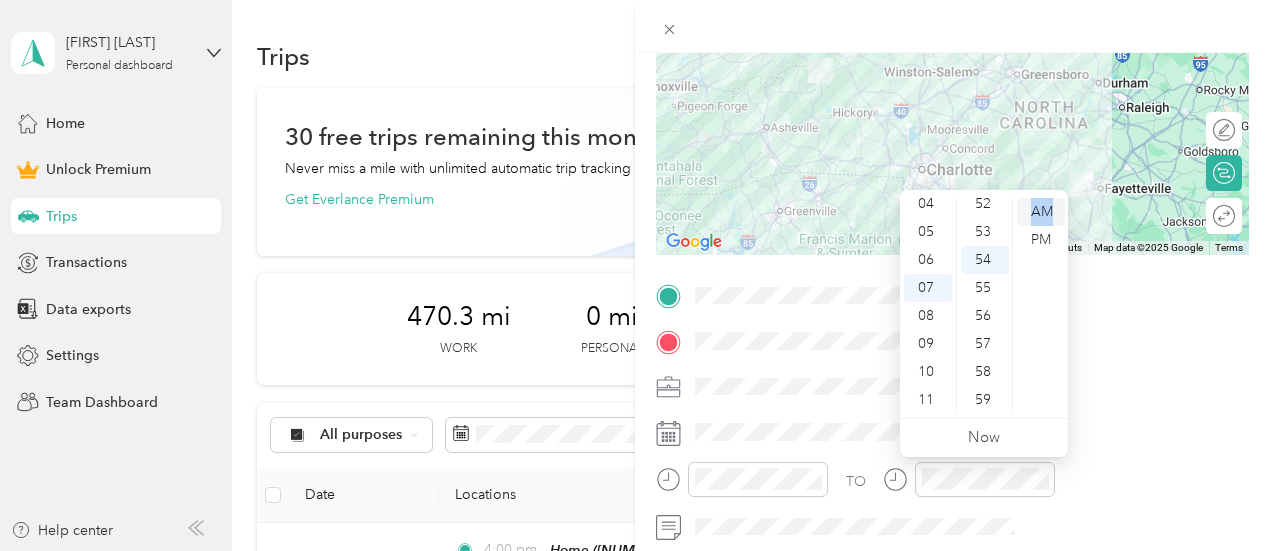 click on "AM" at bounding box center (1041, 212) 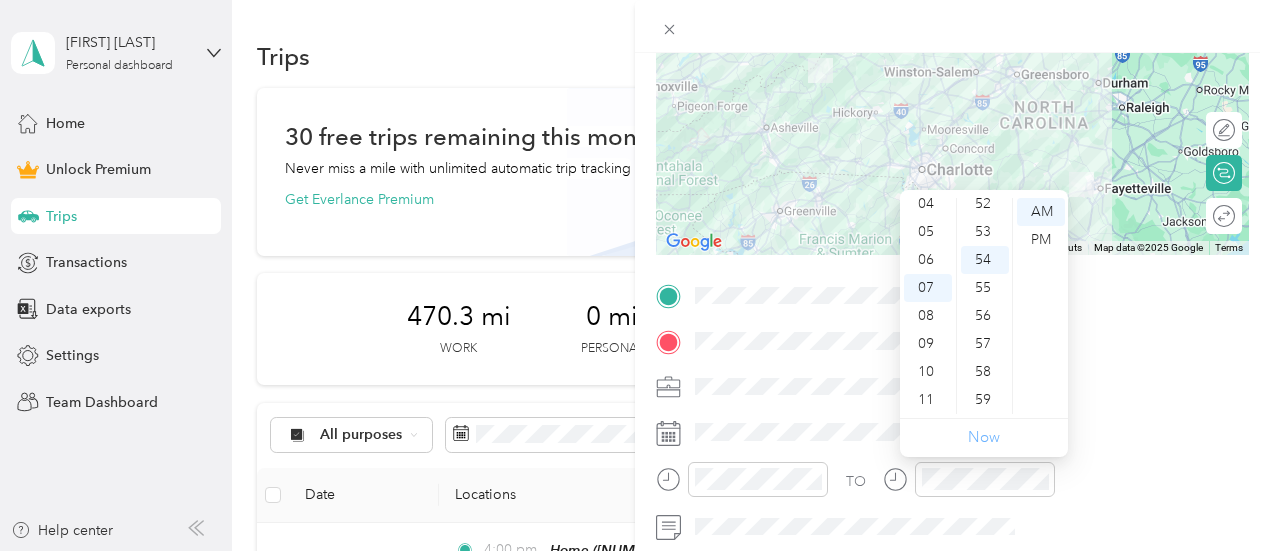 click on "Now" at bounding box center [984, 437] 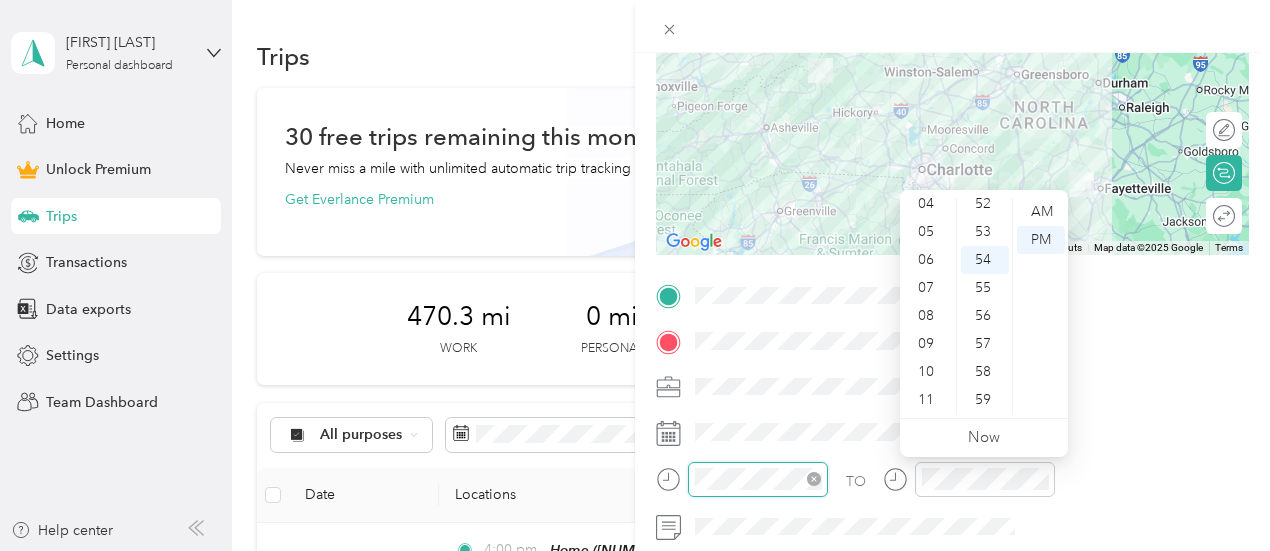 scroll, scrollTop: 0, scrollLeft: 0, axis: both 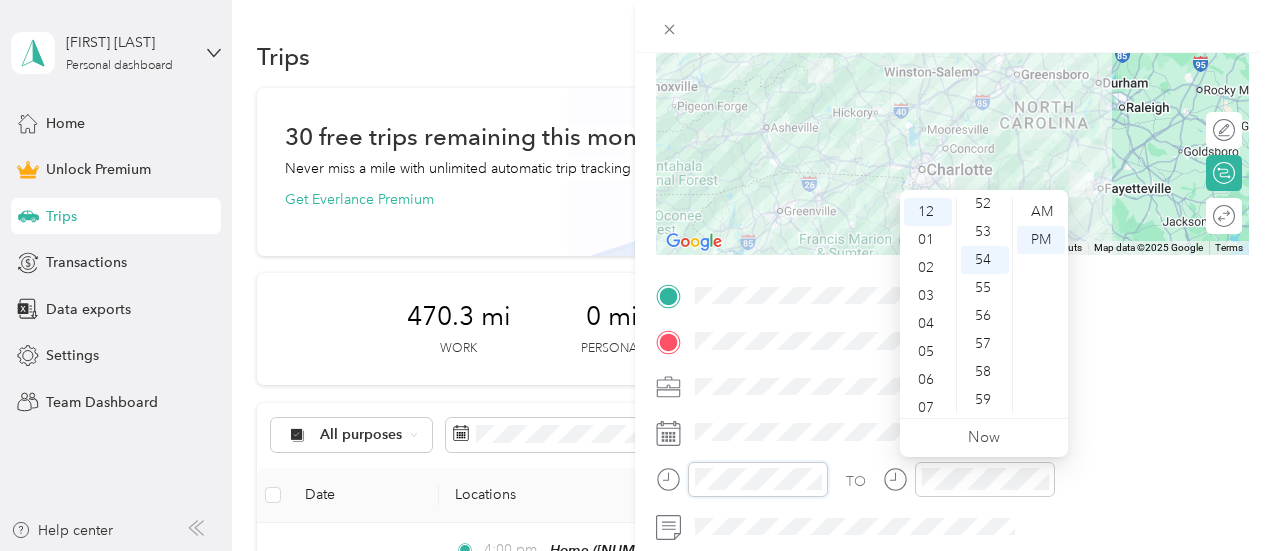 click at bounding box center (742, 479) 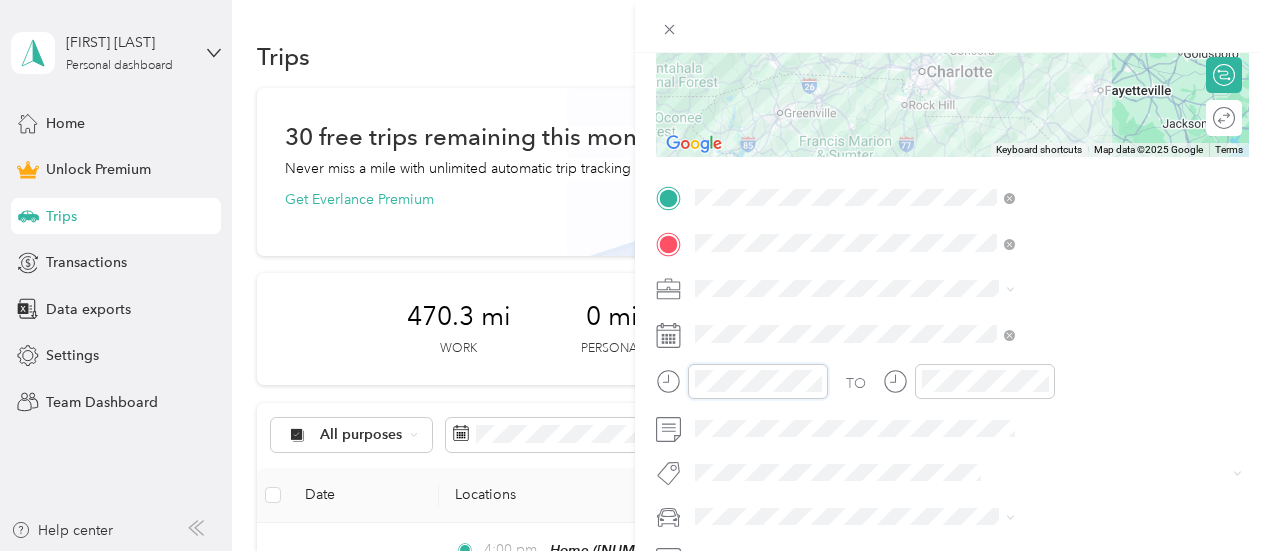 scroll, scrollTop: 372, scrollLeft: 0, axis: vertical 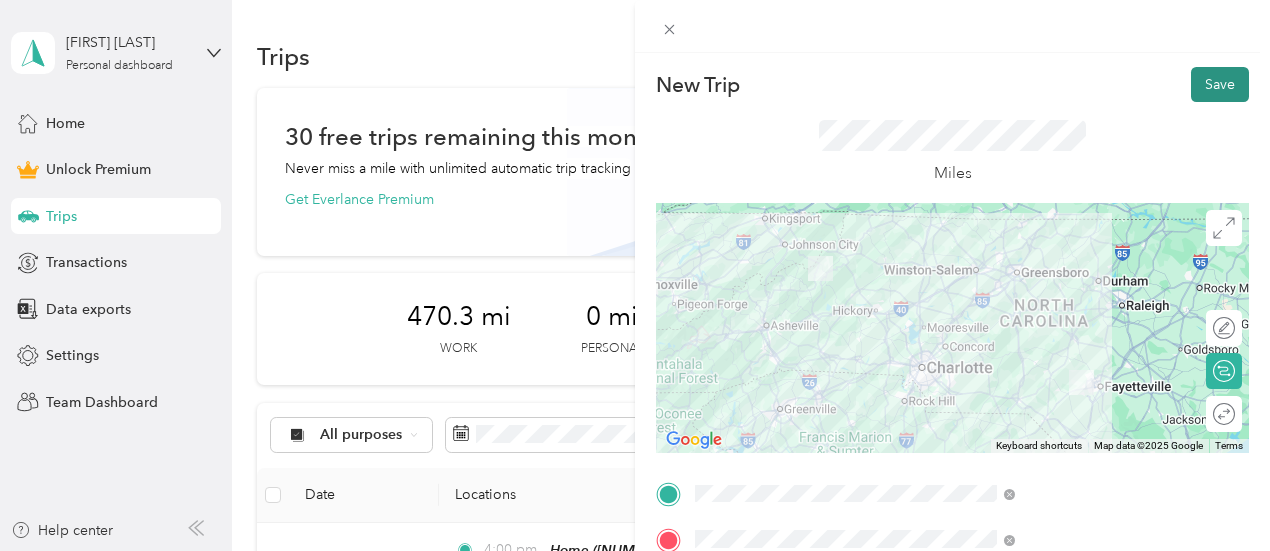 click on "Save" at bounding box center [1220, 84] 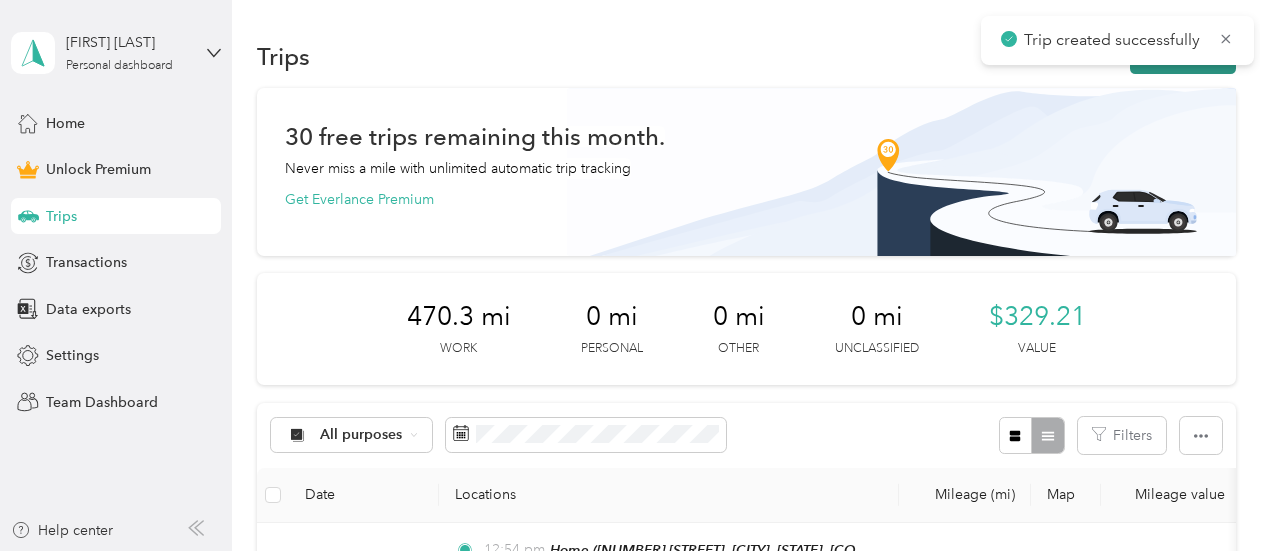 click on "New trip" at bounding box center [1183, 56] 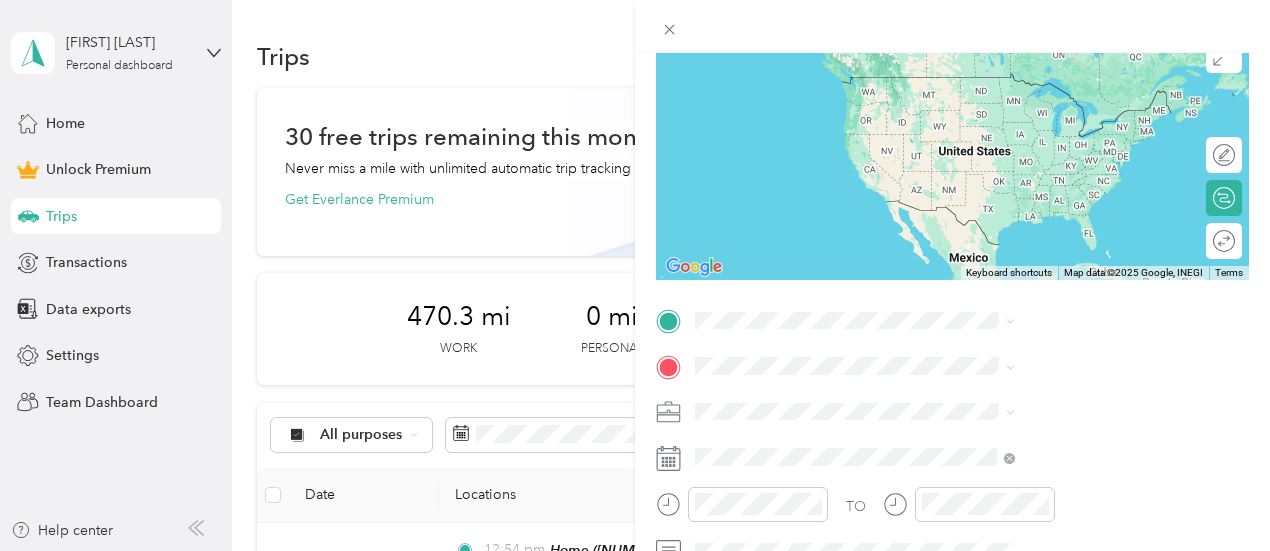 scroll, scrollTop: 176, scrollLeft: 0, axis: vertical 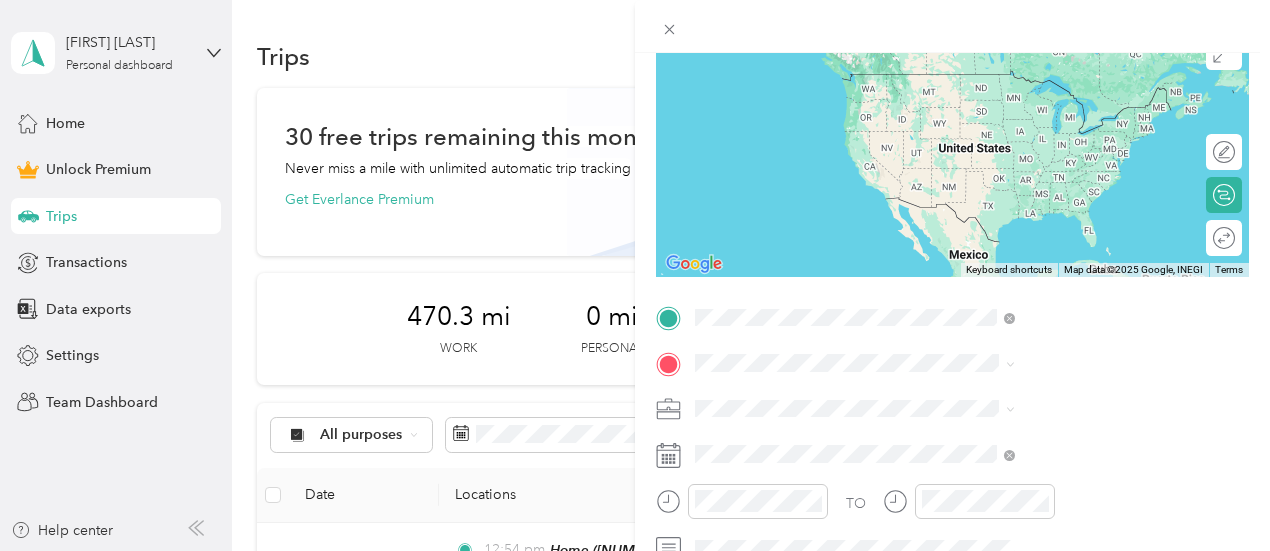 click on "[NUMBER] [STREET]
[CITY], [STATE] [POSTAL_CODE], [COUNTRY]" at bounding box center (1081, 407) 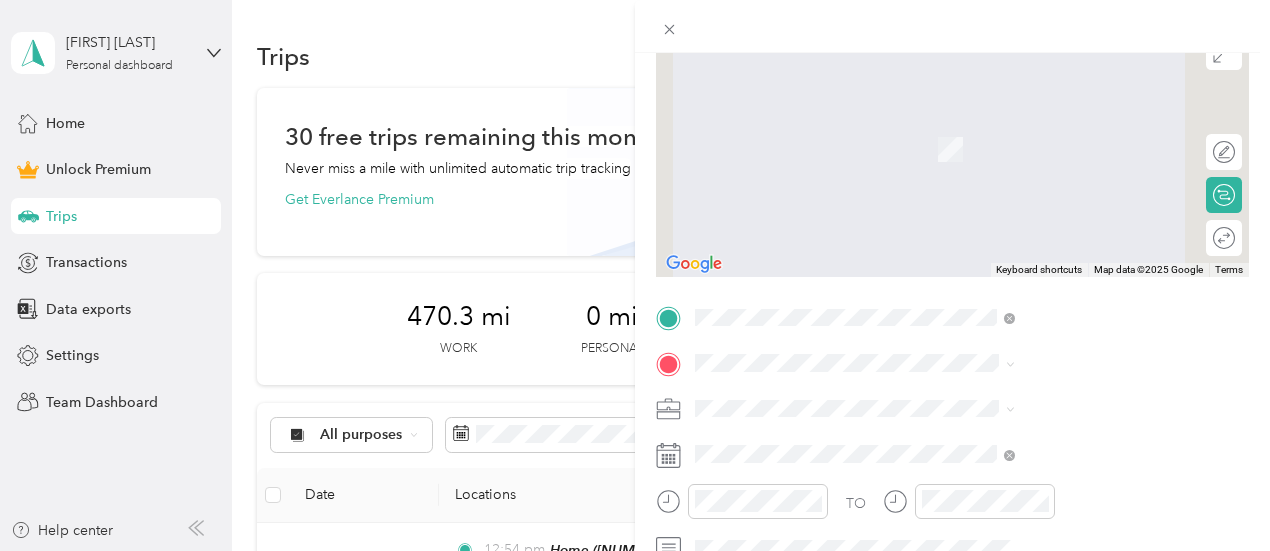 click on "Home [NUMBER] [STREET], [CITY], [STATE], [COUNTRY] , [POSTAL_CODE], [CITY], [STATE]" at bounding box center [1081, 208] 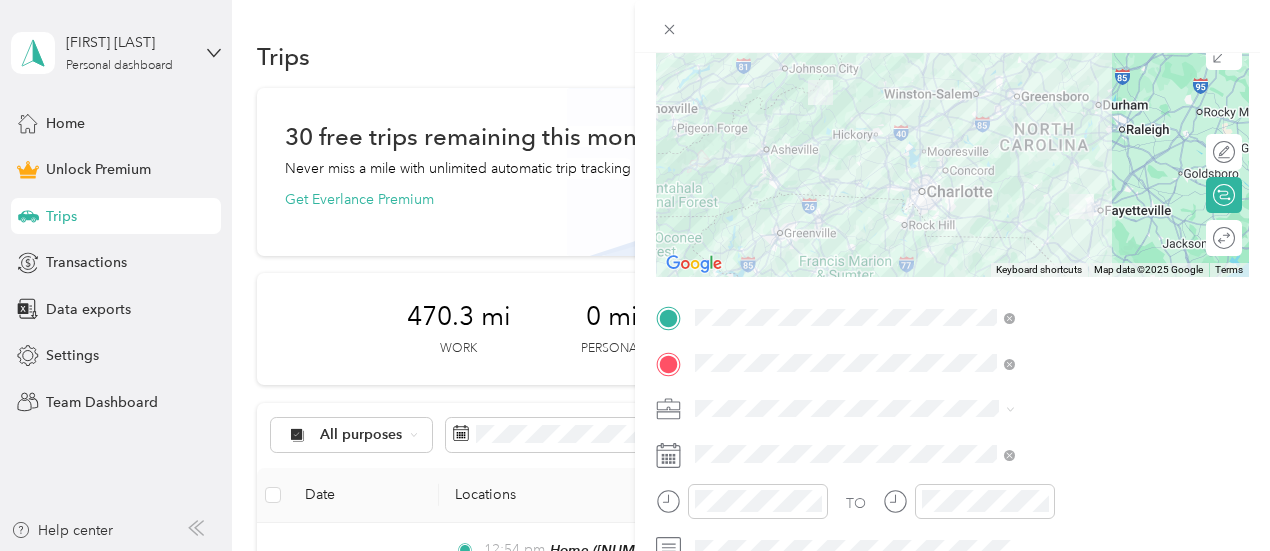 click on "Work" at bounding box center (1067, 128) 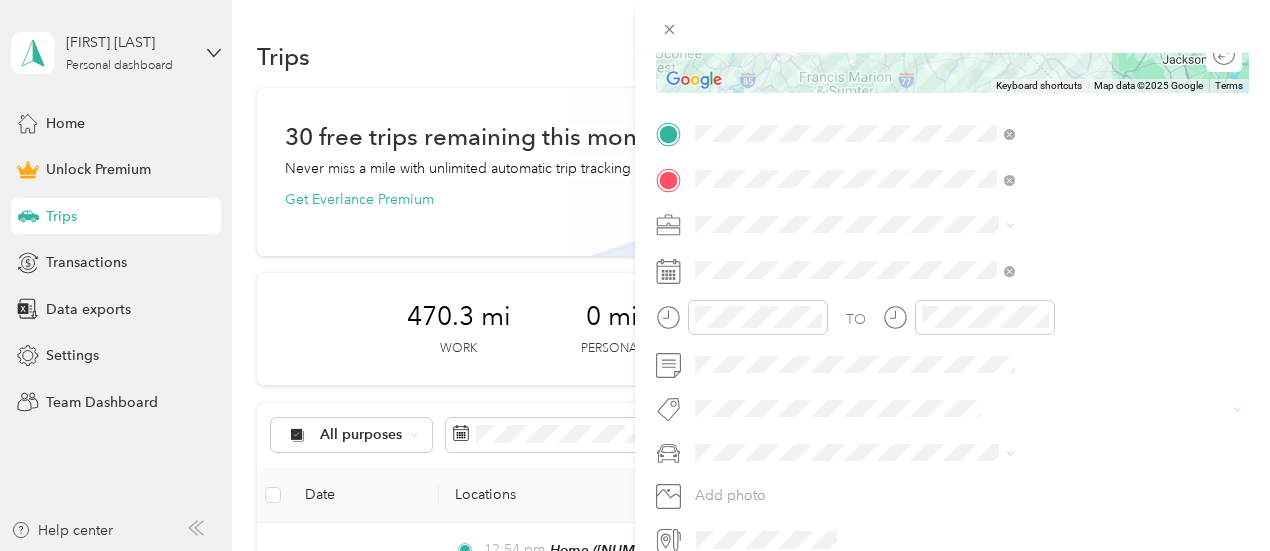 scroll, scrollTop: 373, scrollLeft: 0, axis: vertical 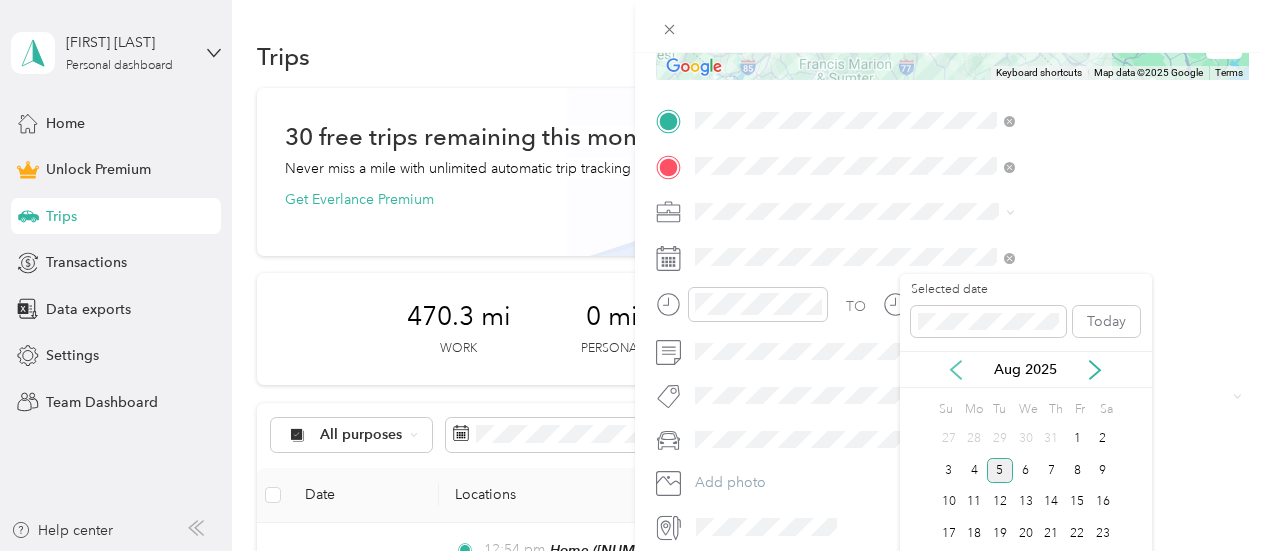 click 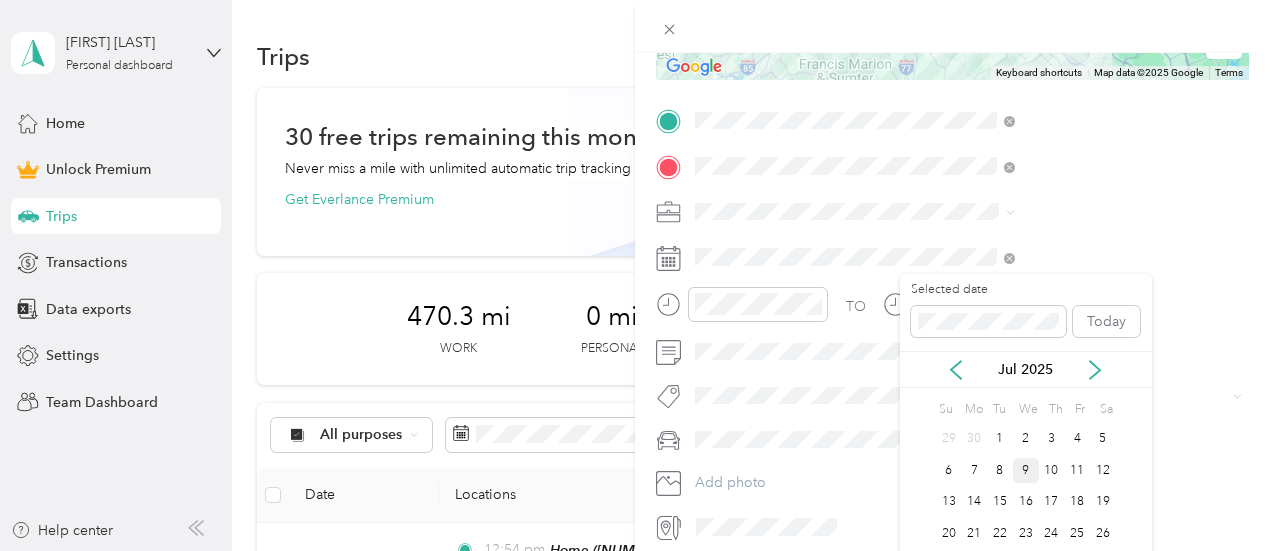 click on "9" at bounding box center (1026, 470) 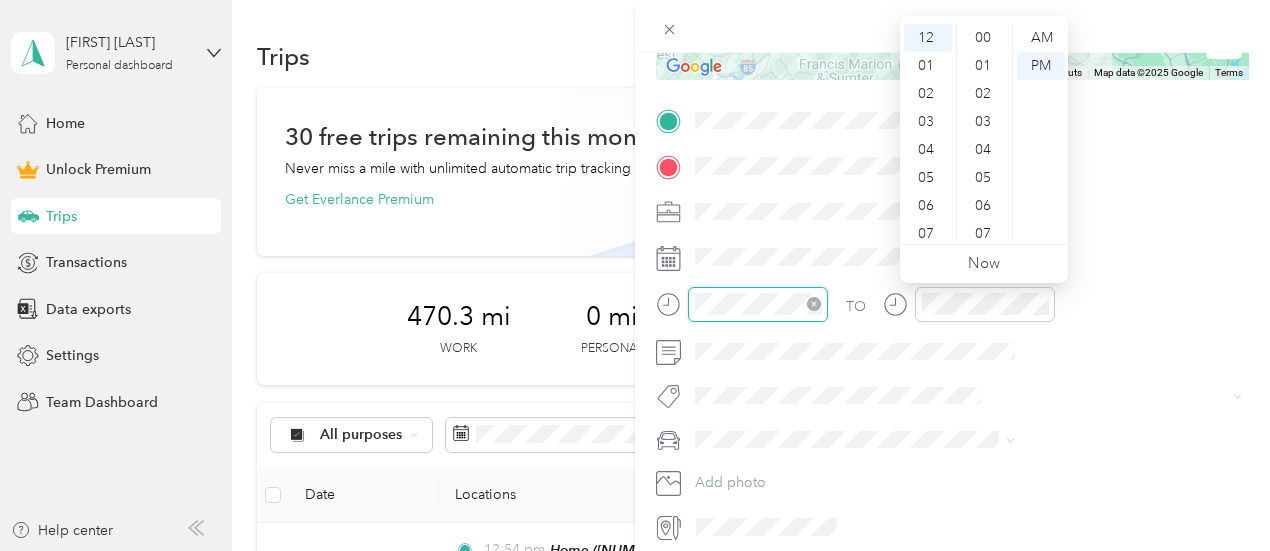 scroll, scrollTop: 1464, scrollLeft: 0, axis: vertical 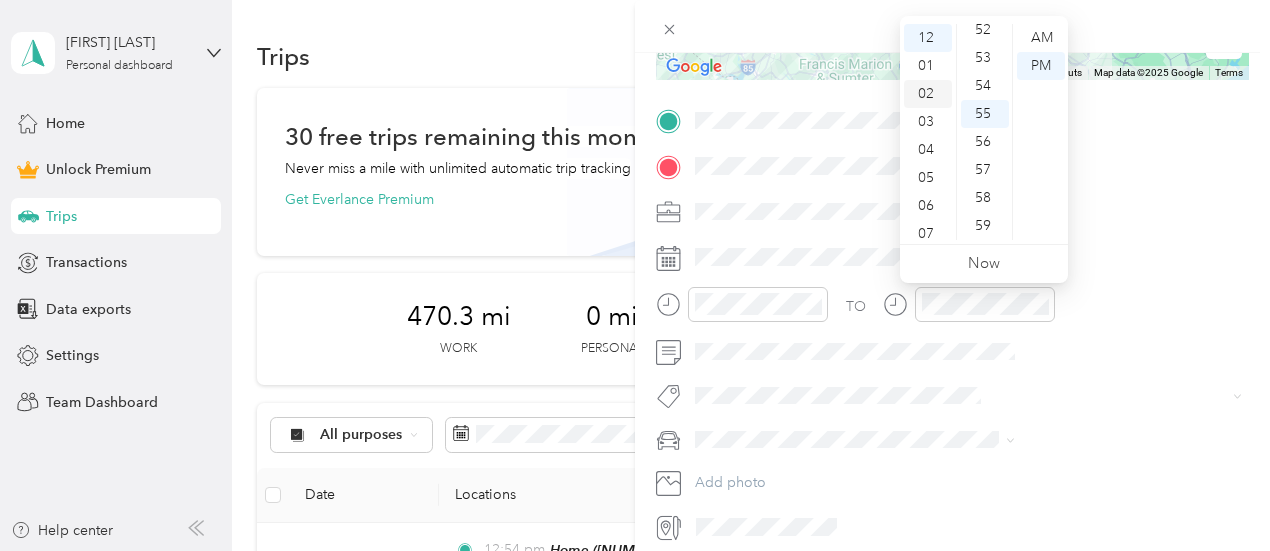 click on "02" at bounding box center [928, 94] 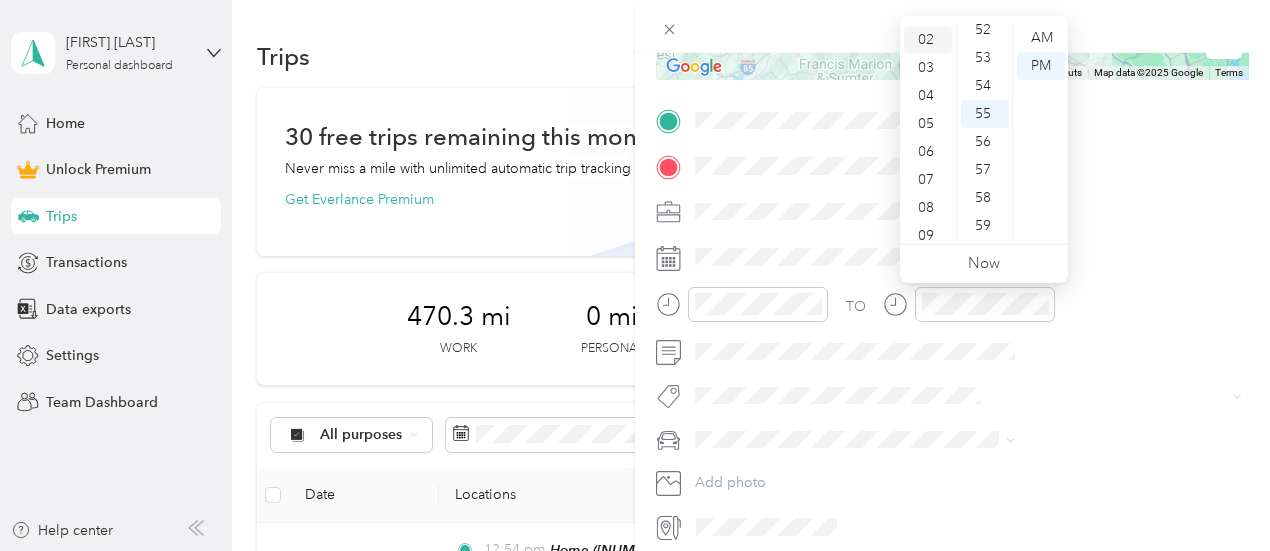 scroll, scrollTop: 56, scrollLeft: 0, axis: vertical 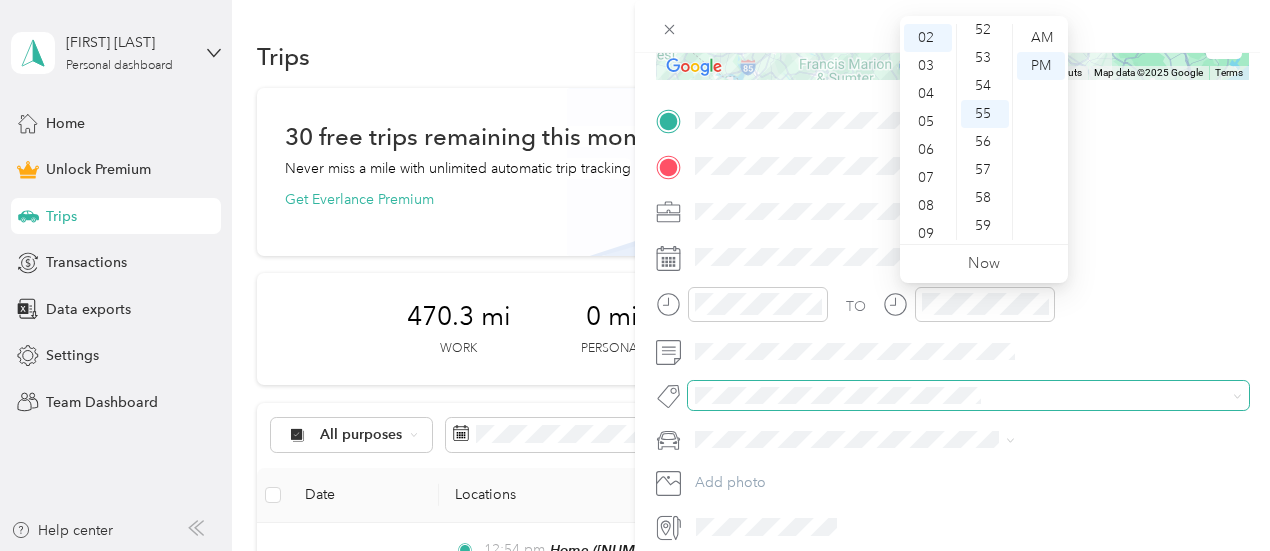 click at bounding box center [968, 395] 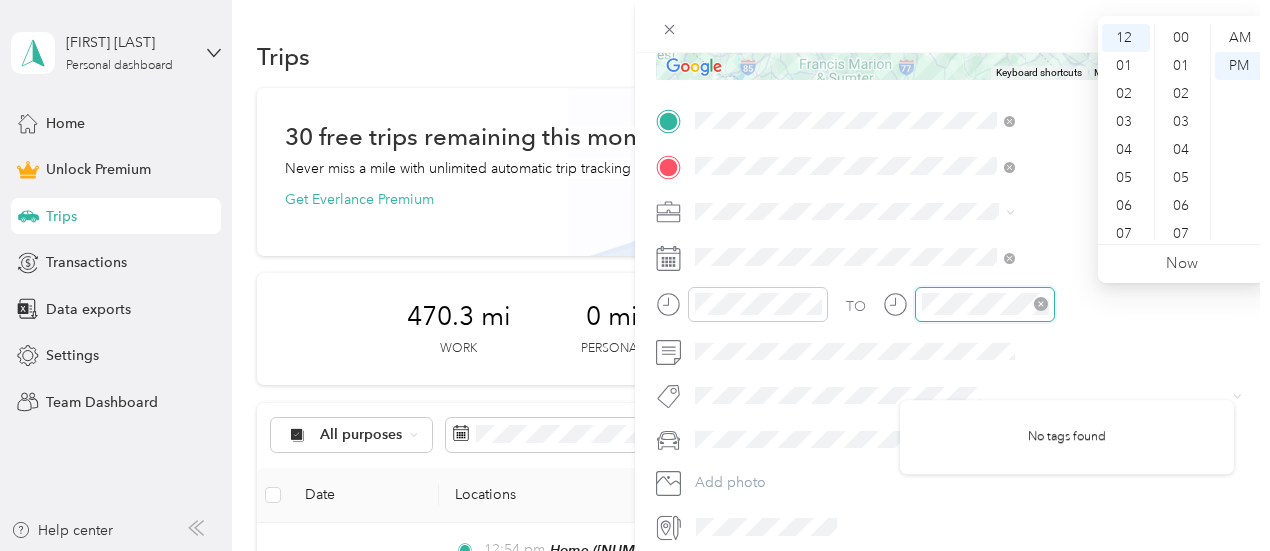 scroll, scrollTop: 1464, scrollLeft: 0, axis: vertical 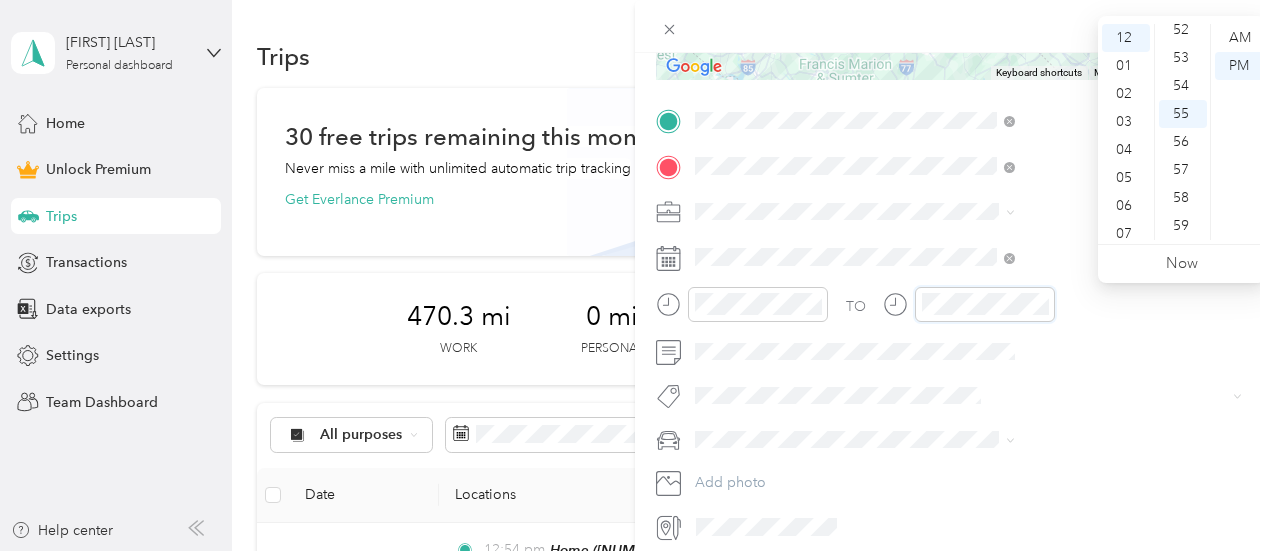 click at bounding box center [969, 304] 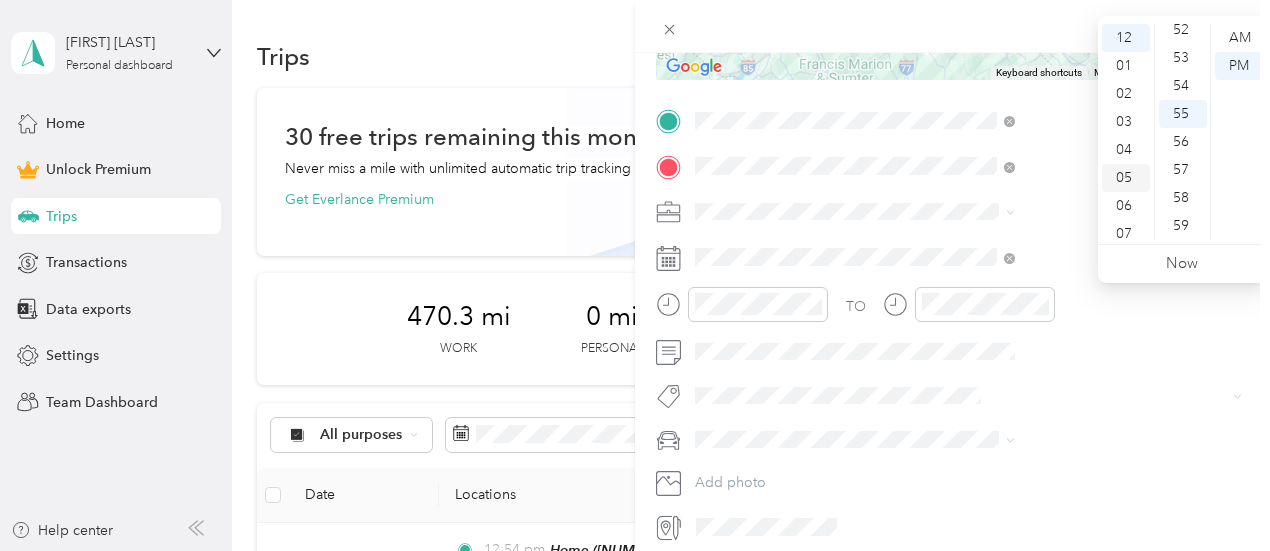 click on "05" at bounding box center [1126, 178] 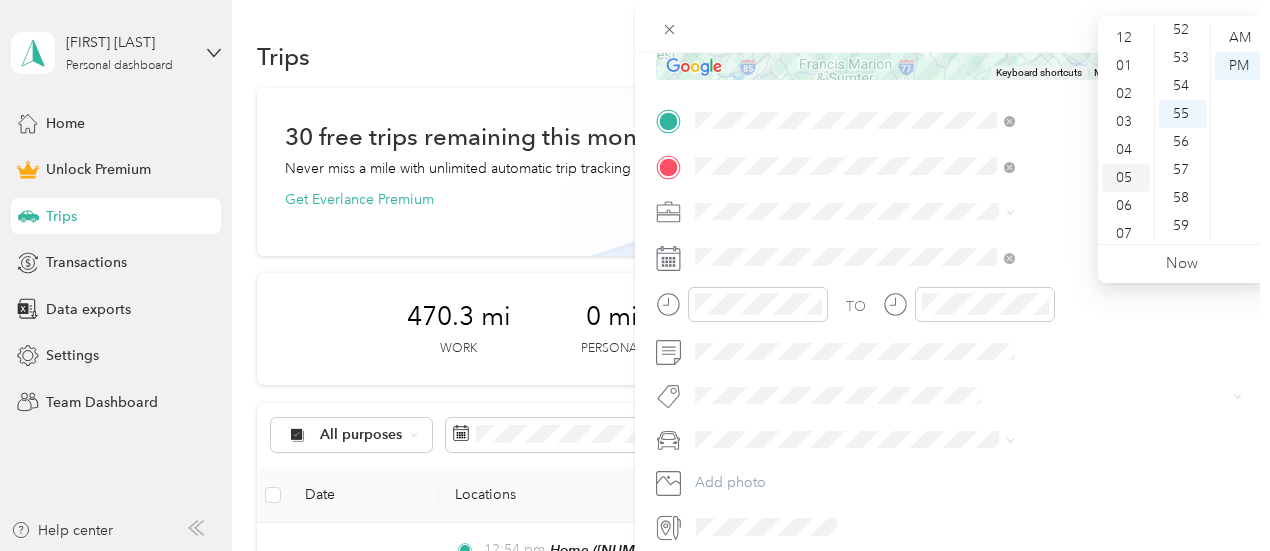 scroll, scrollTop: 120, scrollLeft: 0, axis: vertical 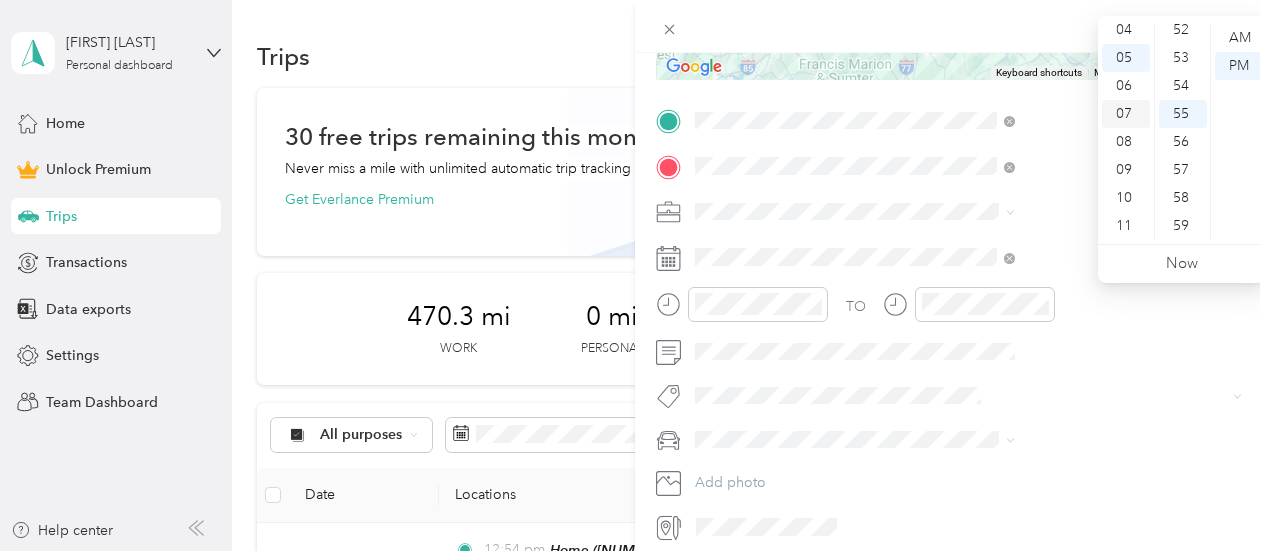 click on "07" at bounding box center (1126, 114) 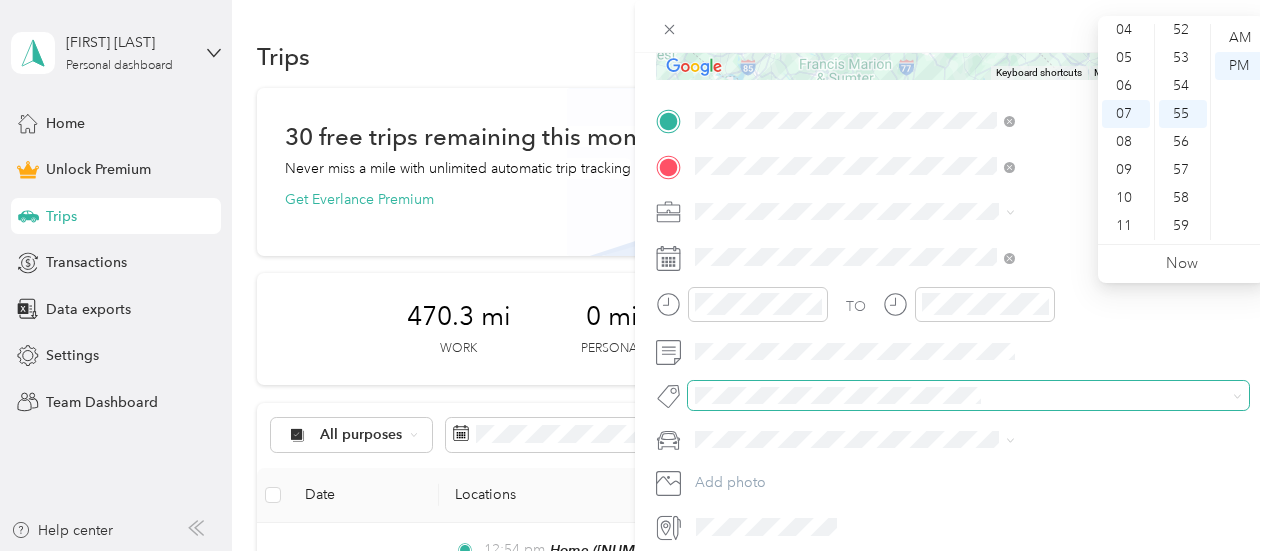 click at bounding box center [952, 395] 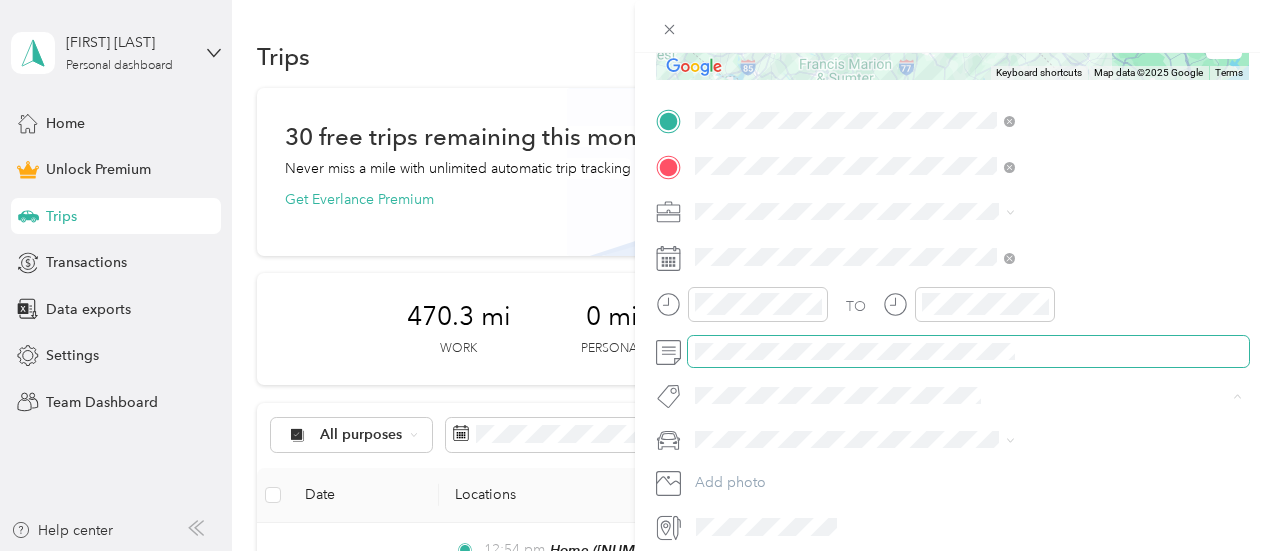 click at bounding box center [968, 352] 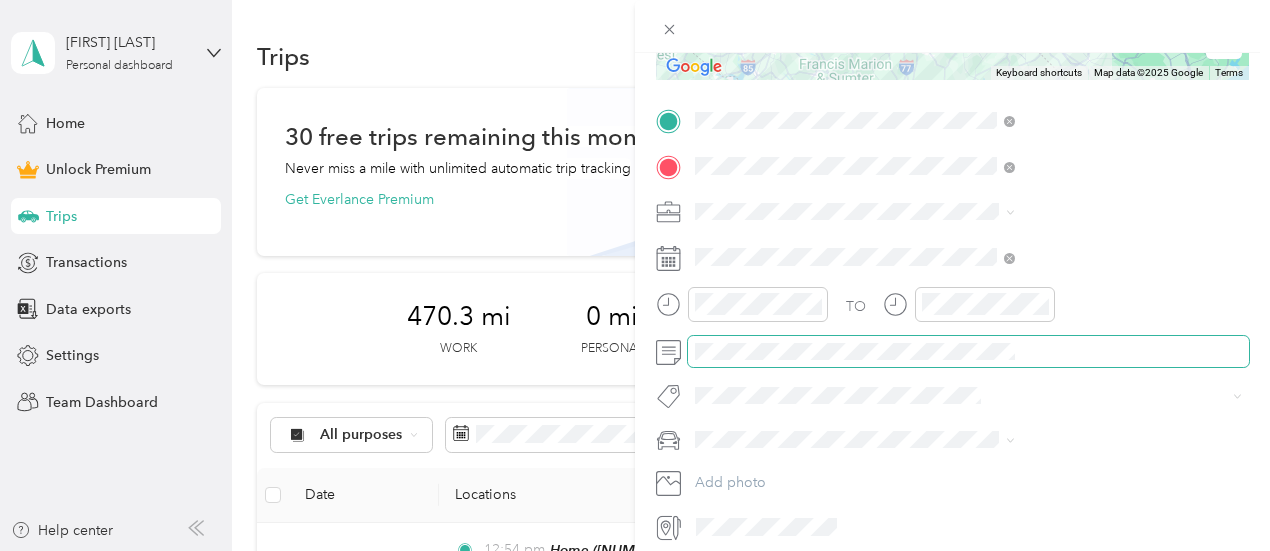 scroll, scrollTop: 0, scrollLeft: 0, axis: both 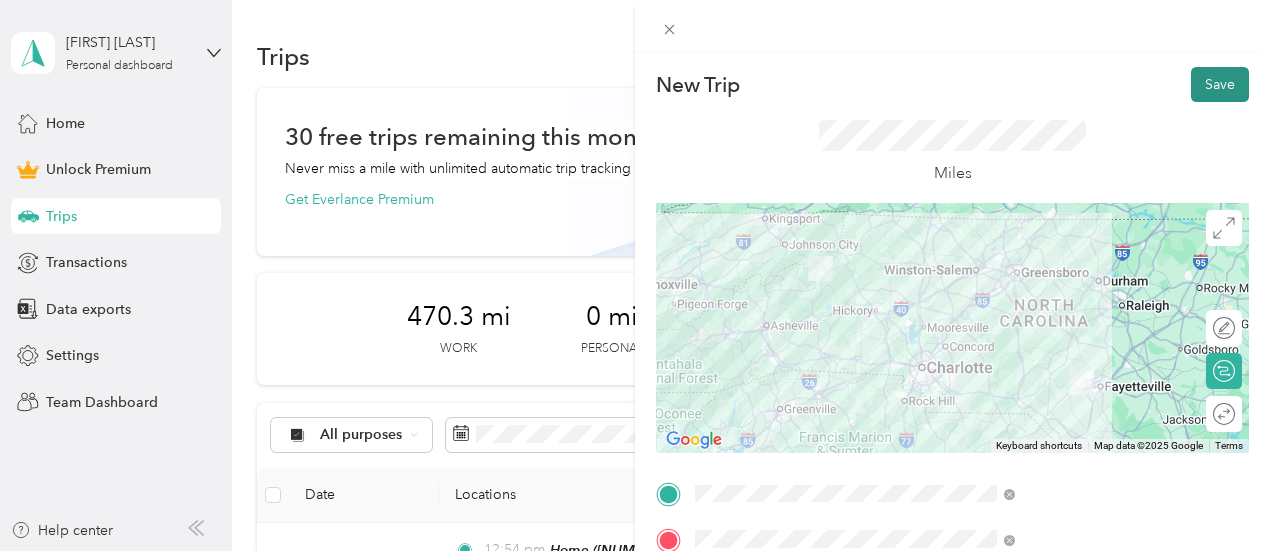click on "Save" at bounding box center (1220, 84) 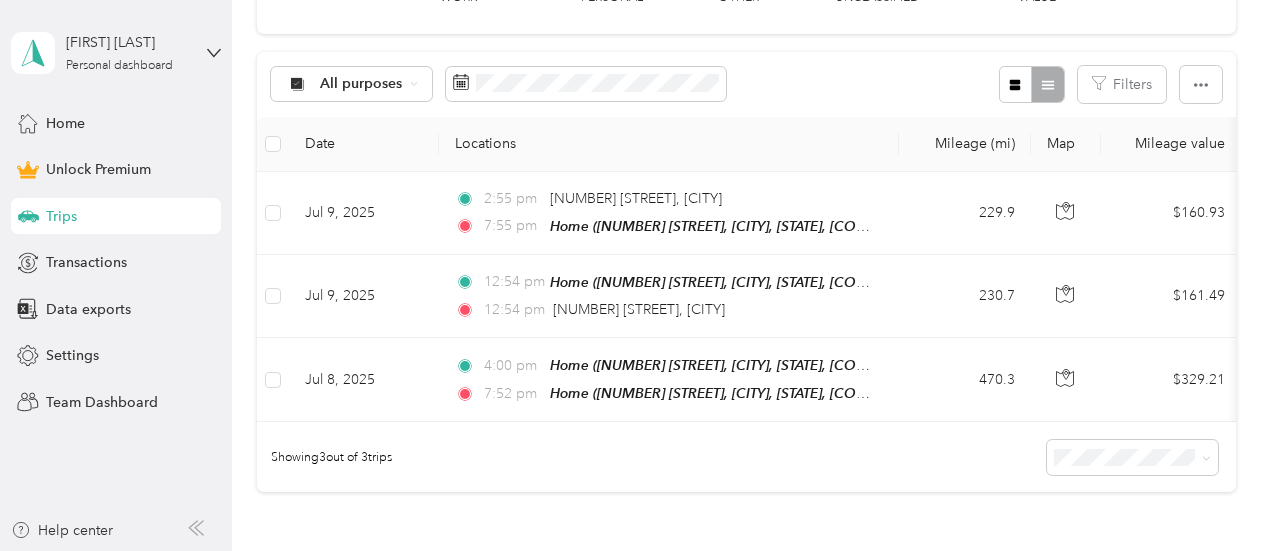 scroll, scrollTop: 344, scrollLeft: 0, axis: vertical 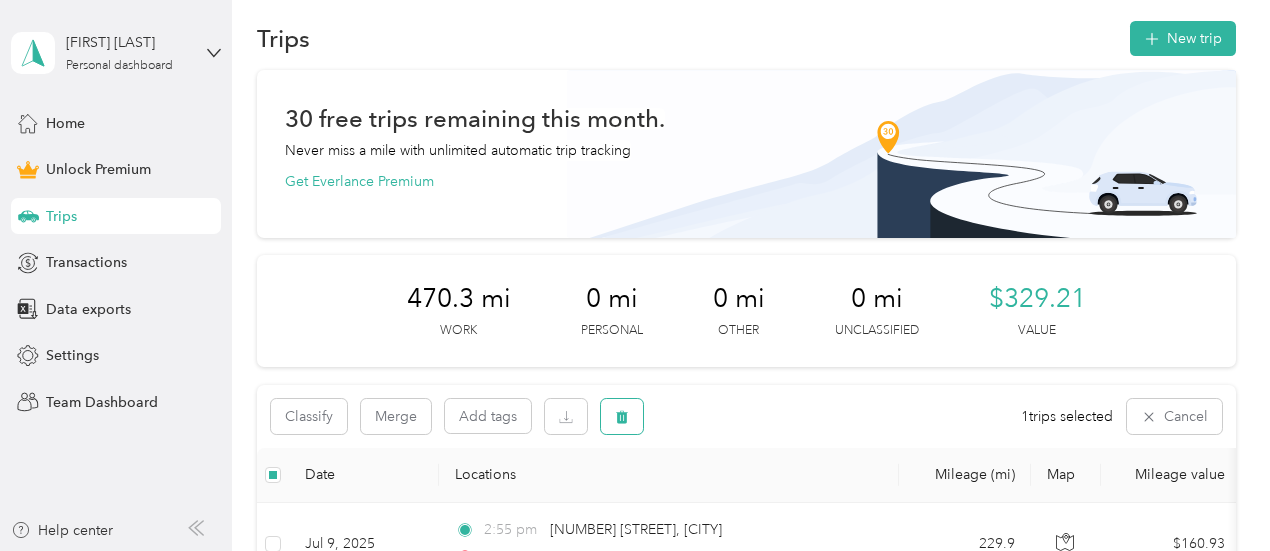 click at bounding box center (622, 416) 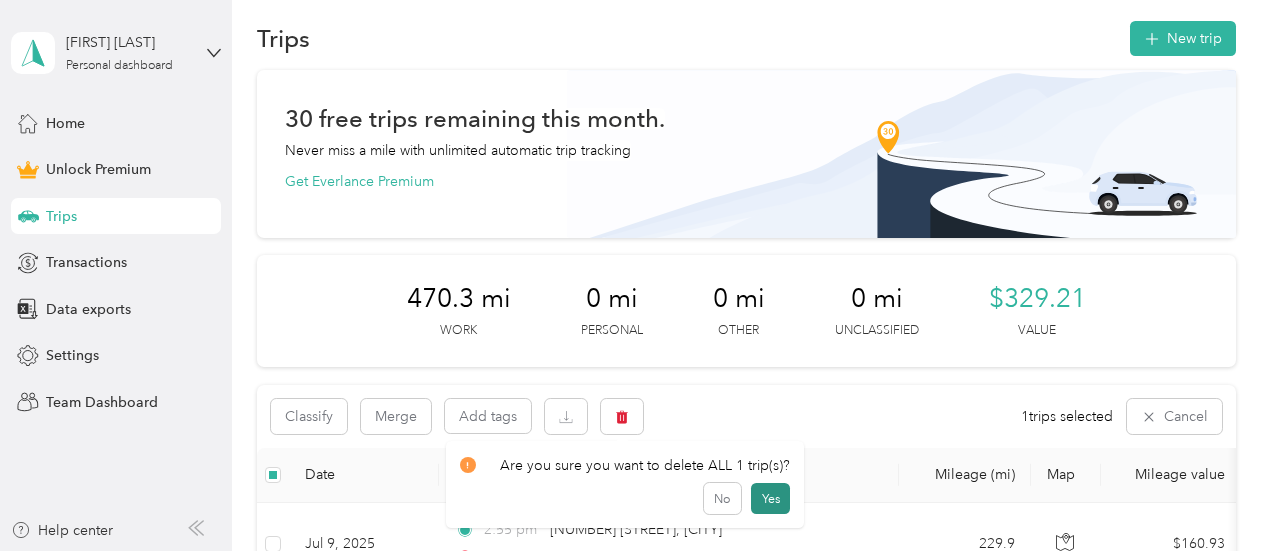 click on "Yes" at bounding box center (770, 499) 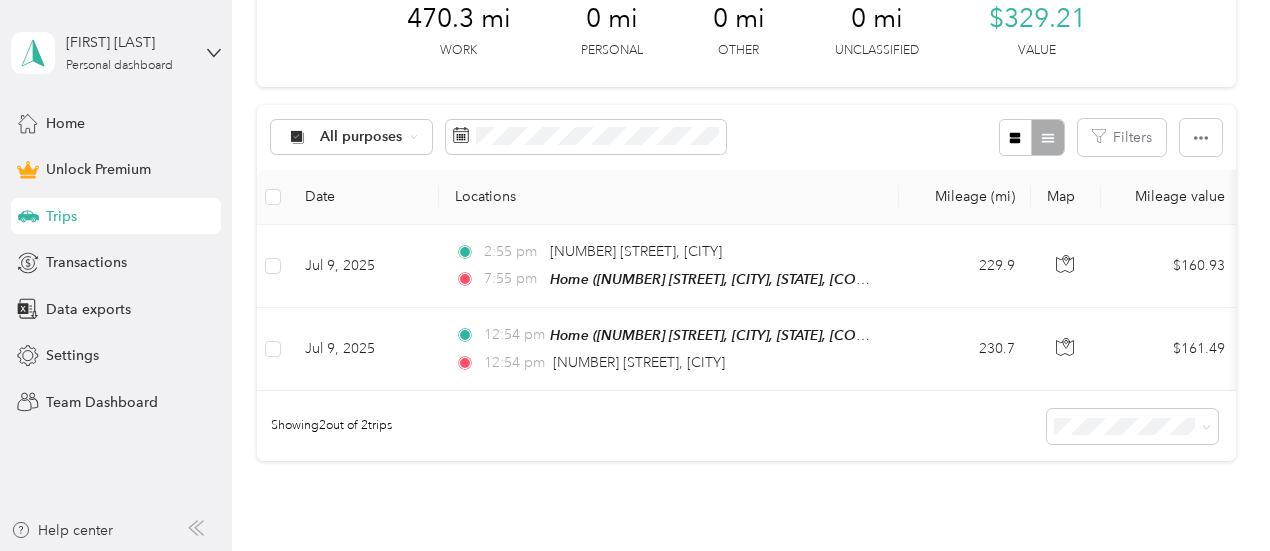 scroll, scrollTop: 296, scrollLeft: 0, axis: vertical 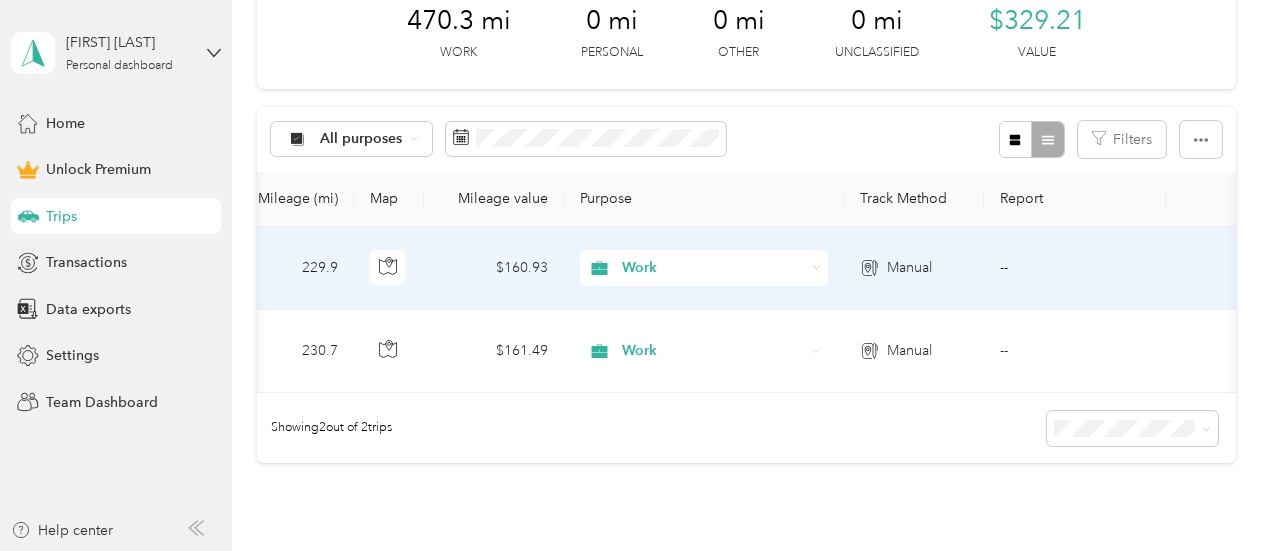 click on "Manual" at bounding box center (909, 268) 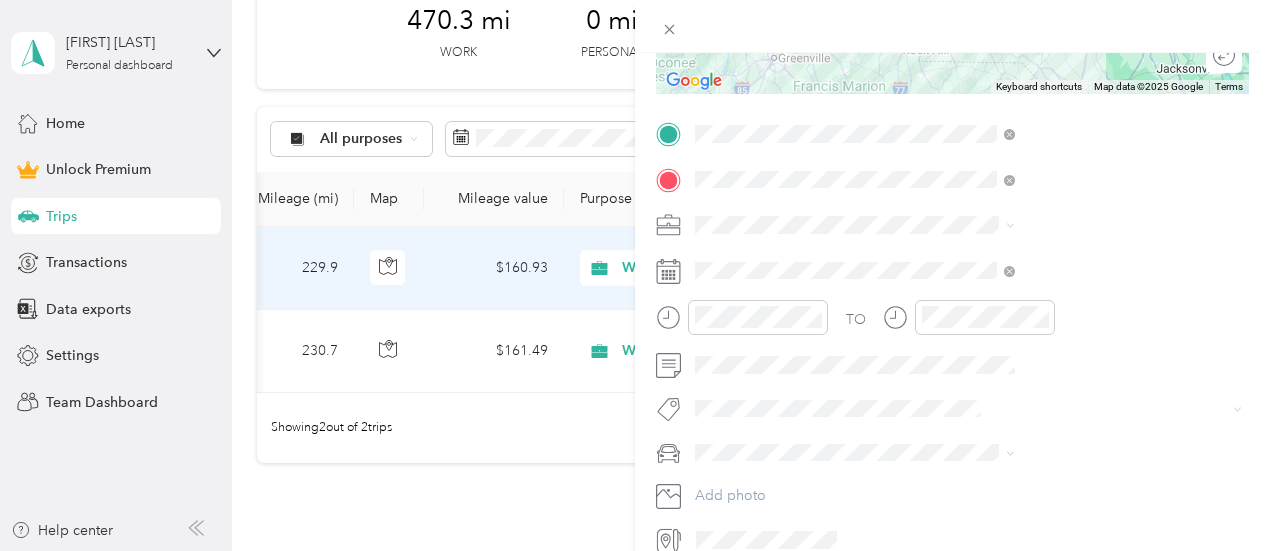 scroll, scrollTop: 452, scrollLeft: 0, axis: vertical 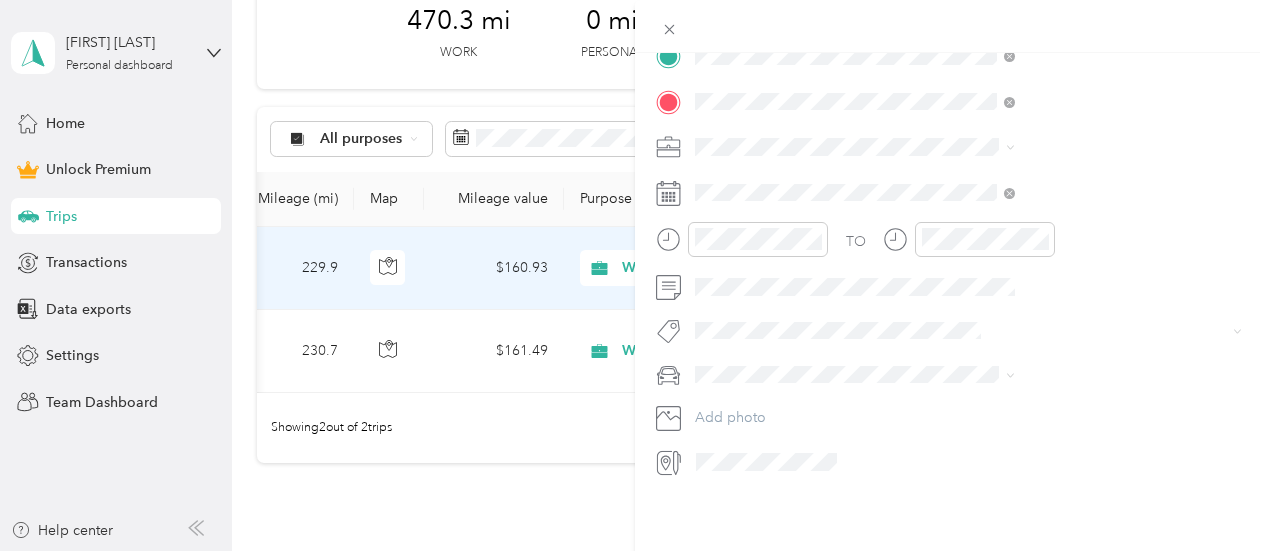 click 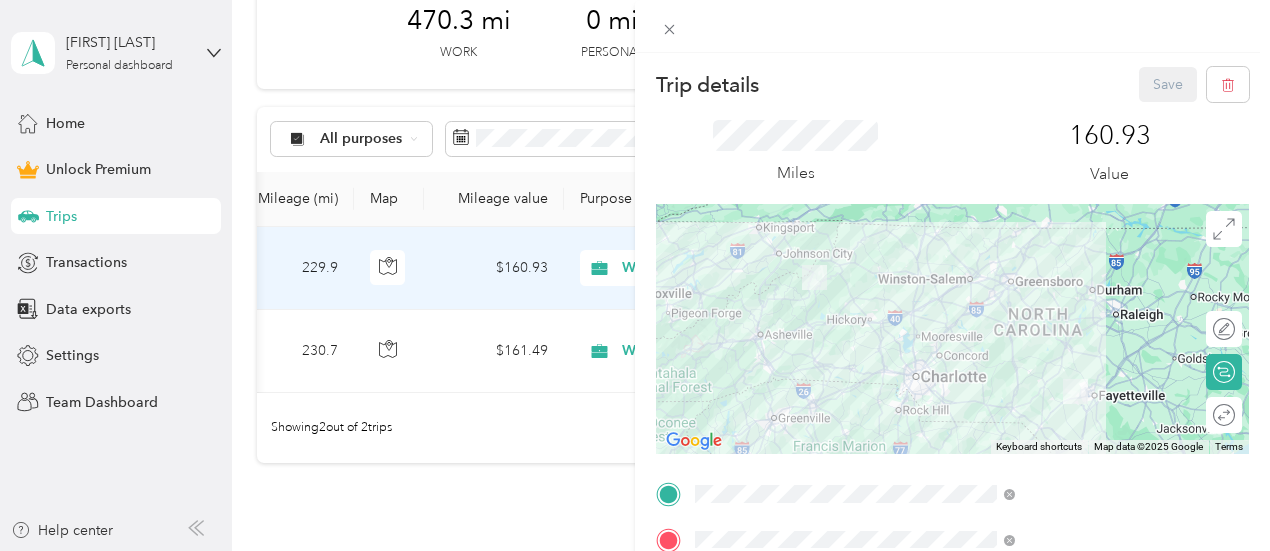 click at bounding box center [952, 26] 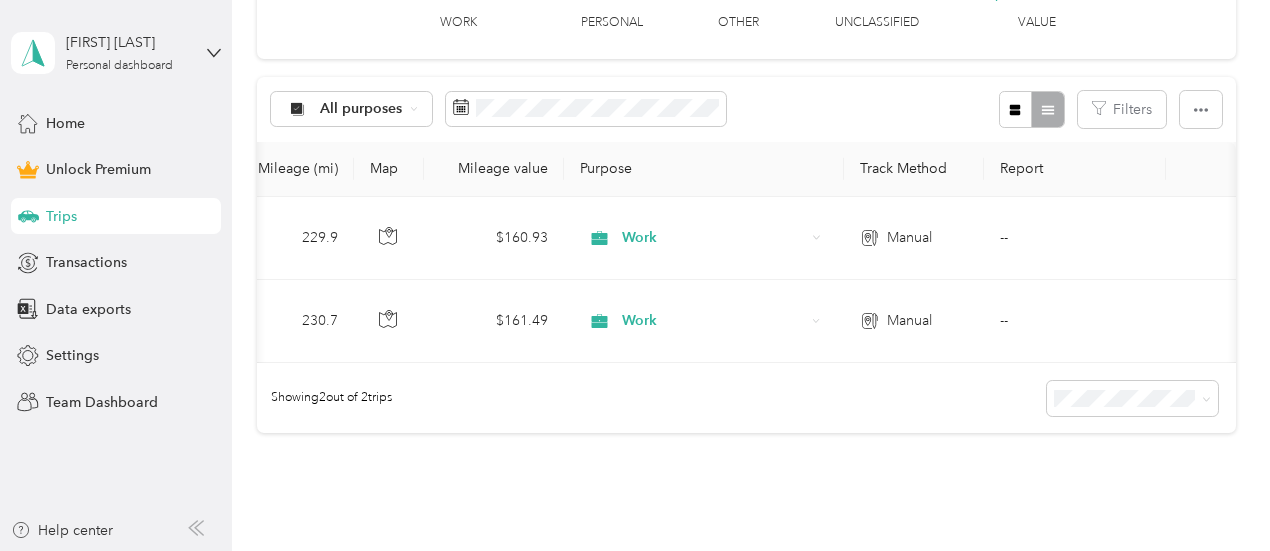 scroll, scrollTop: 334, scrollLeft: 0, axis: vertical 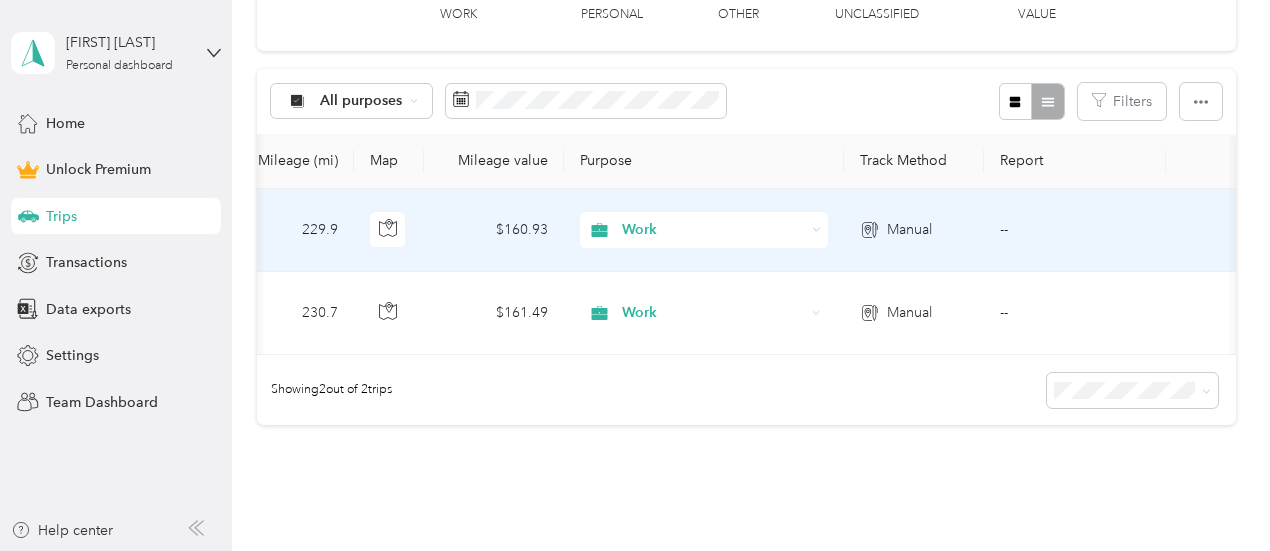 click on "--" at bounding box center (1075, 230) 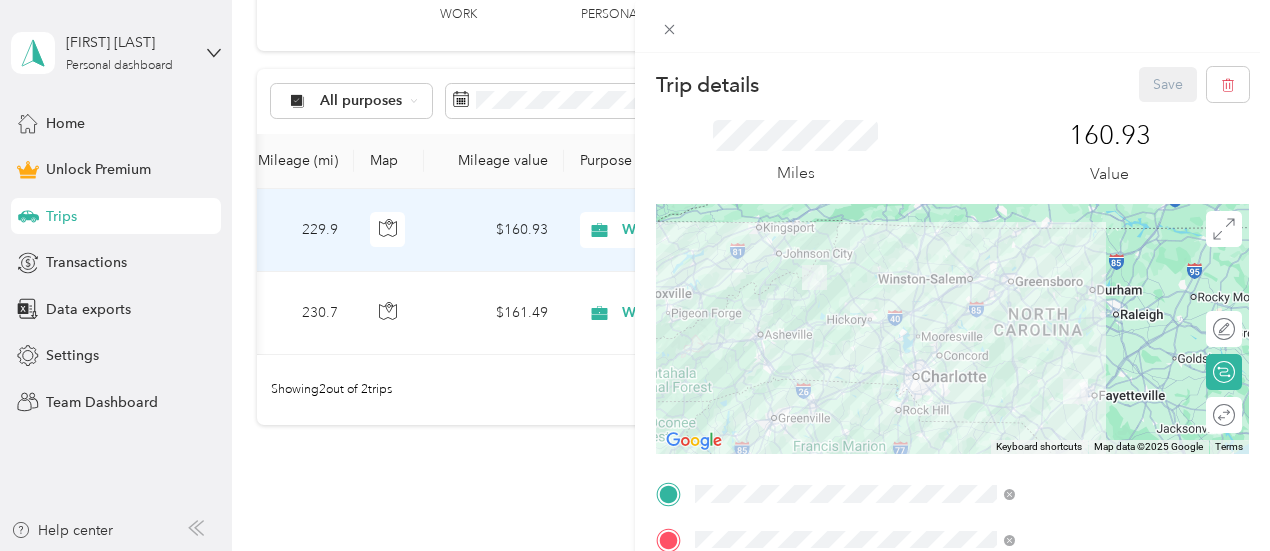 click on "Trip details Save This trip cannot be edited because it is either under review, approved, or paid. Contact your Team Manager to edit it. Miles 160.93 Value  To navigate the map with touch gestures double-tap and hold your finger on the map, then drag the map. ← Move left → Move right ↑ Move up ↓ Move down + Zoom in - Zoom out Home Jump left by 75% End Jump right by 75% Page Up Jump up by 75% Page Down Jump down by 75% Keyboard shortcuts Map Data Map data ©2025 Google Map data ©2025 Google 50 km  Click to toggle between metric and imperial units Terms Report a map error Edit route Calculate route Round trip TO Add photo" at bounding box center (635, 275) 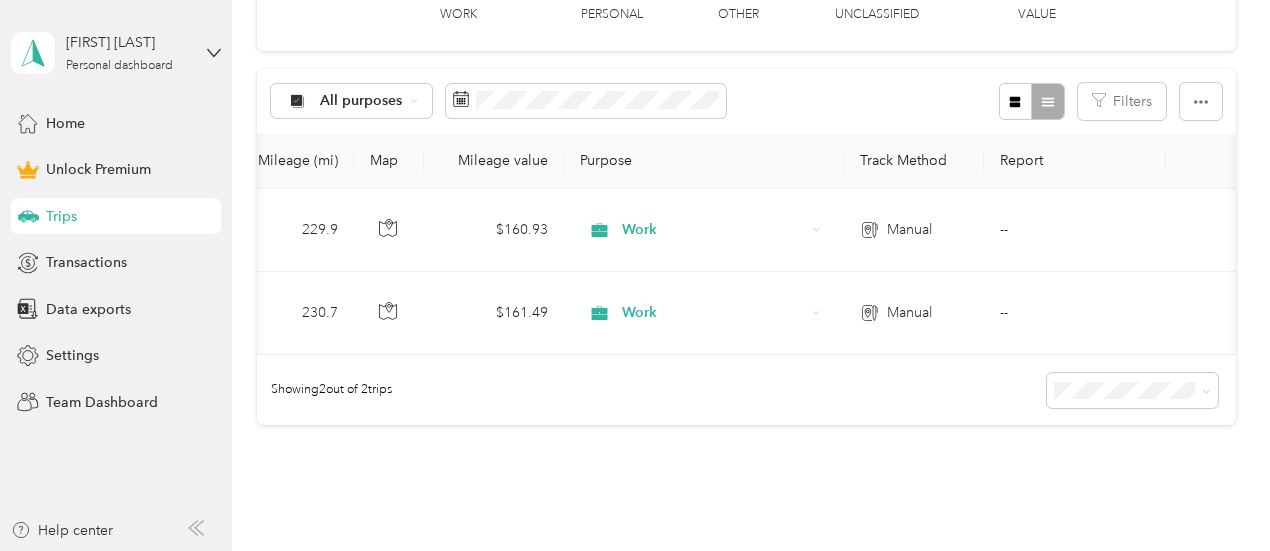 scroll, scrollTop: 0, scrollLeft: 0, axis: both 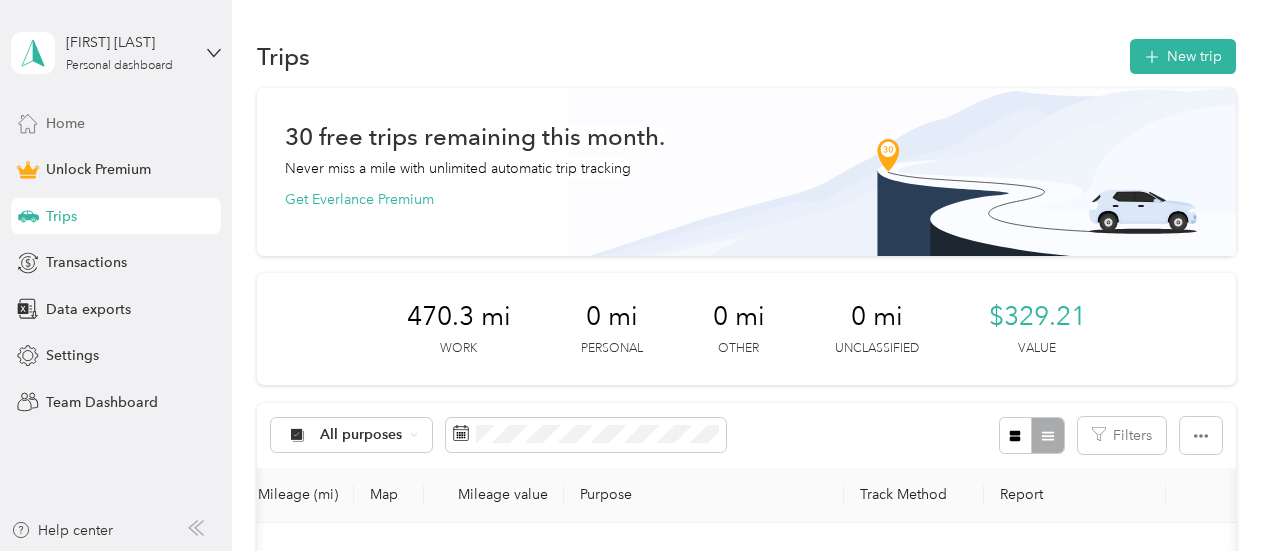 click on "Home" at bounding box center [65, 123] 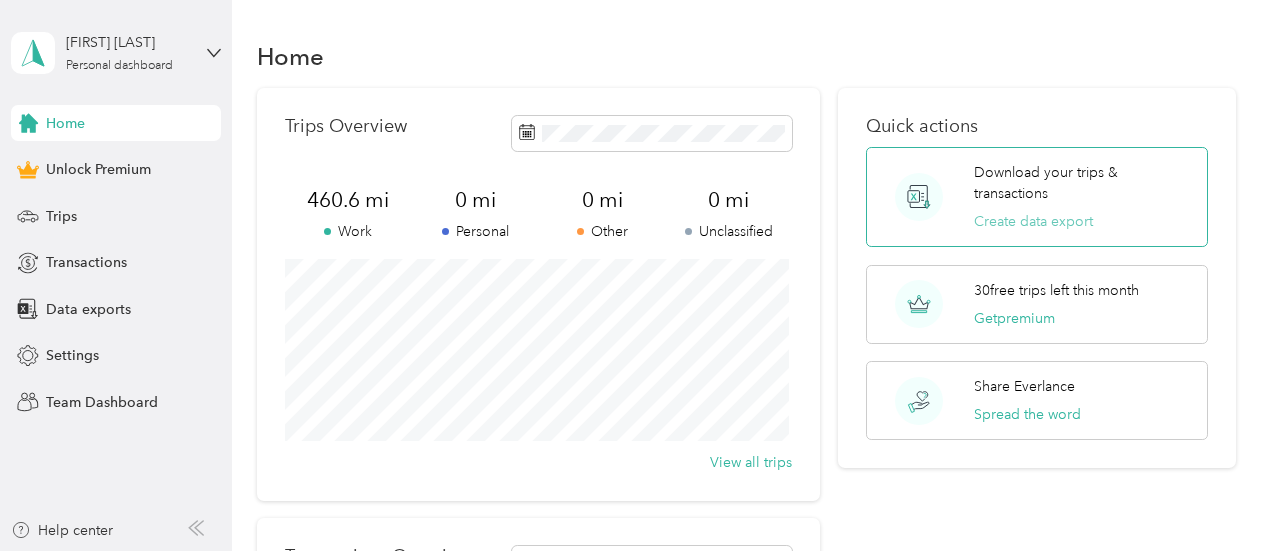 click on "Create data export" at bounding box center (1033, 221) 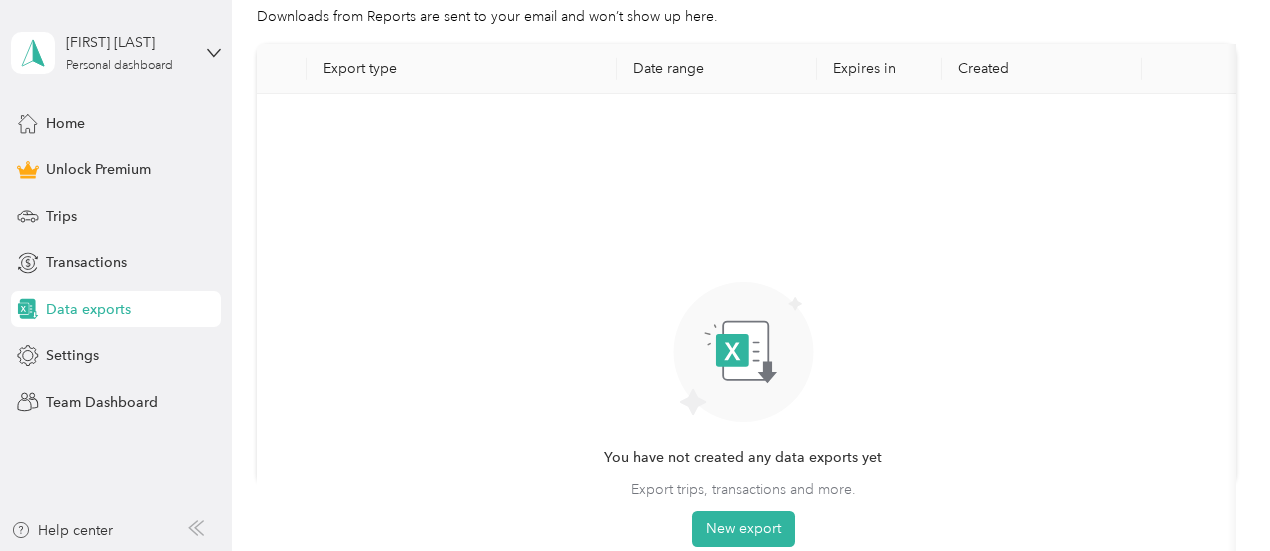 scroll, scrollTop: 0, scrollLeft: 0, axis: both 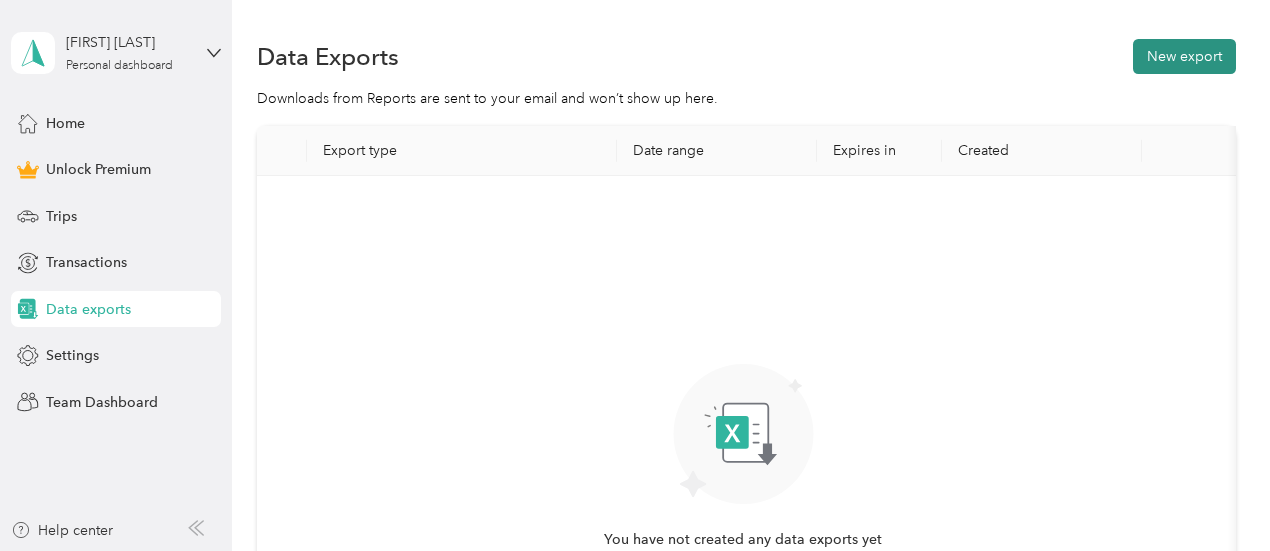 click on "New export" at bounding box center (1184, 56) 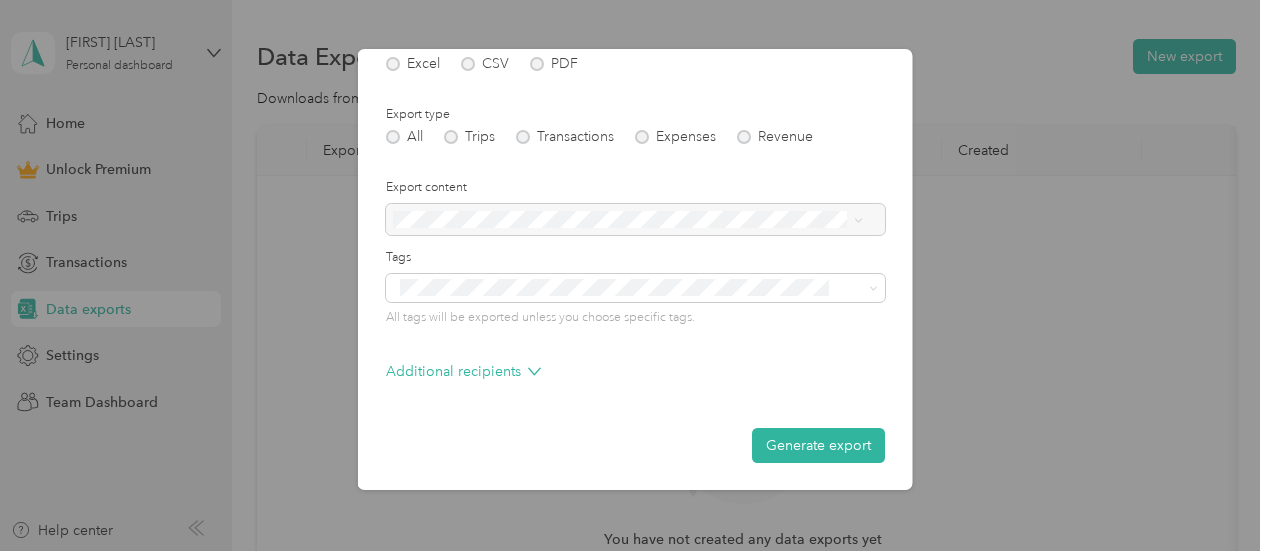 scroll, scrollTop: 286, scrollLeft: 0, axis: vertical 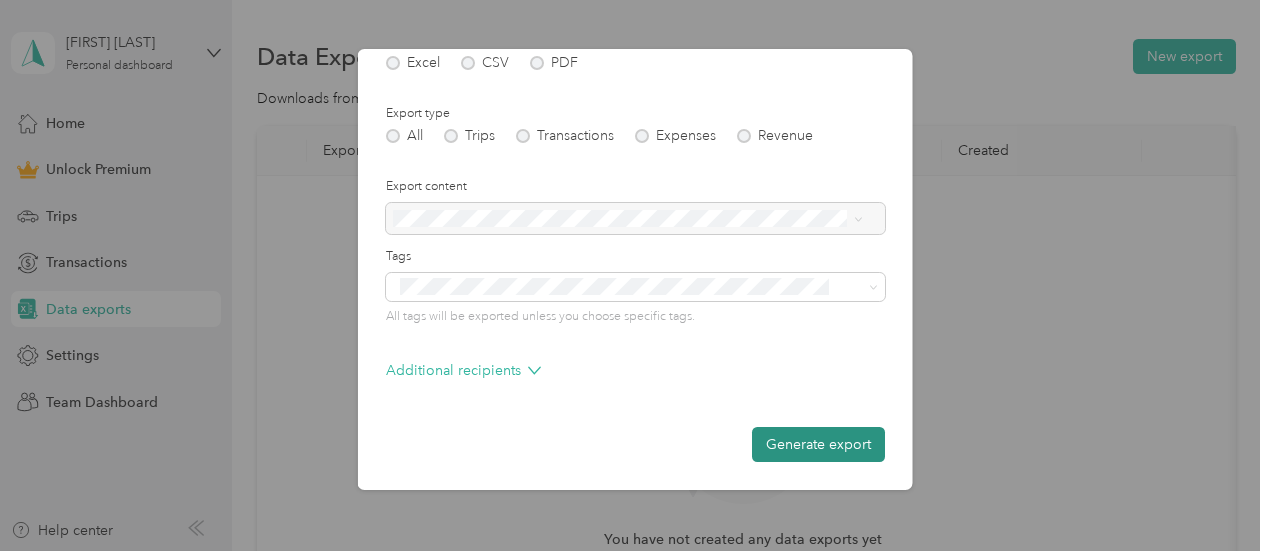 click on "Generate export" at bounding box center [818, 444] 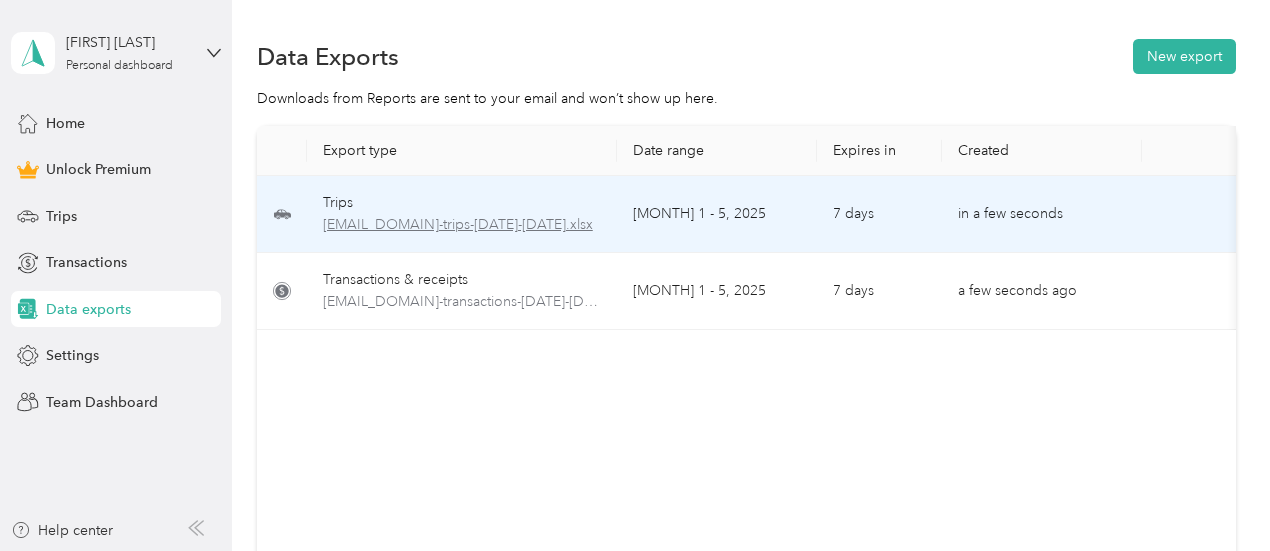click on "[EMAIL_DOMAIN]-trips-[DATE]-[DATE].xlsx" at bounding box center [462, 225] 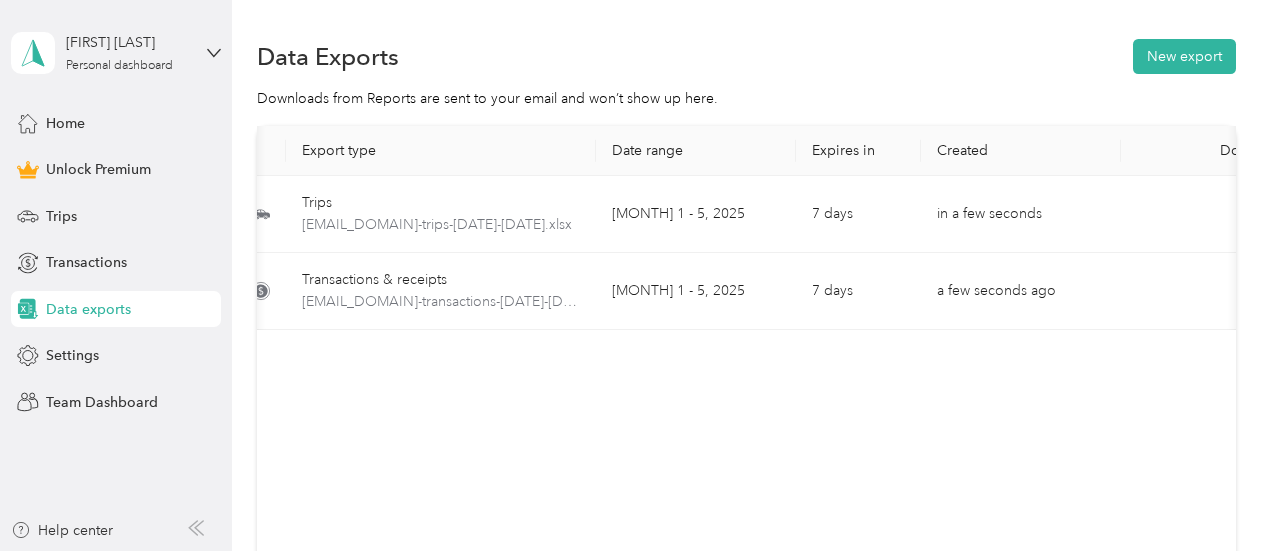 scroll, scrollTop: 0, scrollLeft: 112, axis: horizontal 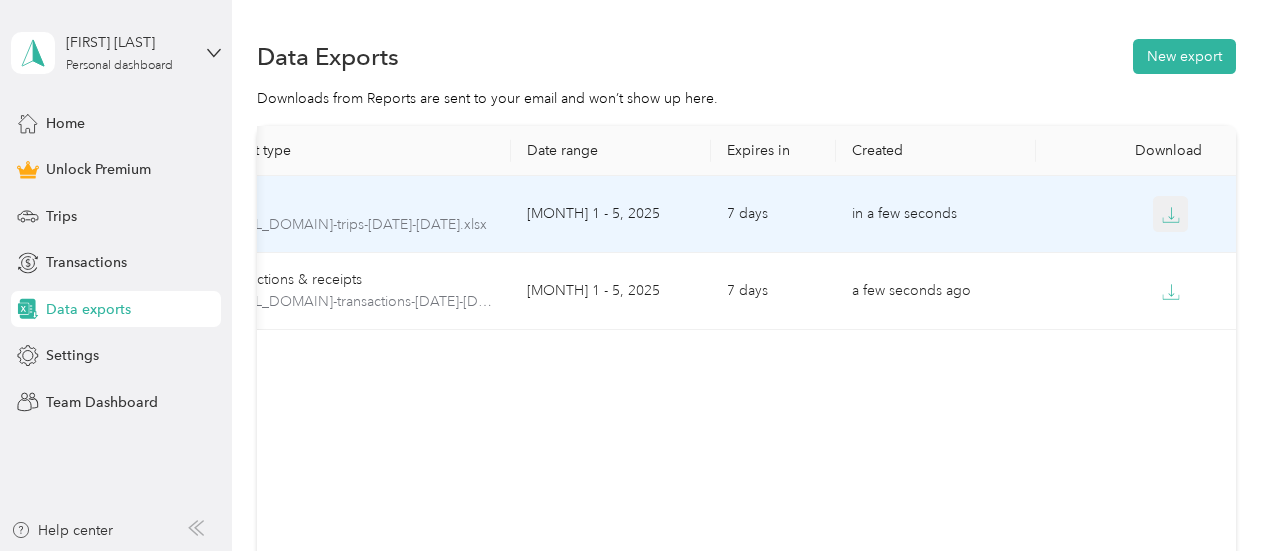click 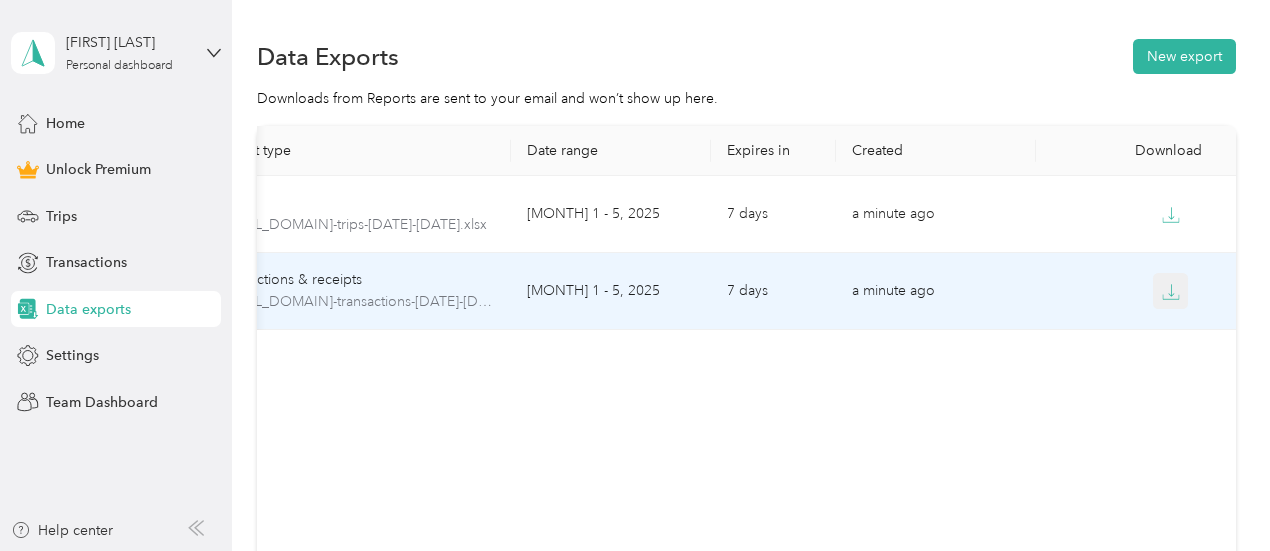 click 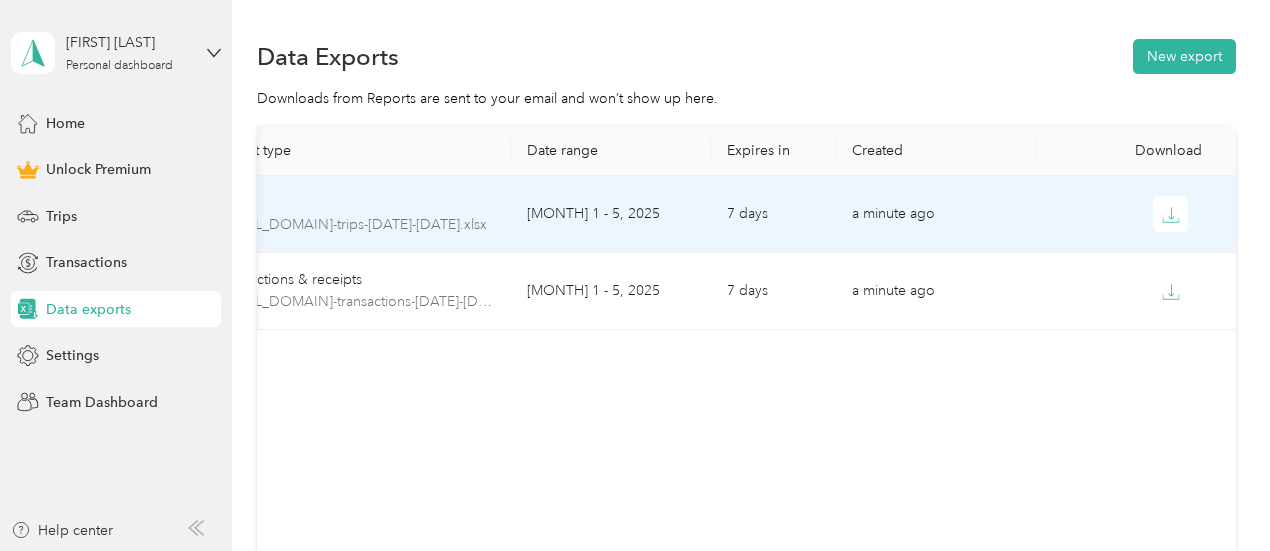 click on "[MONTH] 1 - 5, 2025" at bounding box center [611, 214] 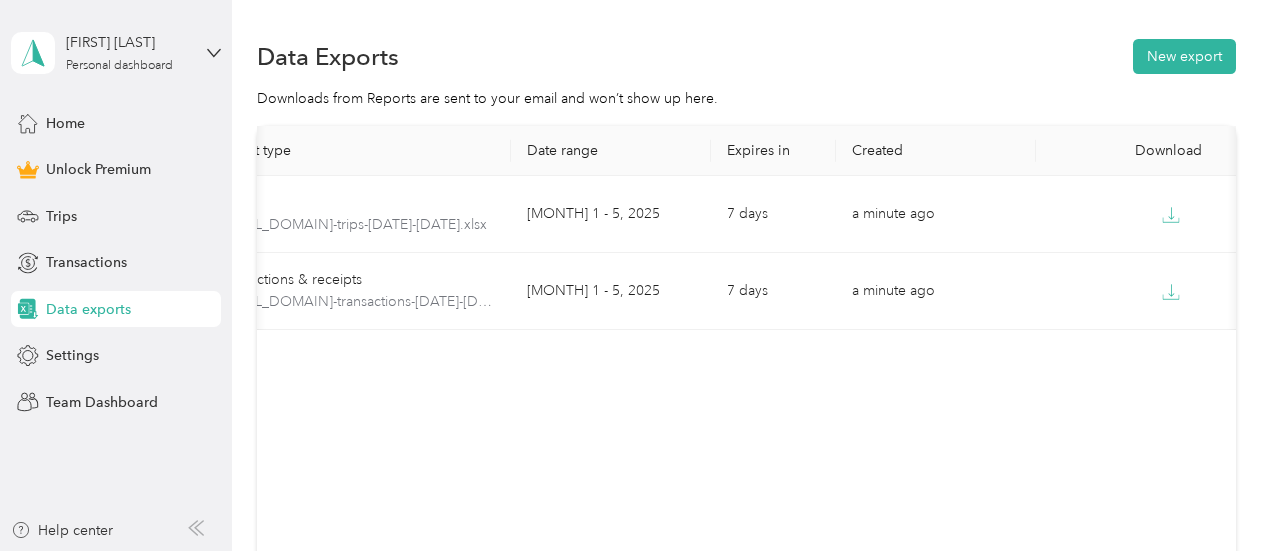 scroll, scrollTop: 0, scrollLeft: 0, axis: both 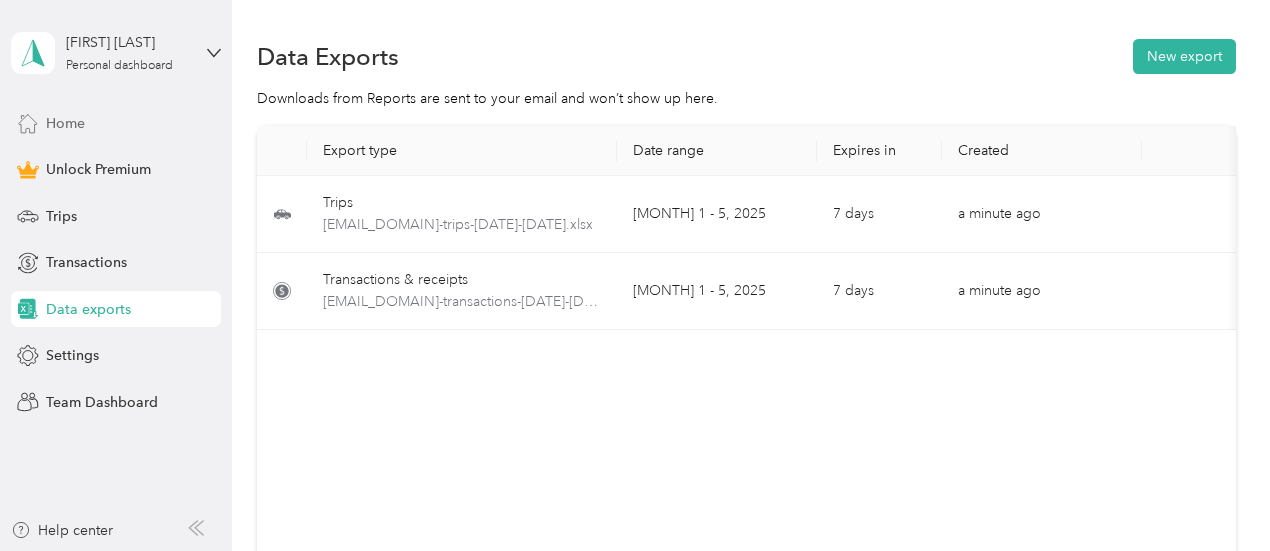 click on "Home" at bounding box center (65, 123) 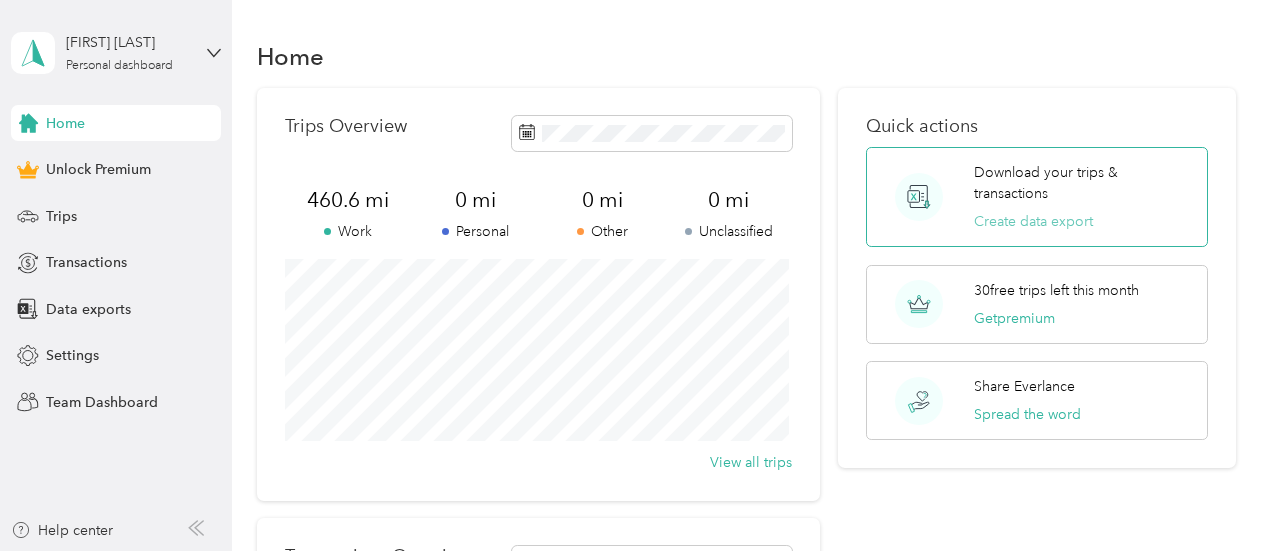 click on "Create data export" at bounding box center (1033, 221) 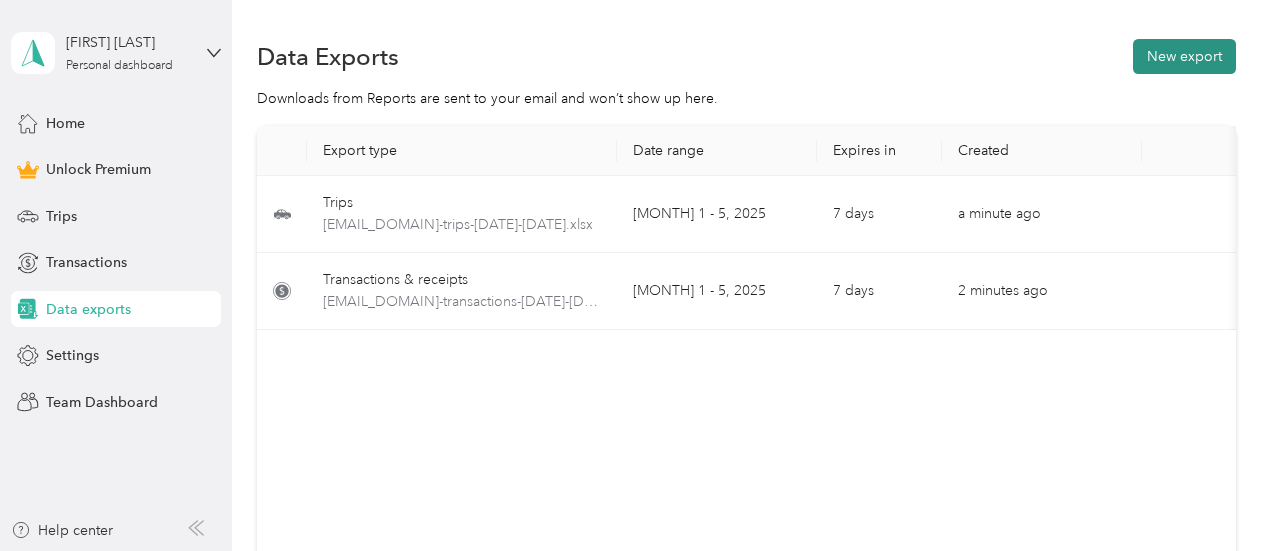 click on "New export" at bounding box center [1184, 56] 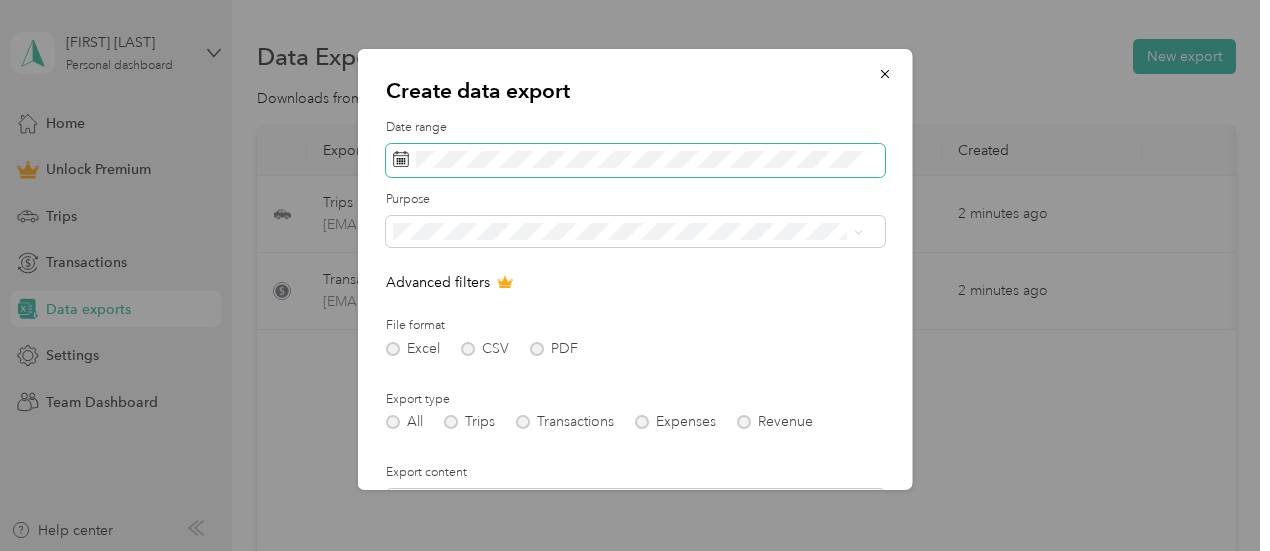 click 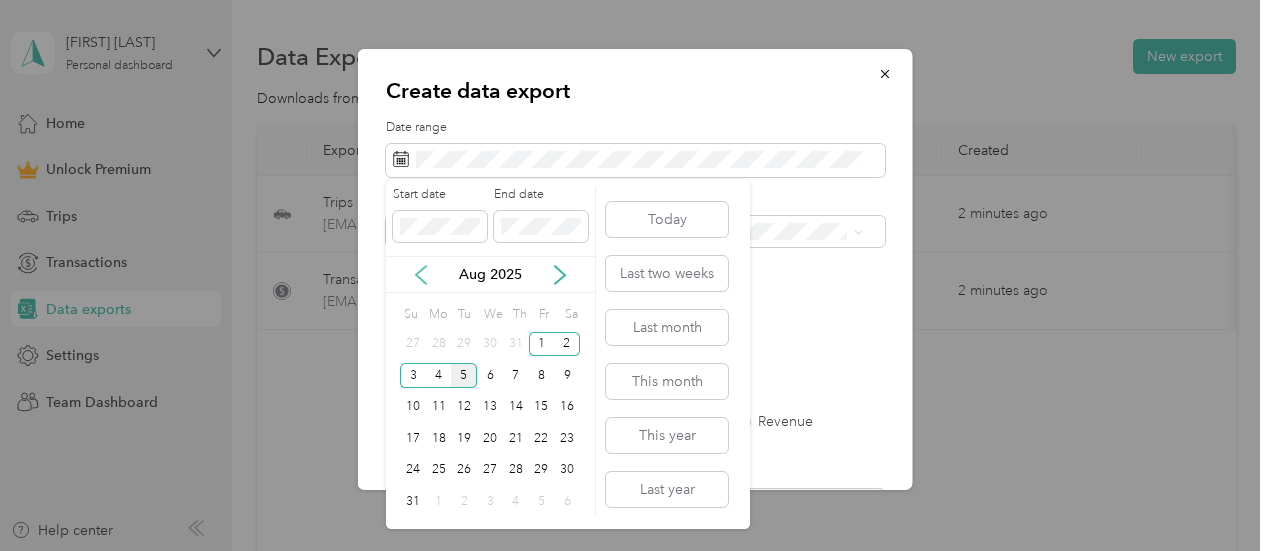 click 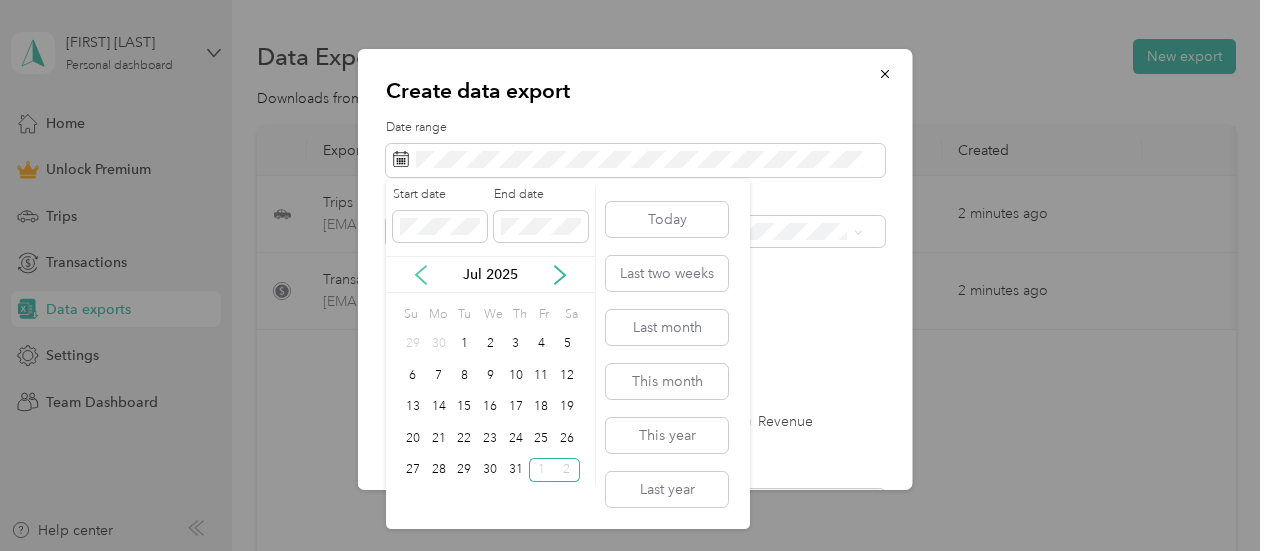 click 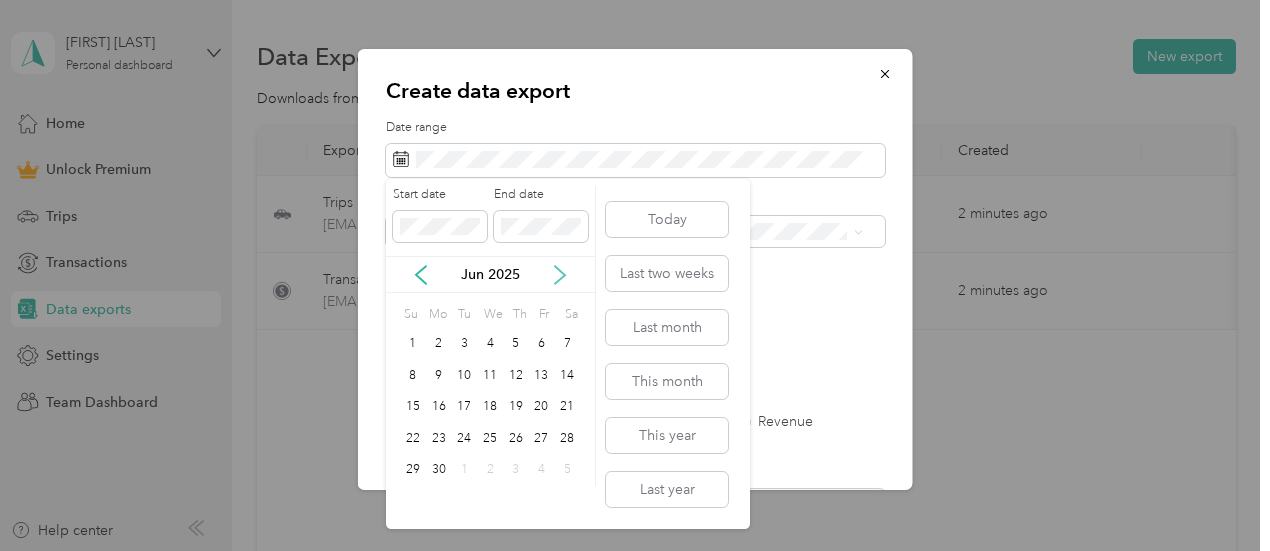 click 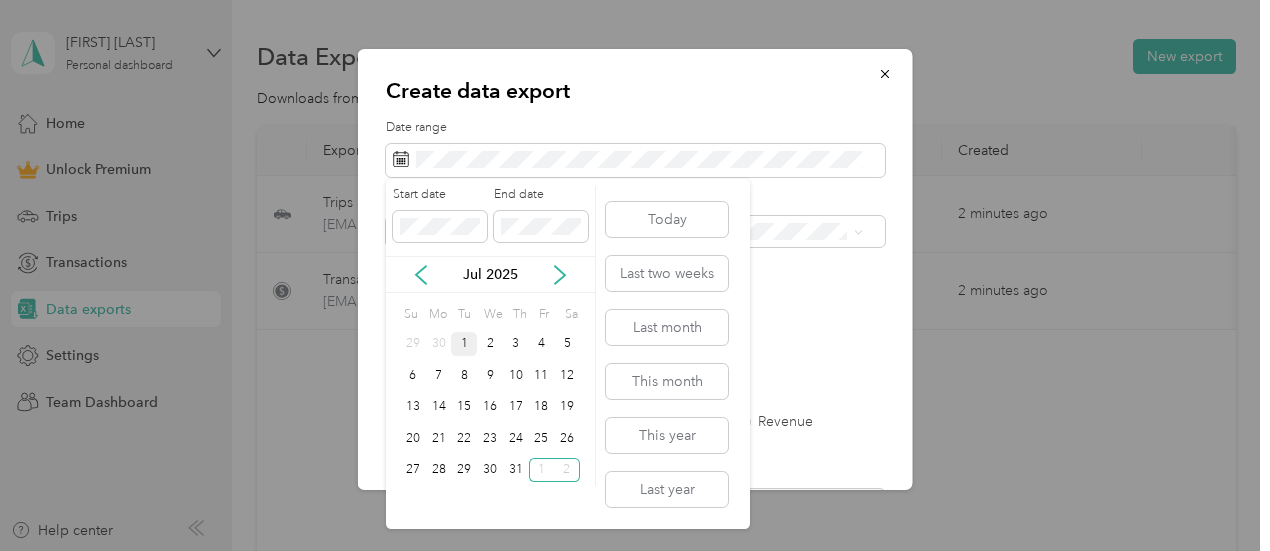 click on "1" at bounding box center (464, 344) 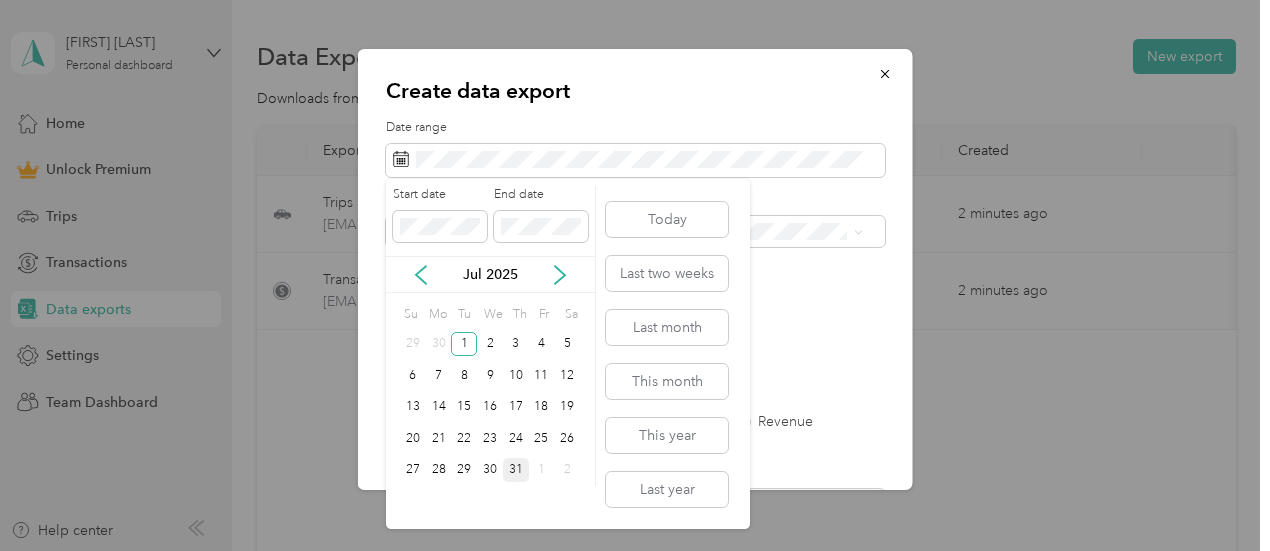 click on "31" at bounding box center [516, 470] 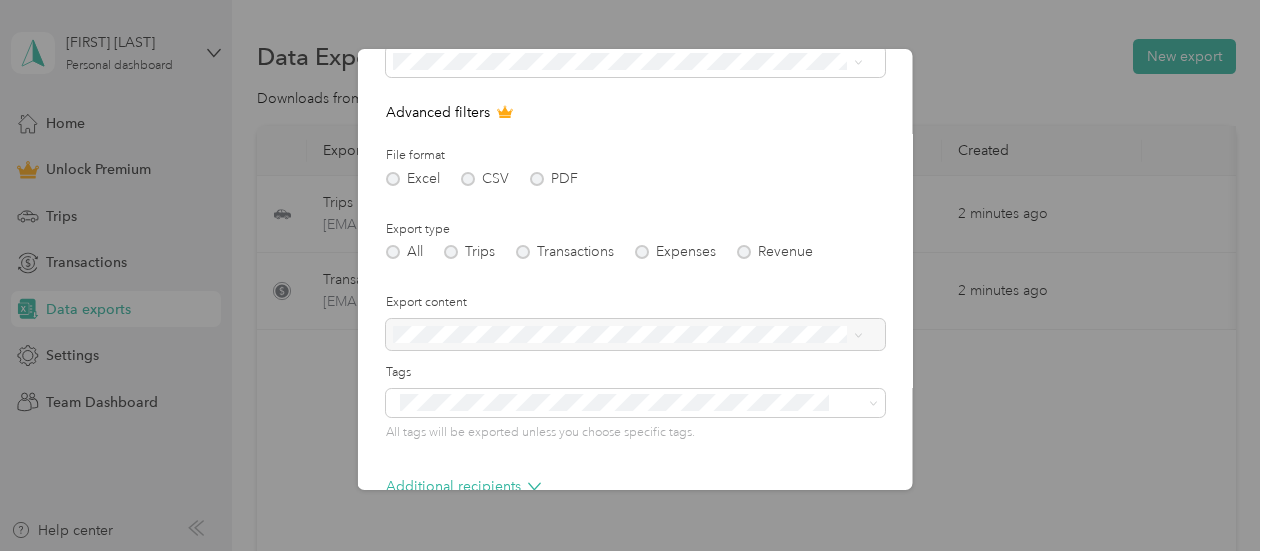 scroll, scrollTop: 286, scrollLeft: 0, axis: vertical 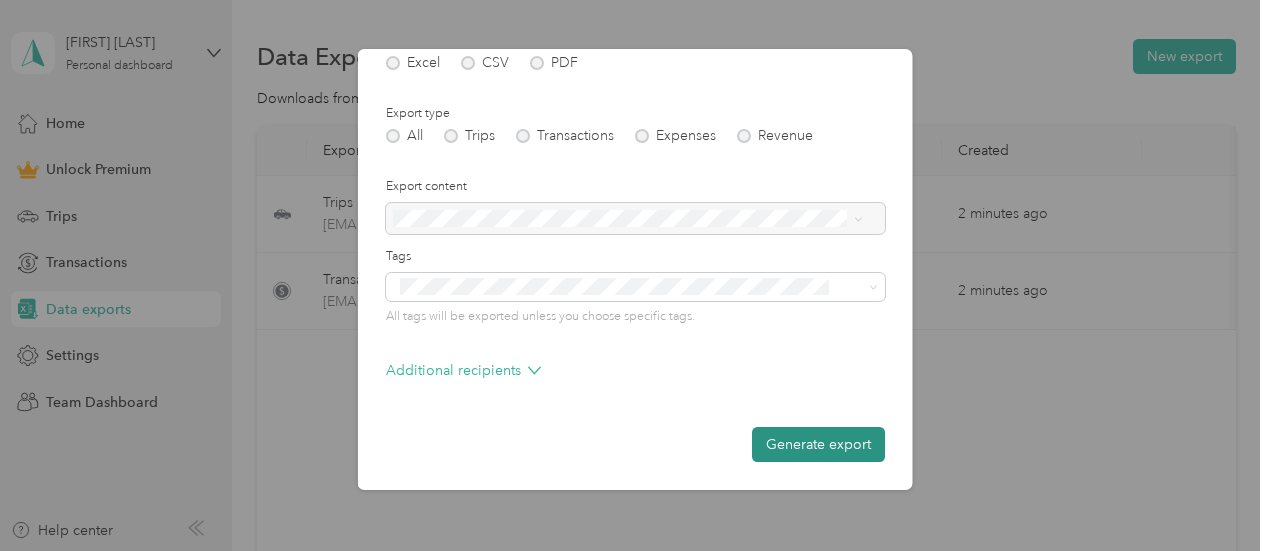 click on "Generate export" at bounding box center (818, 444) 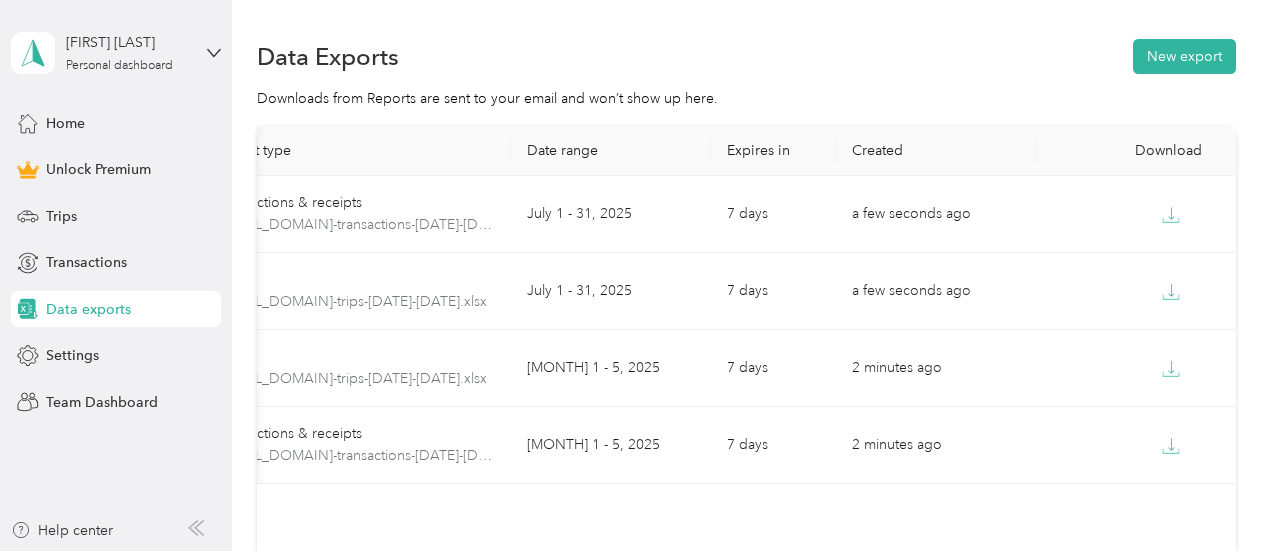 scroll, scrollTop: 0, scrollLeft: 112, axis: horizontal 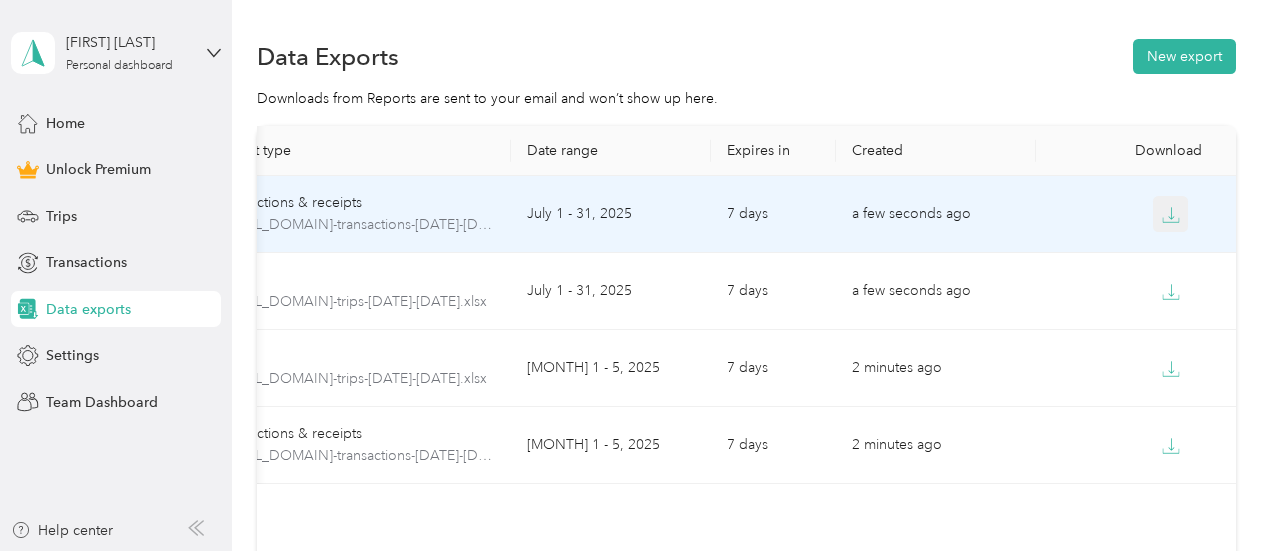 click 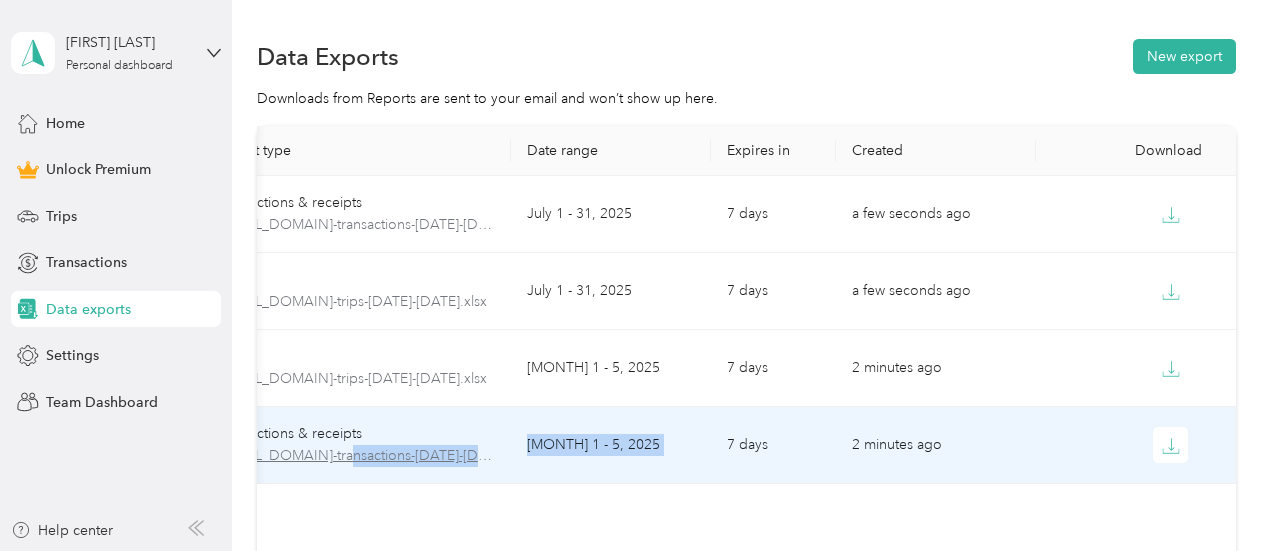 drag, startPoint x: 721, startPoint y: 481, endPoint x: 325, endPoint y: 453, distance: 396.98868 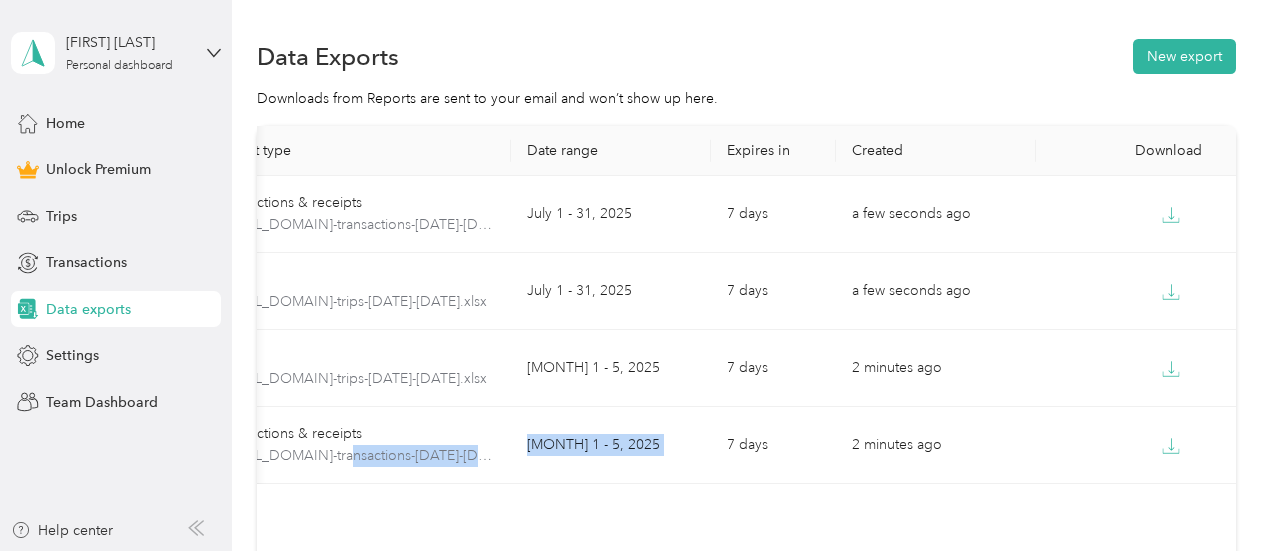 scroll, scrollTop: 0, scrollLeft: 0, axis: both 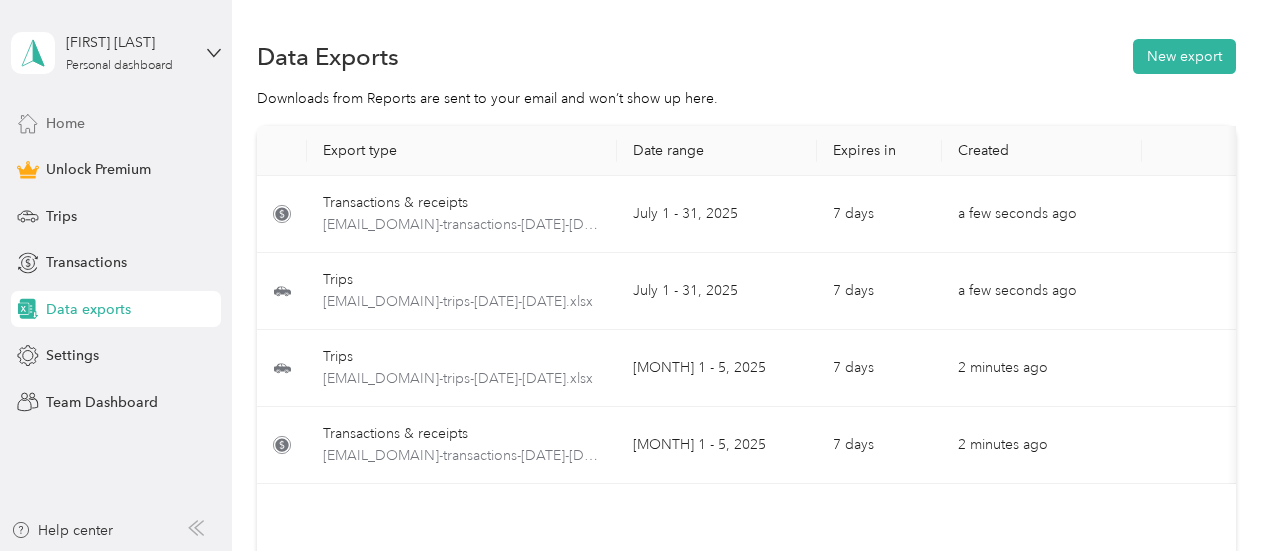 click on "Home" at bounding box center (65, 123) 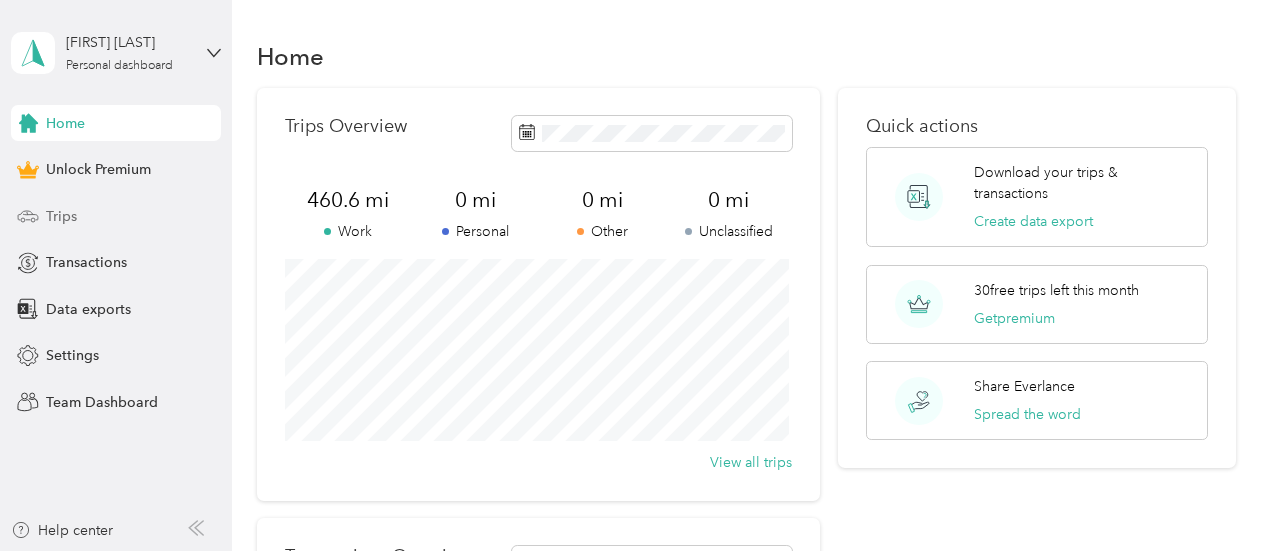 click on "Trips" at bounding box center [61, 216] 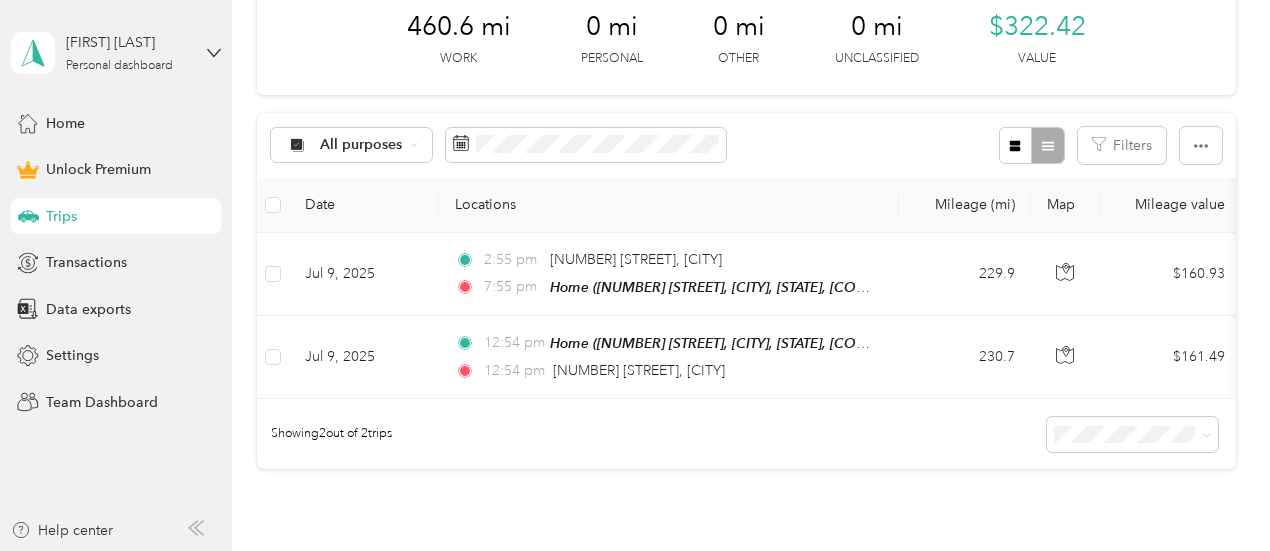 scroll, scrollTop: 292, scrollLeft: 0, axis: vertical 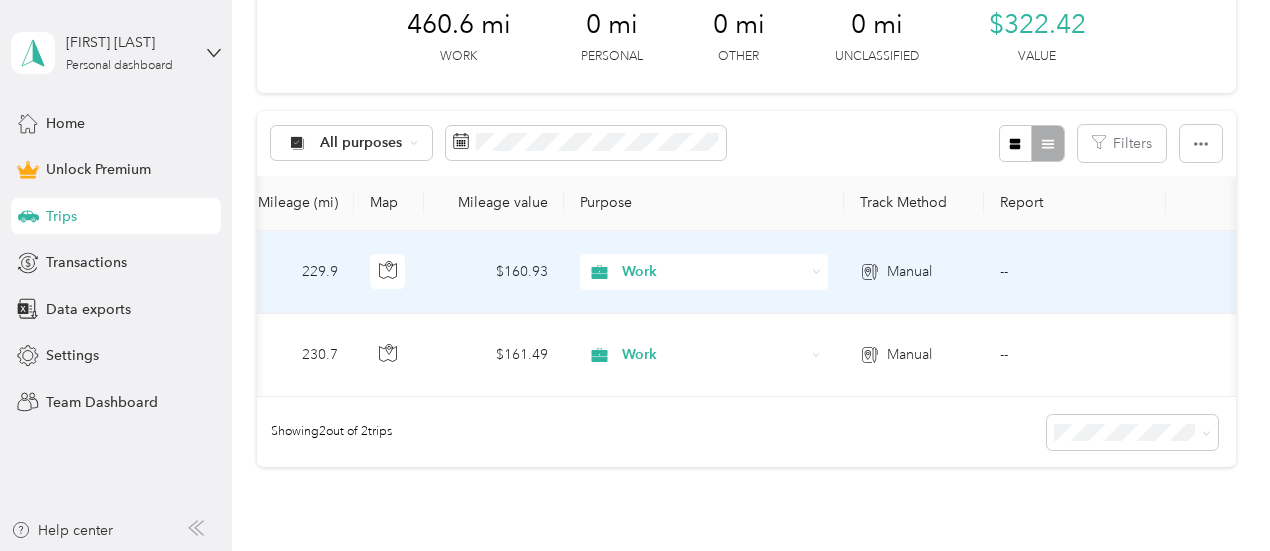 click on "--" at bounding box center (1075, 272) 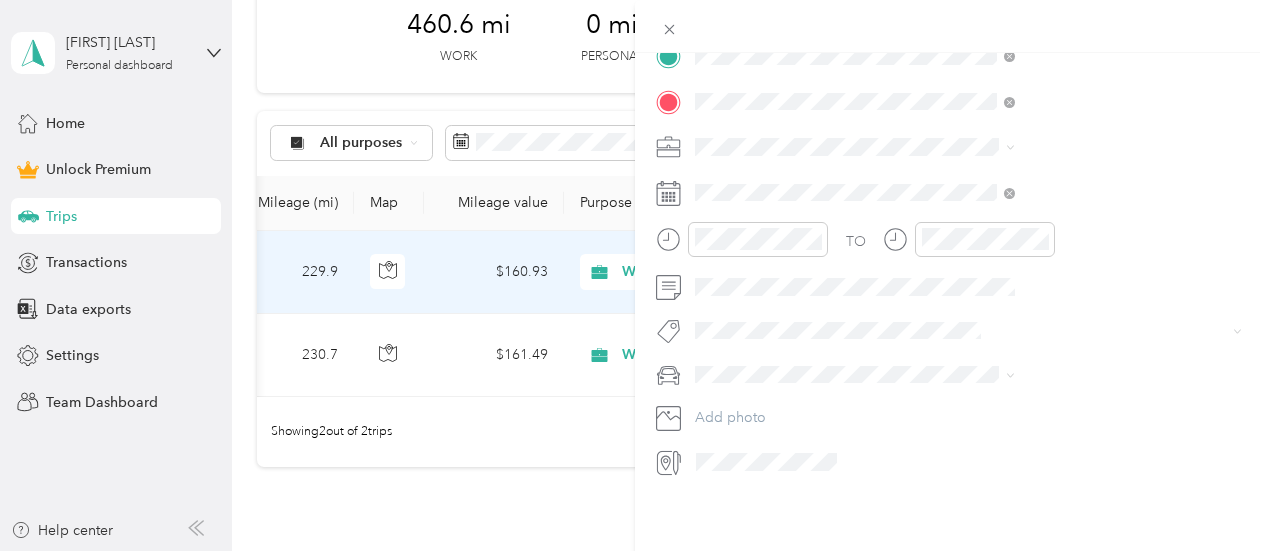 scroll, scrollTop: 0, scrollLeft: 0, axis: both 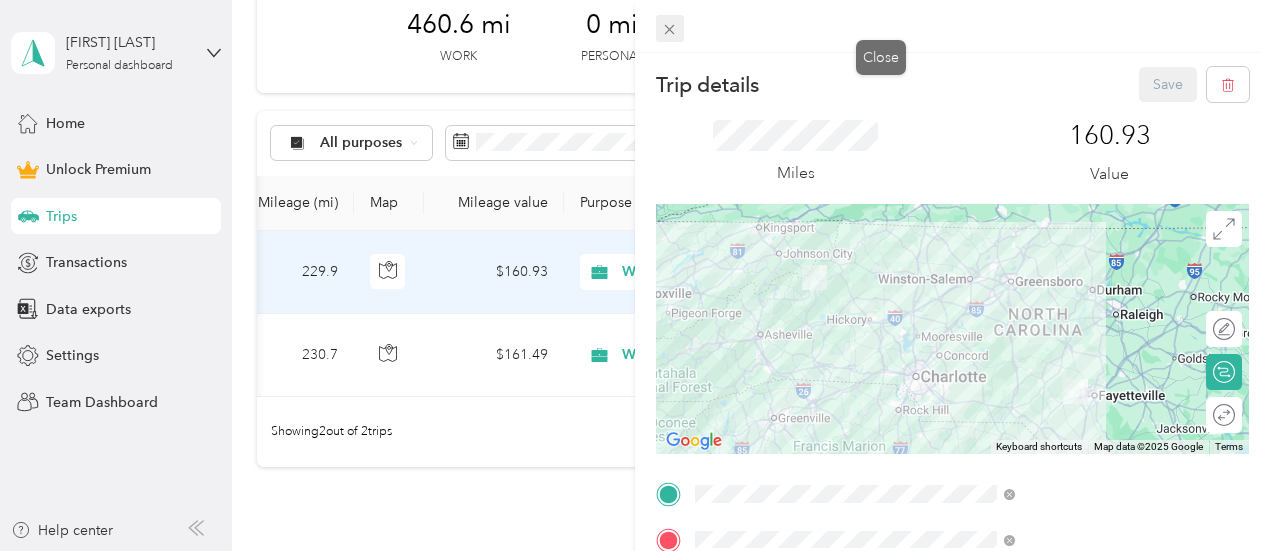 click 